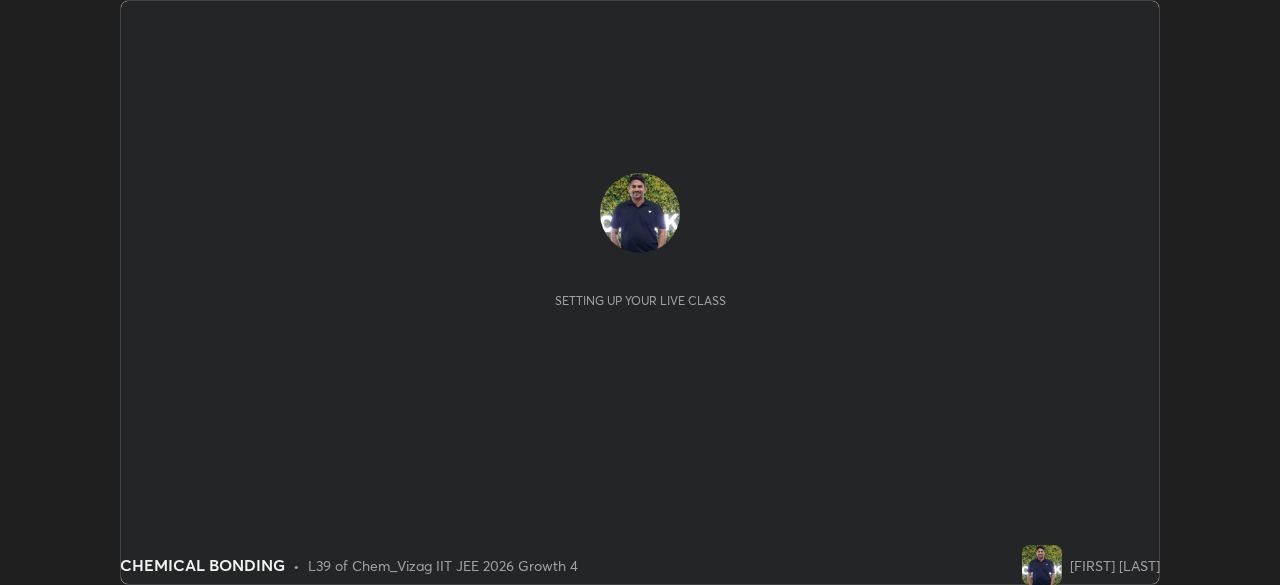 scroll, scrollTop: 0, scrollLeft: 0, axis: both 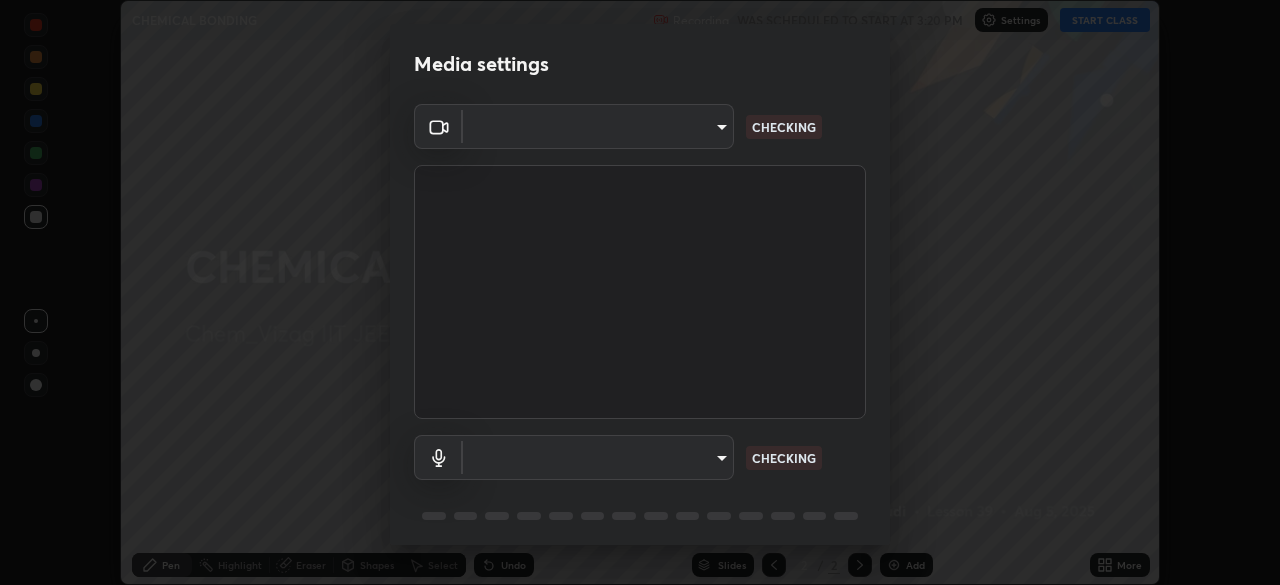 type on "8413a073afe9c43720b170e3c3edff1e7f9c492aae98e531531ceb715d1739b9" 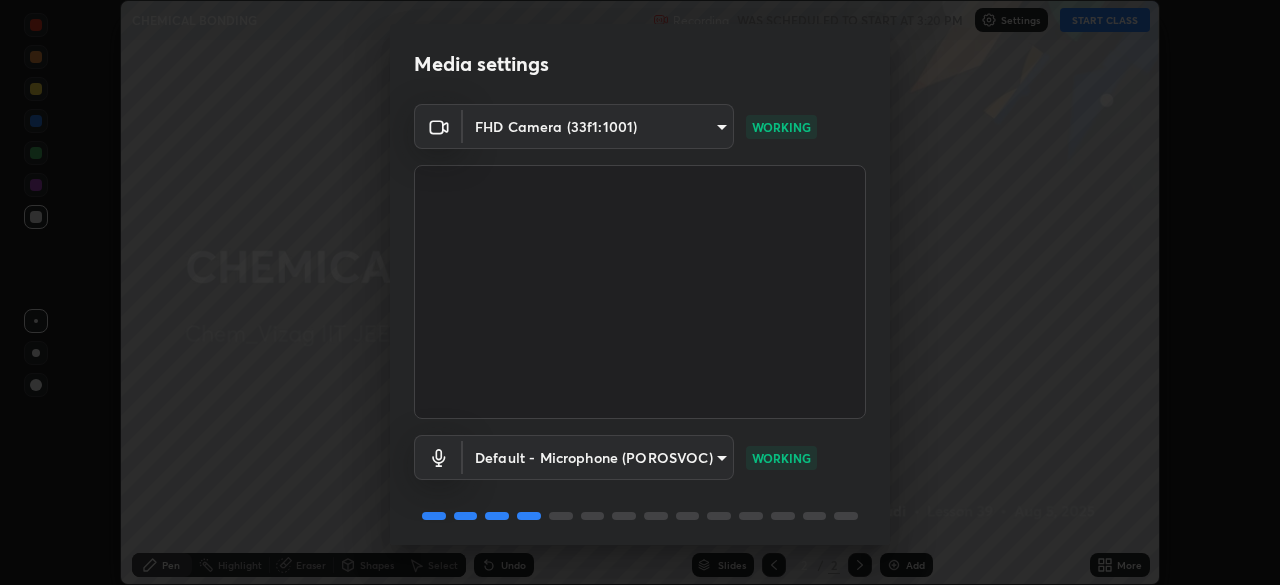 scroll, scrollTop: 71, scrollLeft: 0, axis: vertical 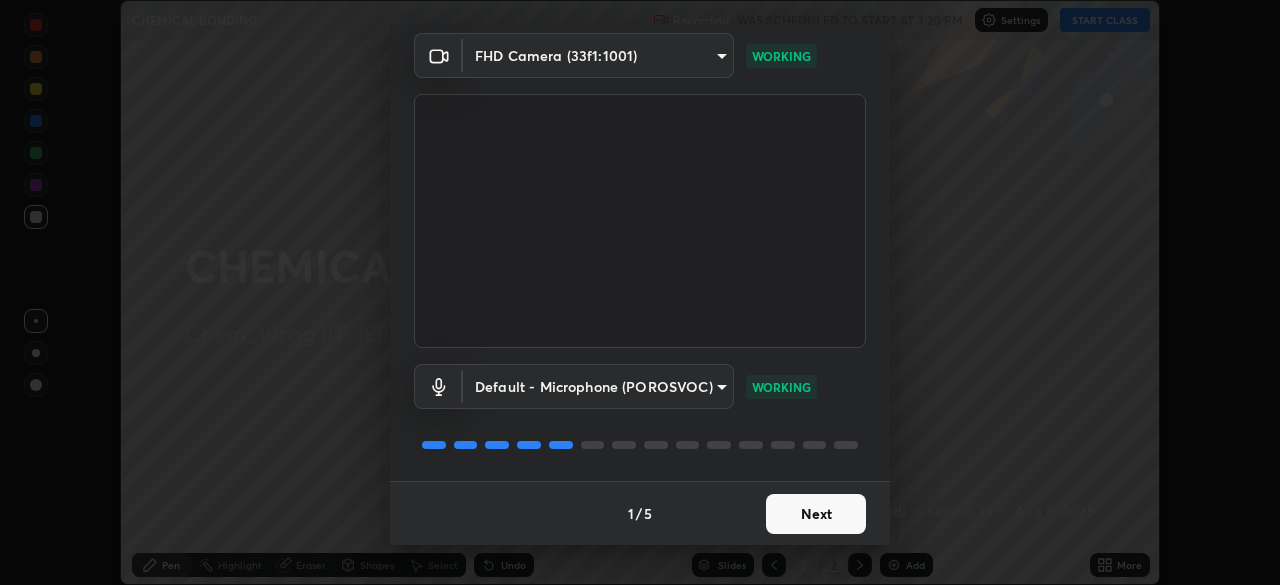 click on "Erase all CHEMICAL BONDING Recording WAS SCHEDULED TO START AT 3:20 PM Settings START CLASS Setting up your live class CHEMICAL BONDING • L39 of Chem_Vizag IIT JEE 2026 Growth 4 [FIRST] [LAST] Pen Highlight Eraser Shapes Select Undo Slides 2 / 2 Add More No doubts shared Encourage your learners to ask a doubt for better clarity Report an issue Reason for reporting Buffering Chat not working Audio - Video sync issue Educator video quality low ​ Attach an image Report Media settings FHD Camera (33f1:1001) 8413a073afe9c43720b170e3c3edff1e7f9c492aae98e531531ceb715d1739b9 WORKING Default - Microphone (POROSVOC) default WORKING 1 / 5 Next" at bounding box center [640, 292] 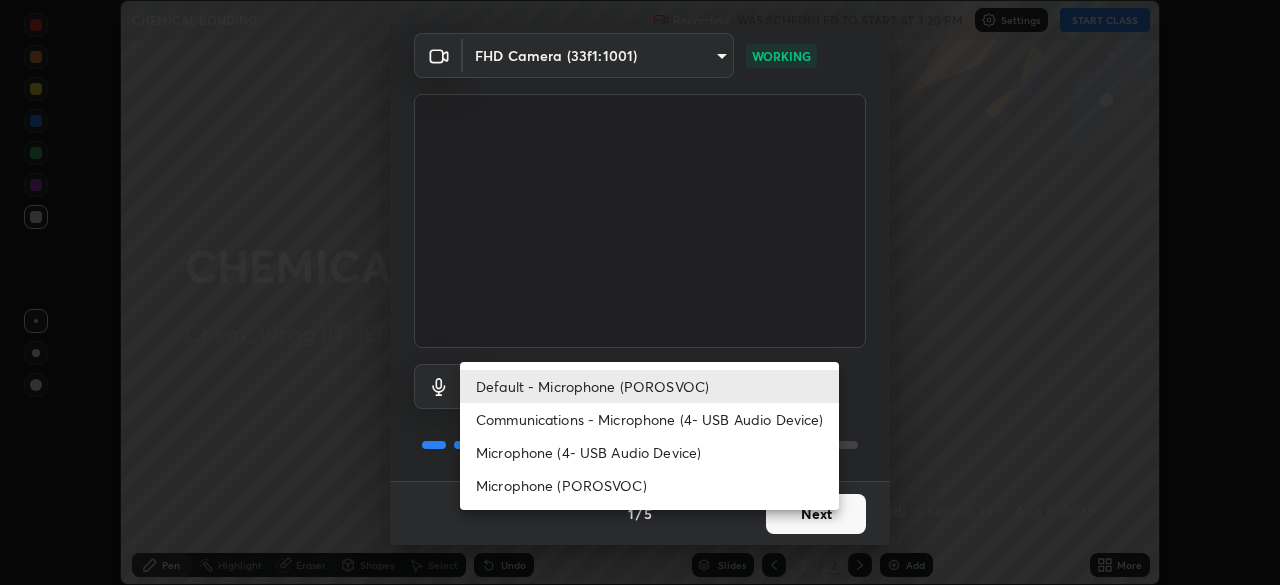 click on "Microphone (POROSVOC)" at bounding box center (649, 485) 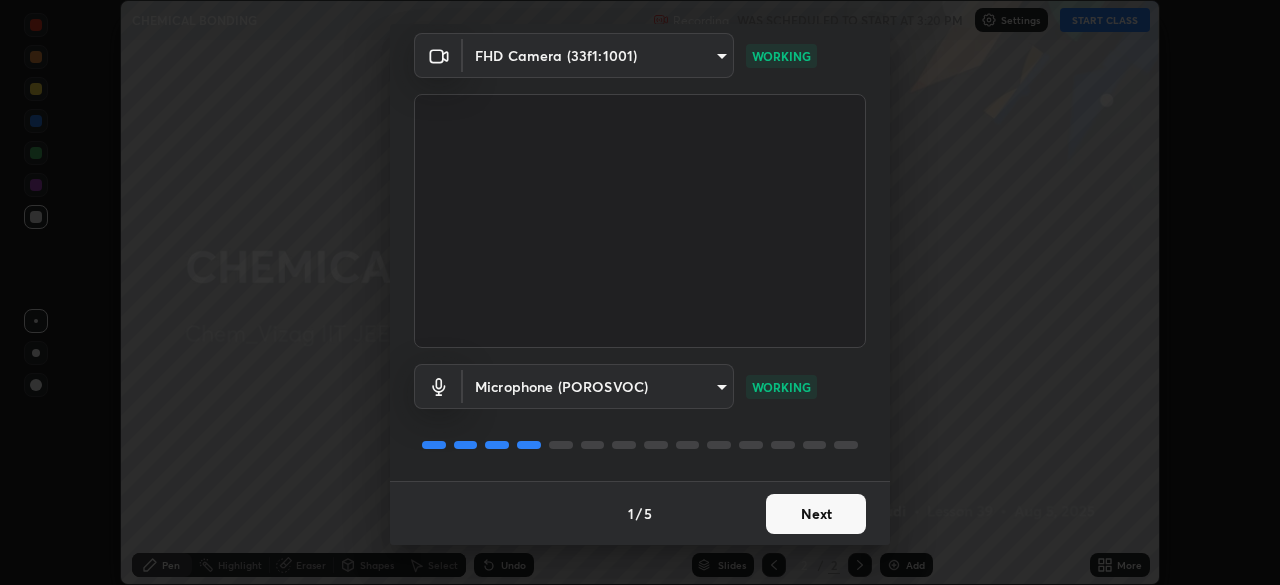 click on "Next" at bounding box center (816, 514) 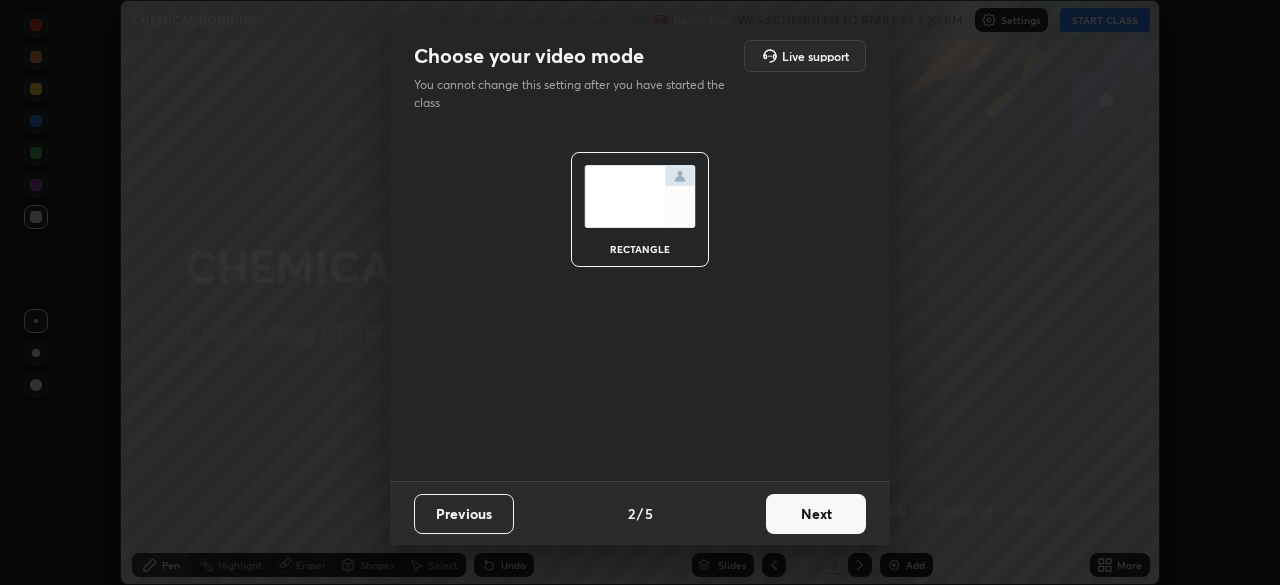 click on "Next" at bounding box center [816, 514] 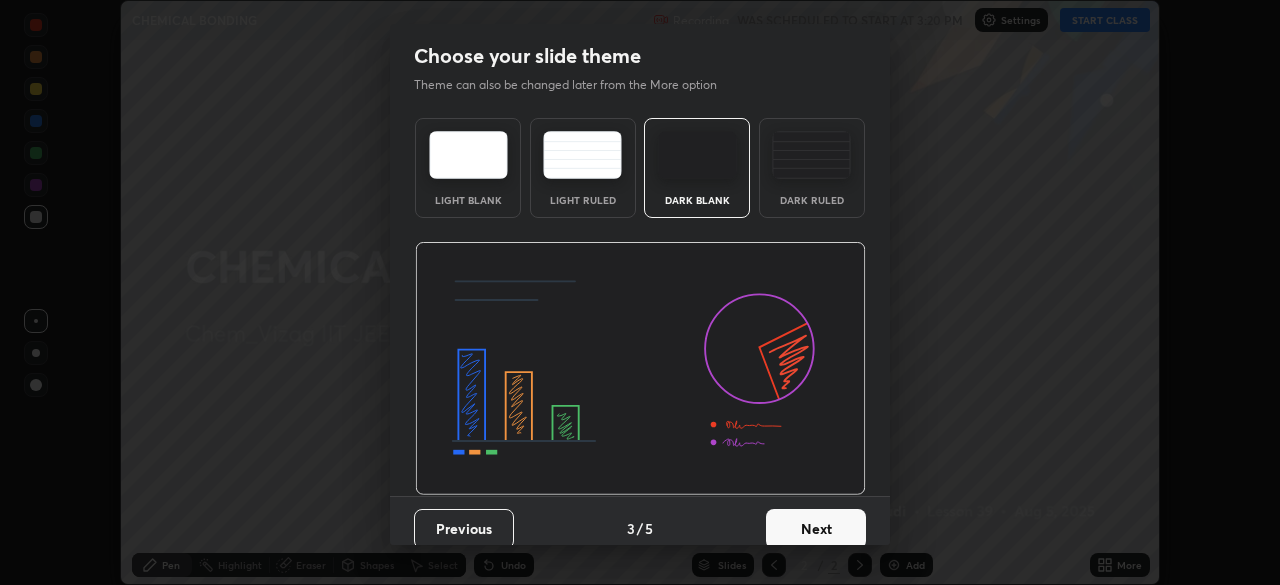 click on "Next" at bounding box center (816, 529) 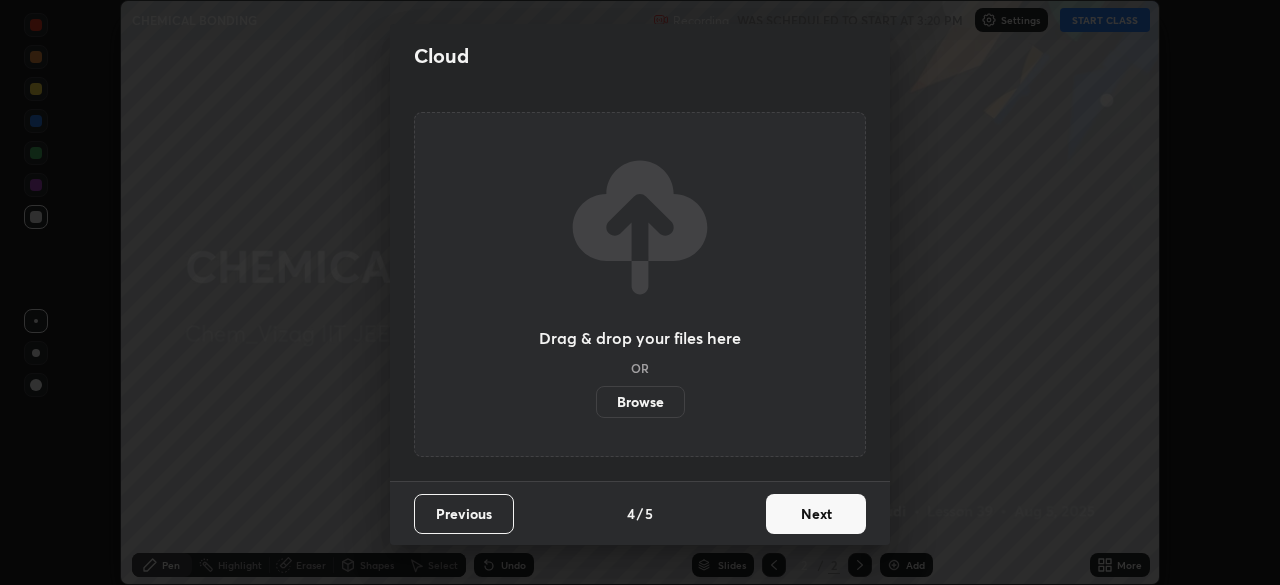 click on "Next" at bounding box center (816, 514) 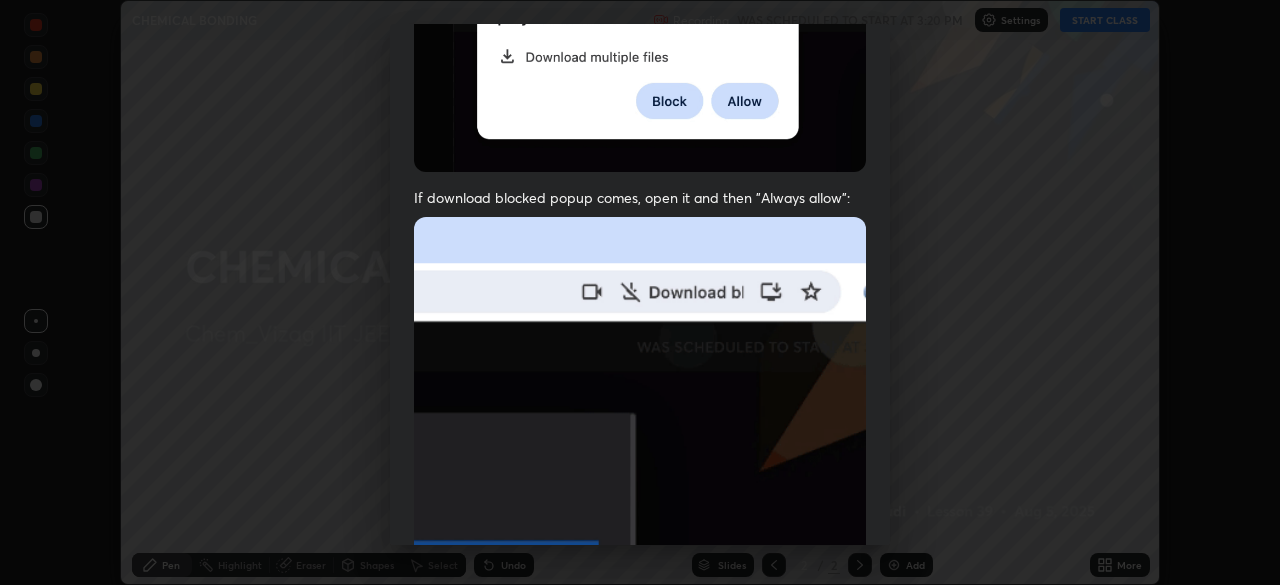 scroll, scrollTop: 411, scrollLeft: 0, axis: vertical 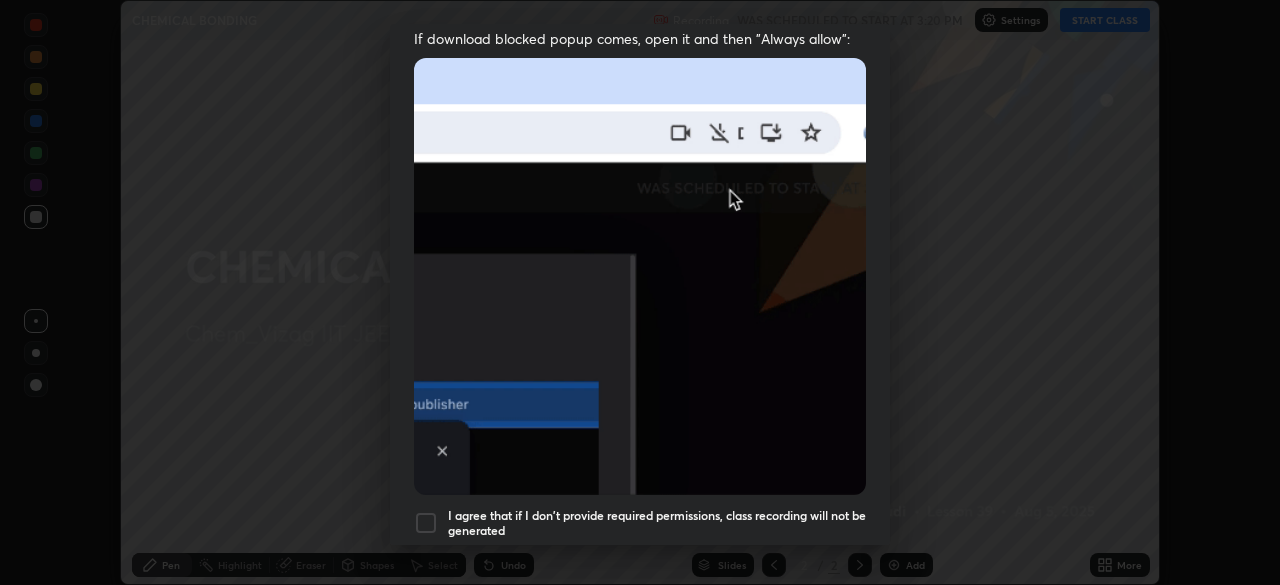 click at bounding box center (426, 523) 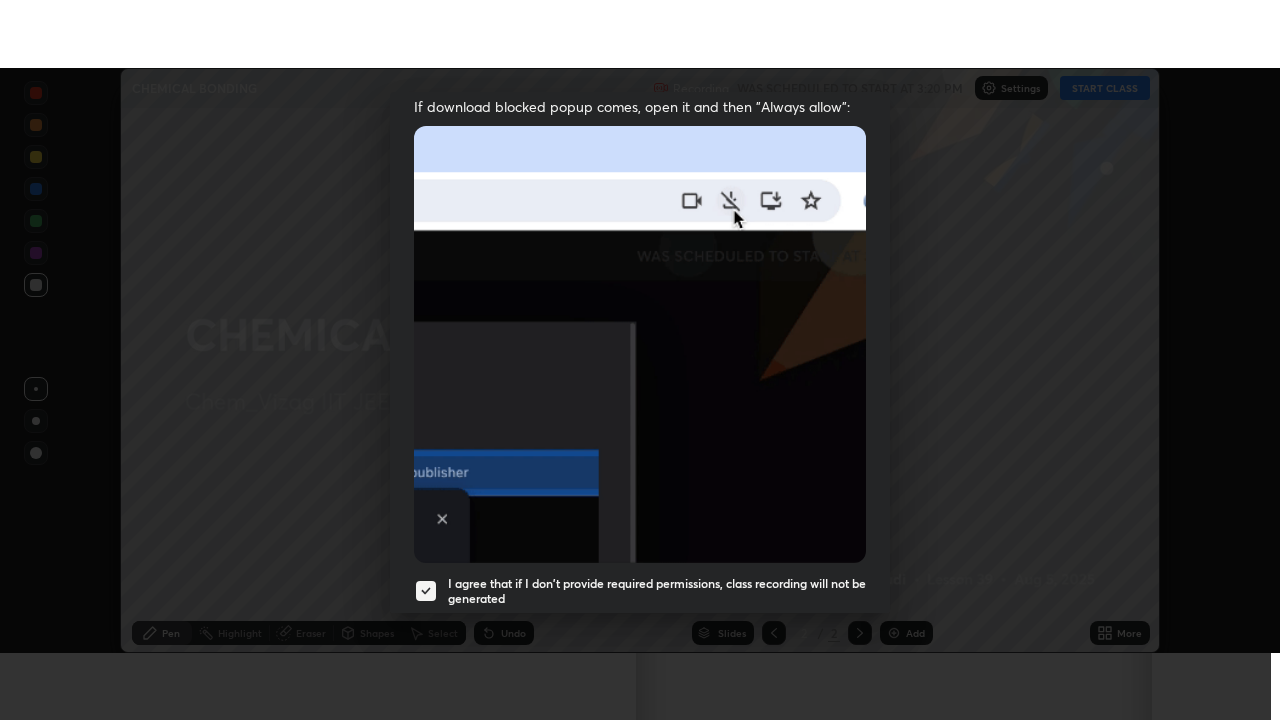scroll, scrollTop: 479, scrollLeft: 0, axis: vertical 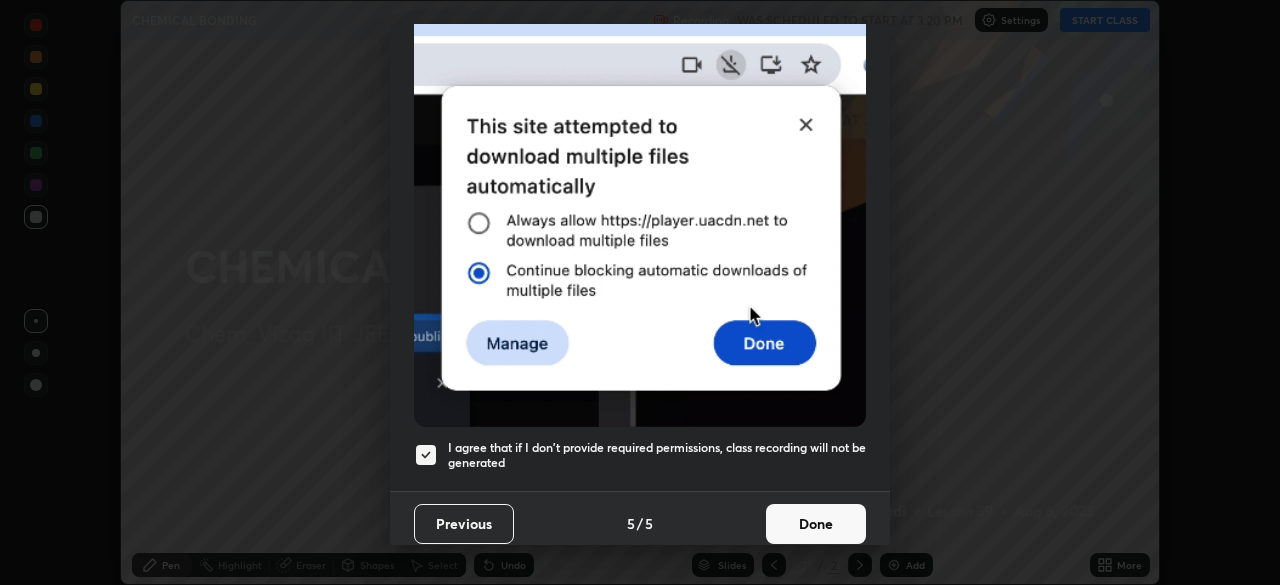 click on "Done" at bounding box center (816, 524) 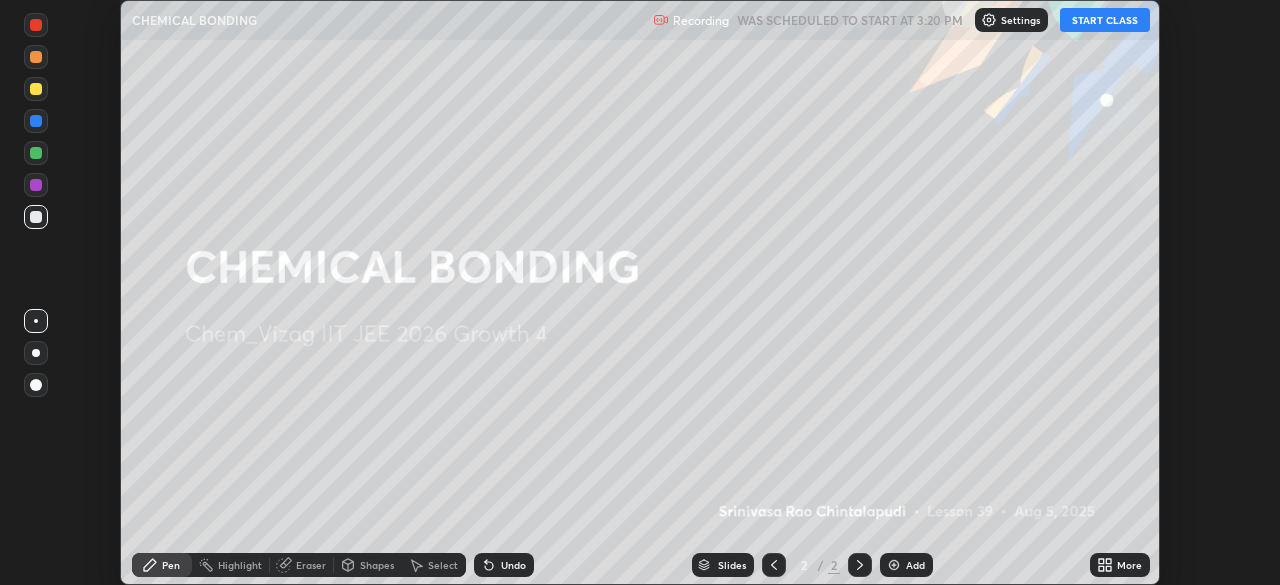 click on "Add" at bounding box center (915, 565) 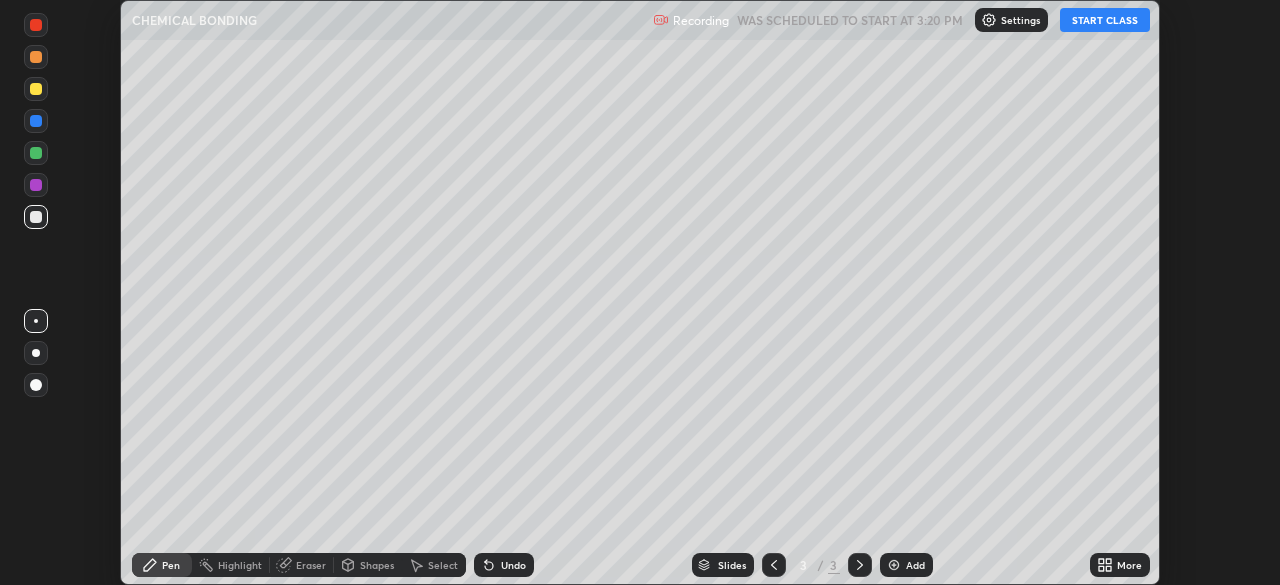 click on "START CLASS" at bounding box center [1105, 20] 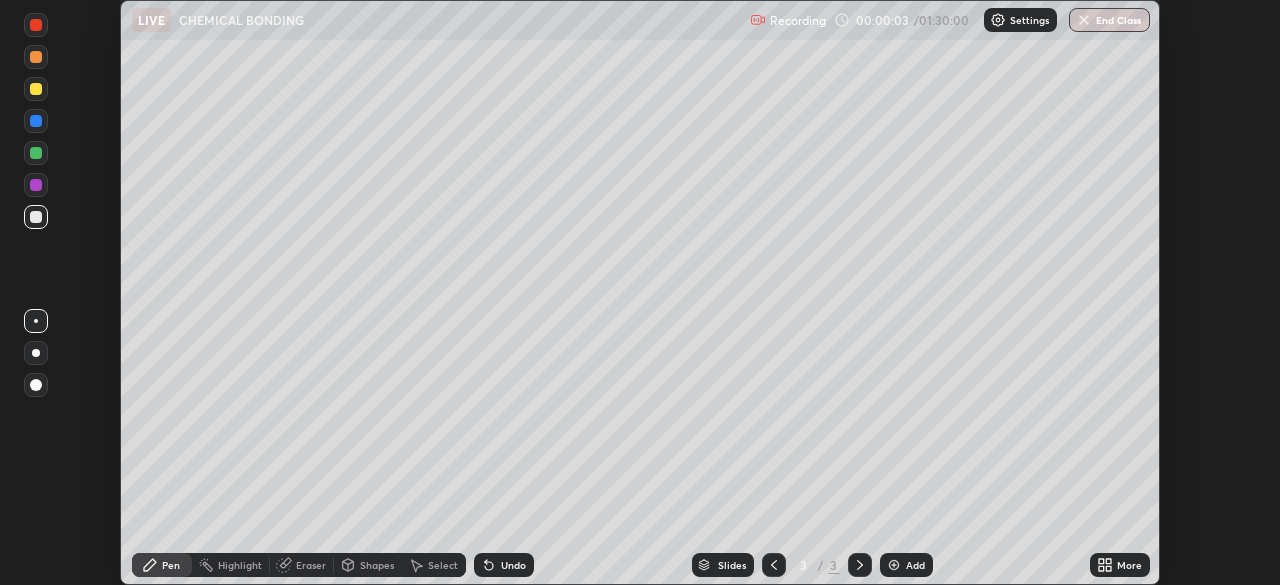 click 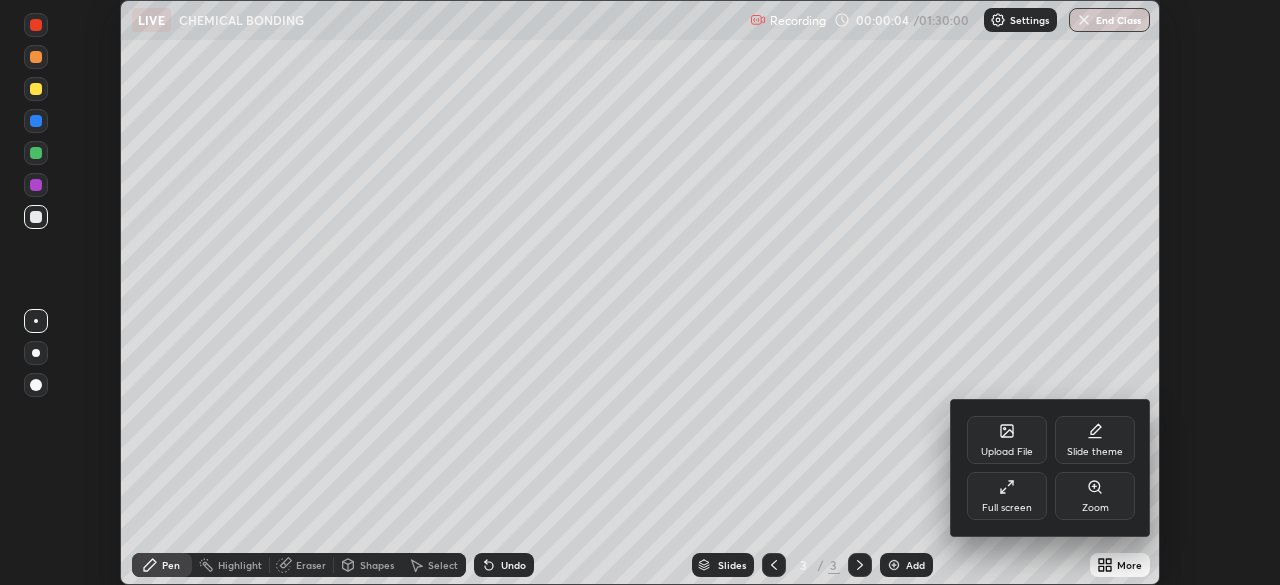 click on "Full screen" at bounding box center [1007, 496] 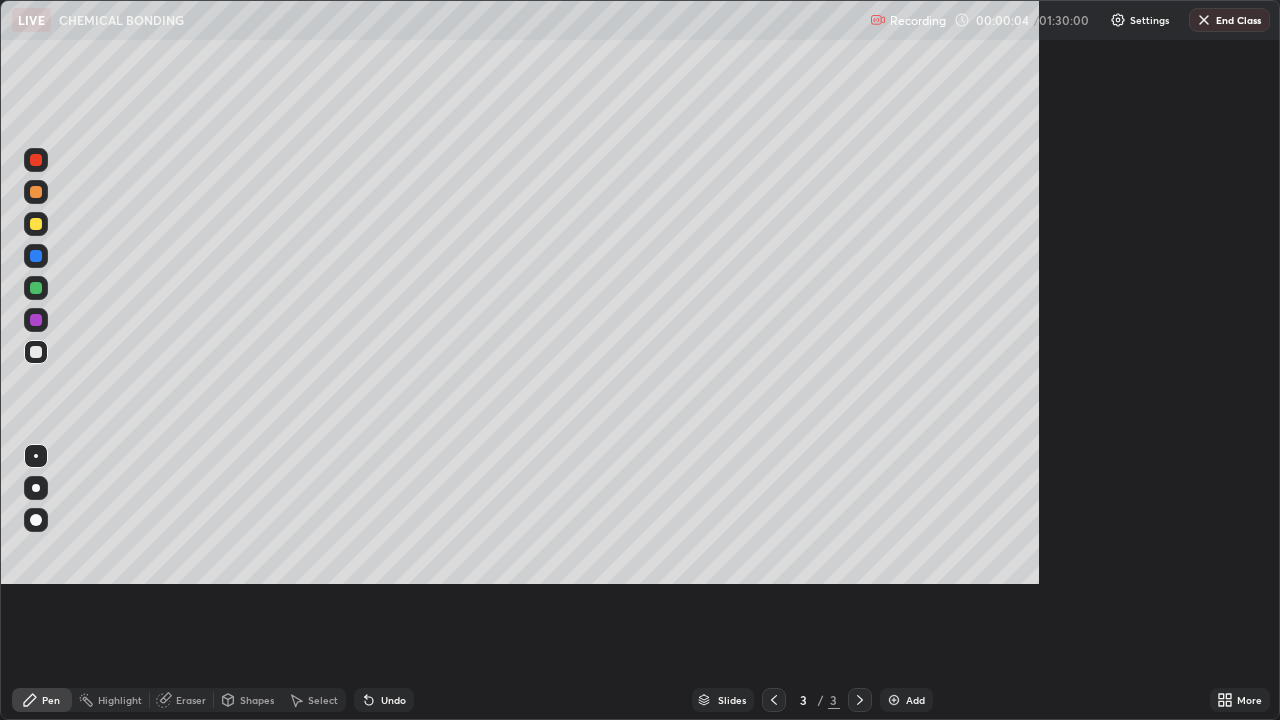 scroll, scrollTop: 99280, scrollLeft: 98720, axis: both 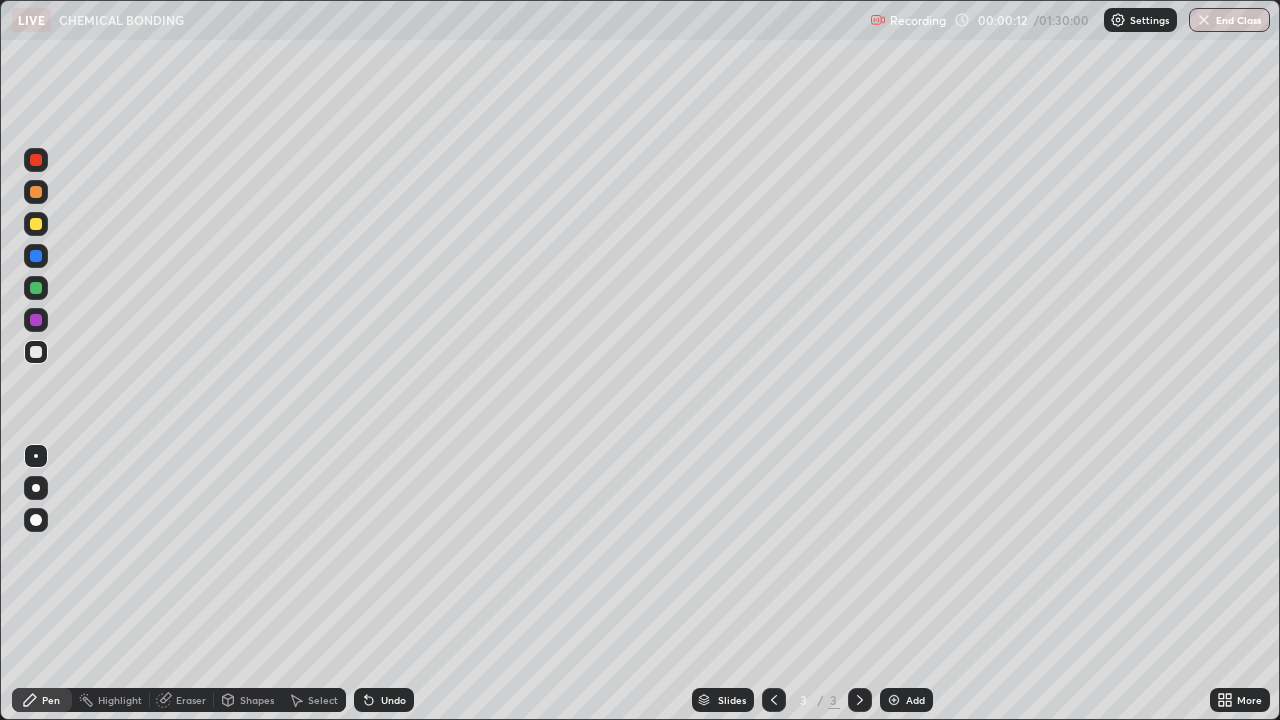 click at bounding box center [36, 488] 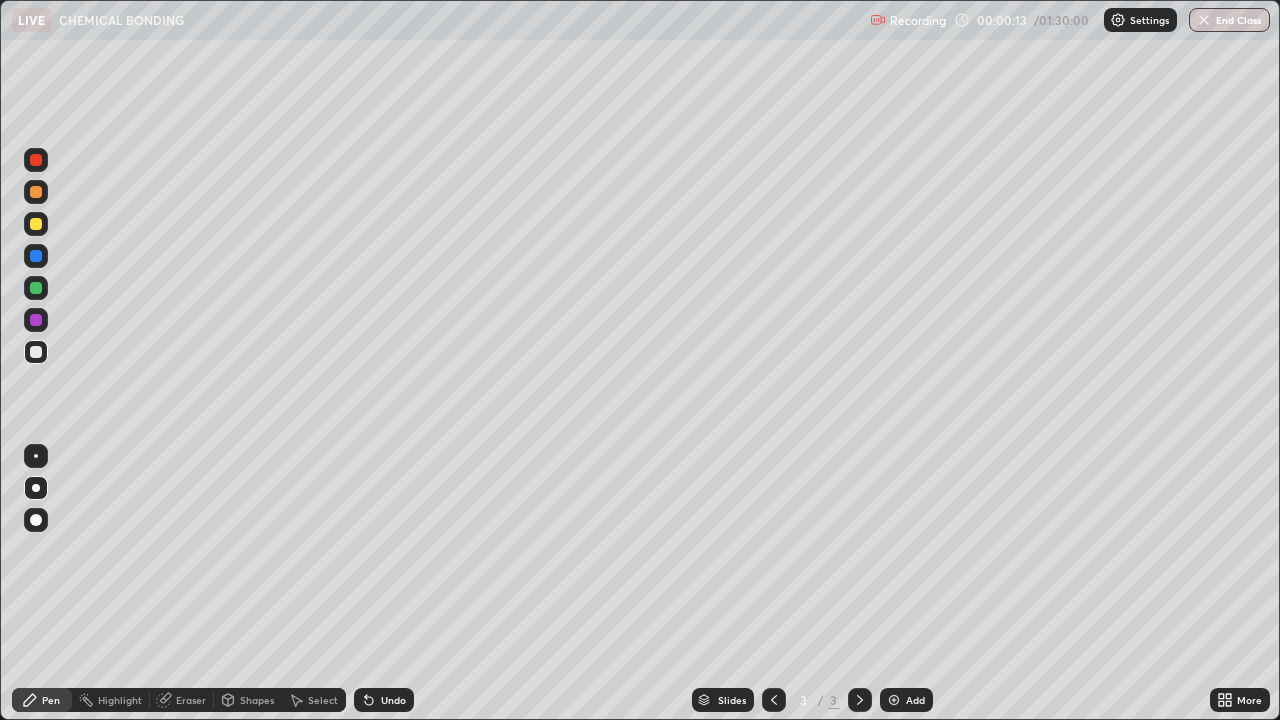 click at bounding box center [36, 224] 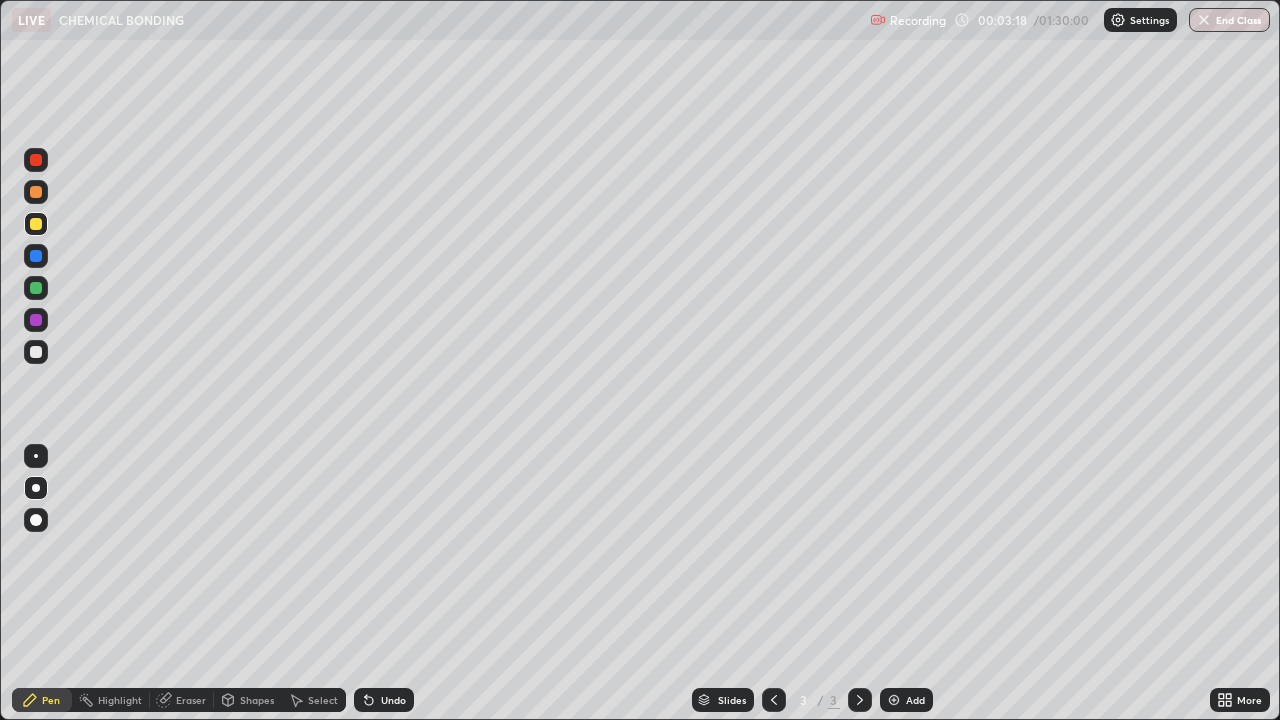 click at bounding box center (36, 352) 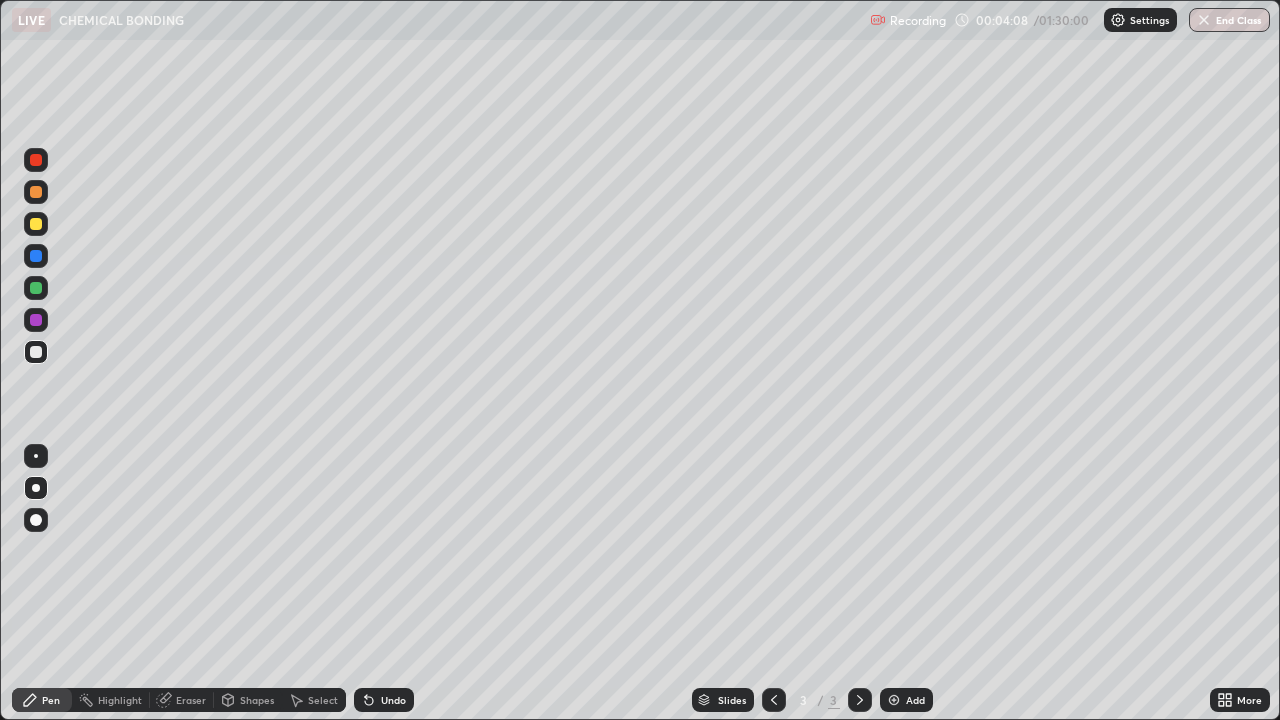 click on "Undo" at bounding box center [393, 700] 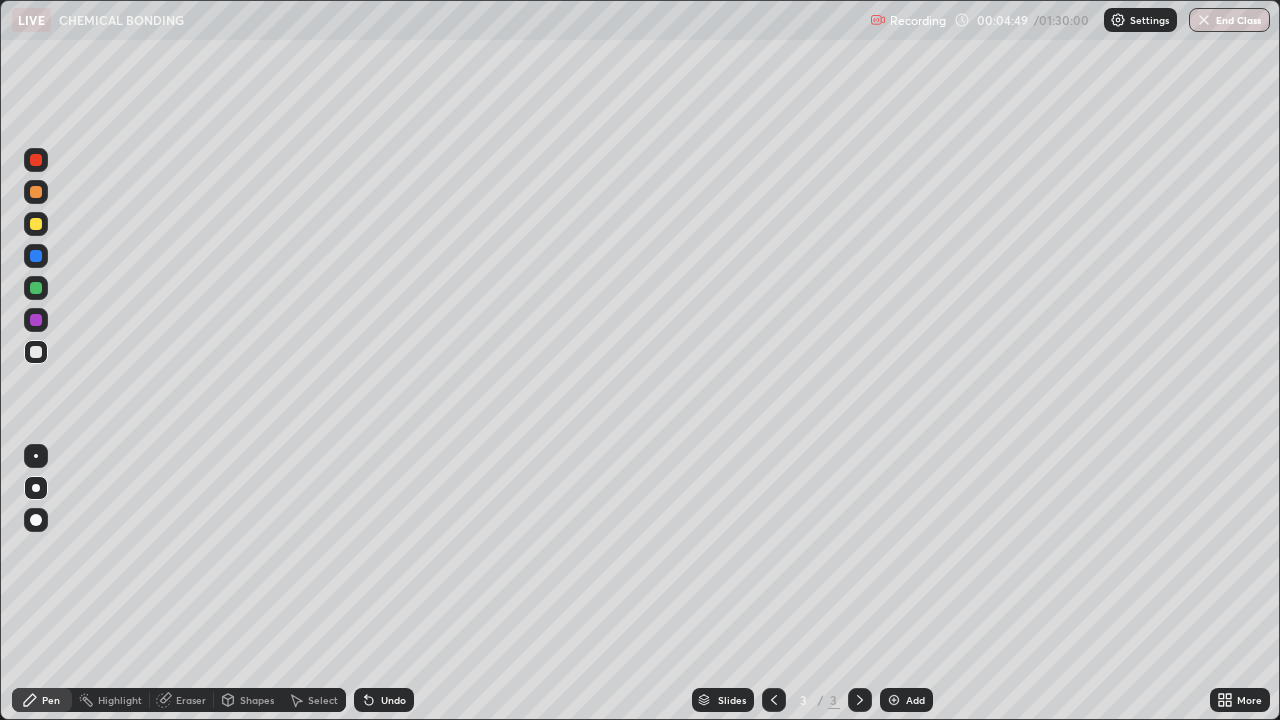 click on "Eraser" at bounding box center [182, 700] 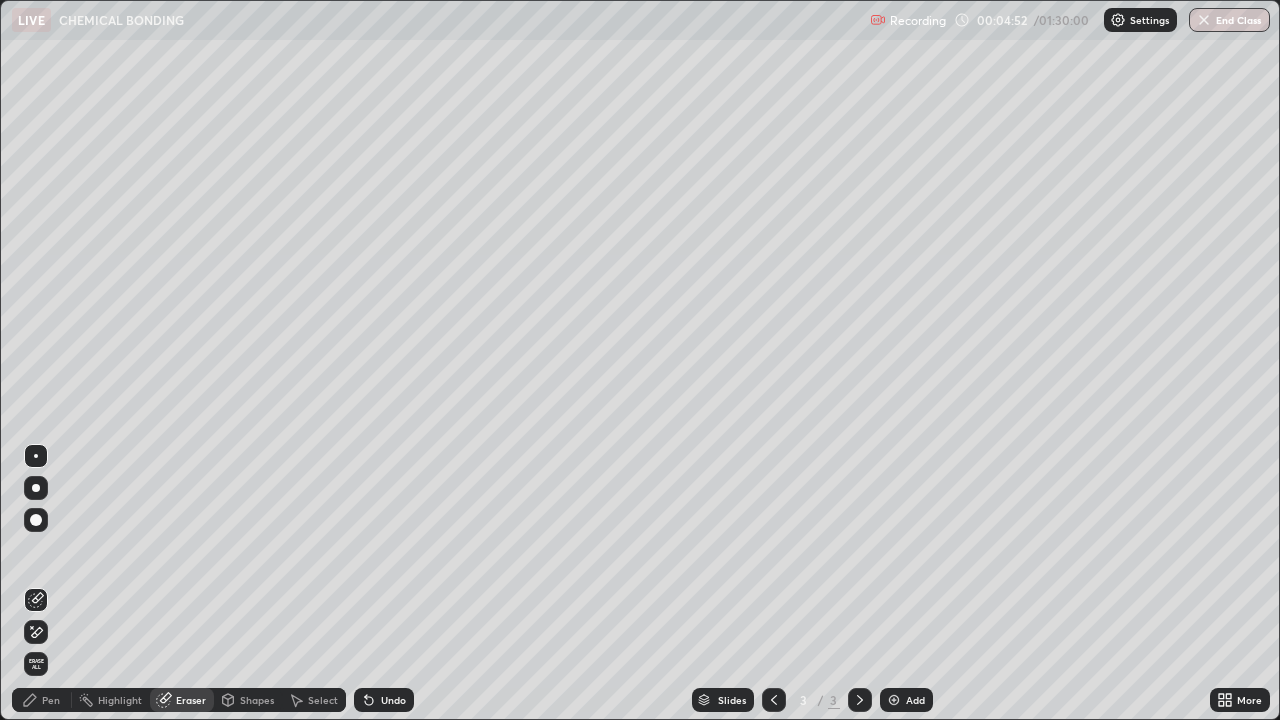 click on "Pen" at bounding box center (51, 700) 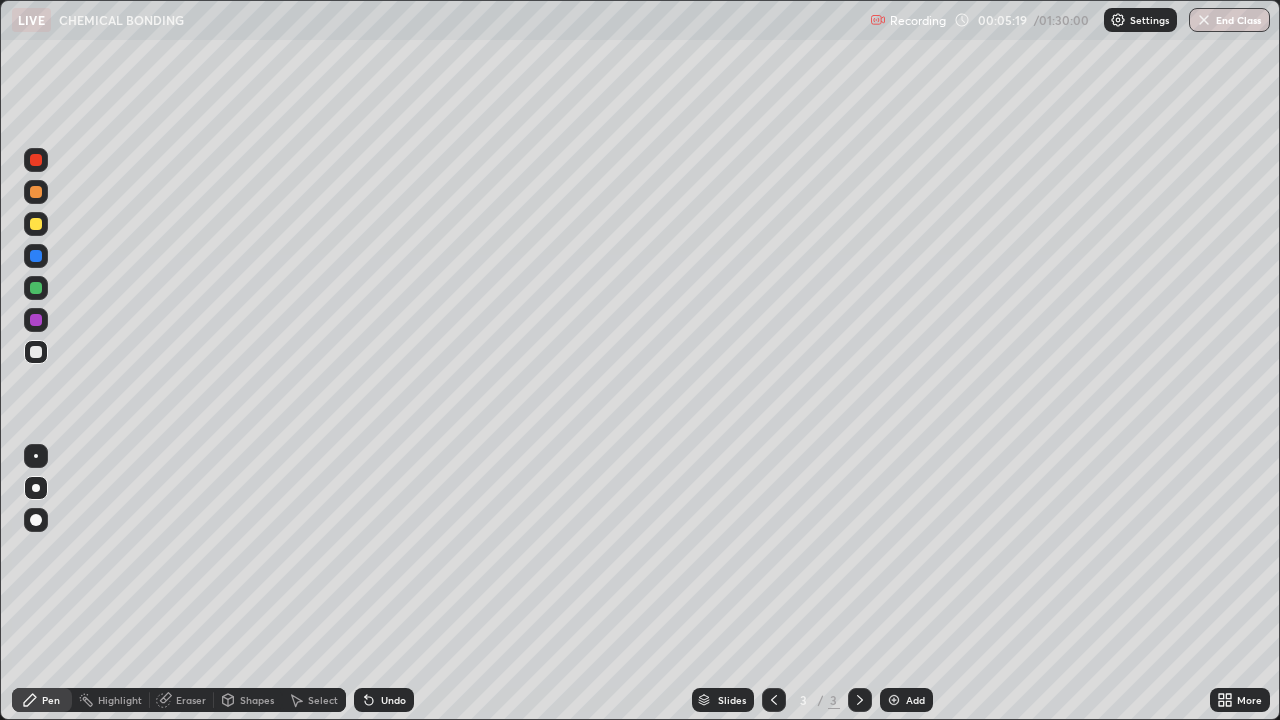 click at bounding box center [36, 192] 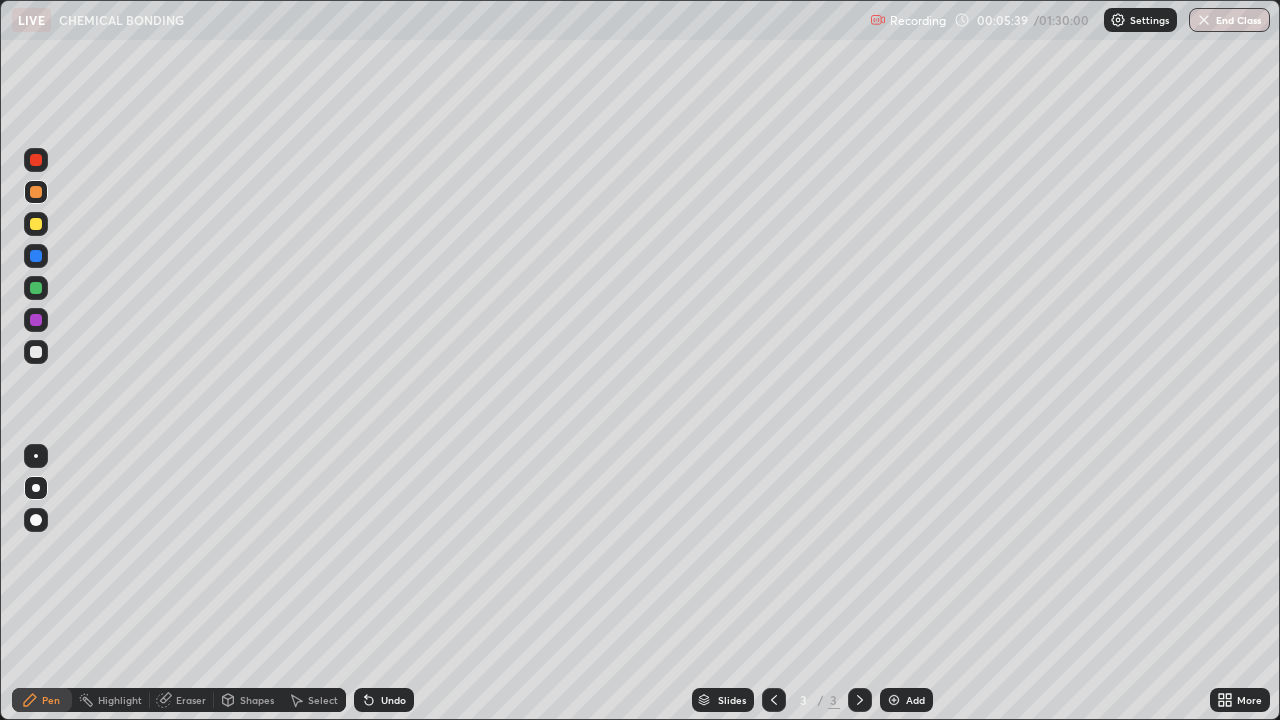 click on "Undo" at bounding box center (393, 700) 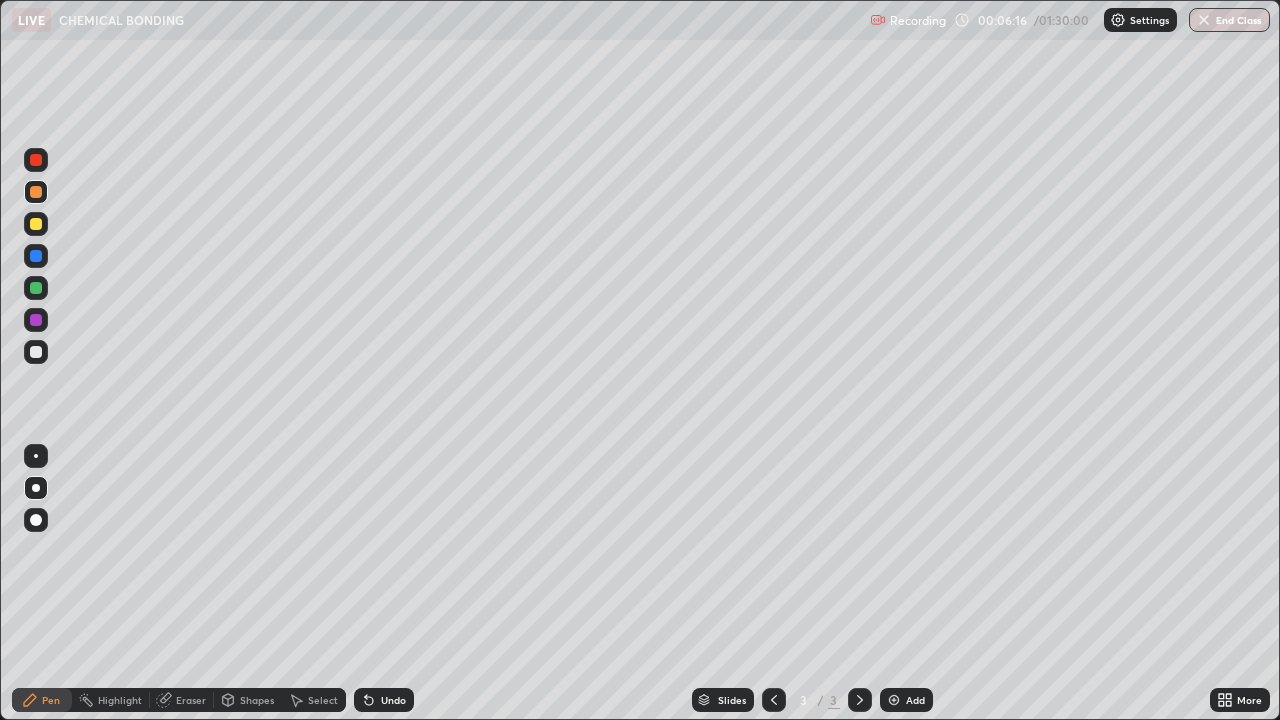 click on "Undo" at bounding box center [393, 700] 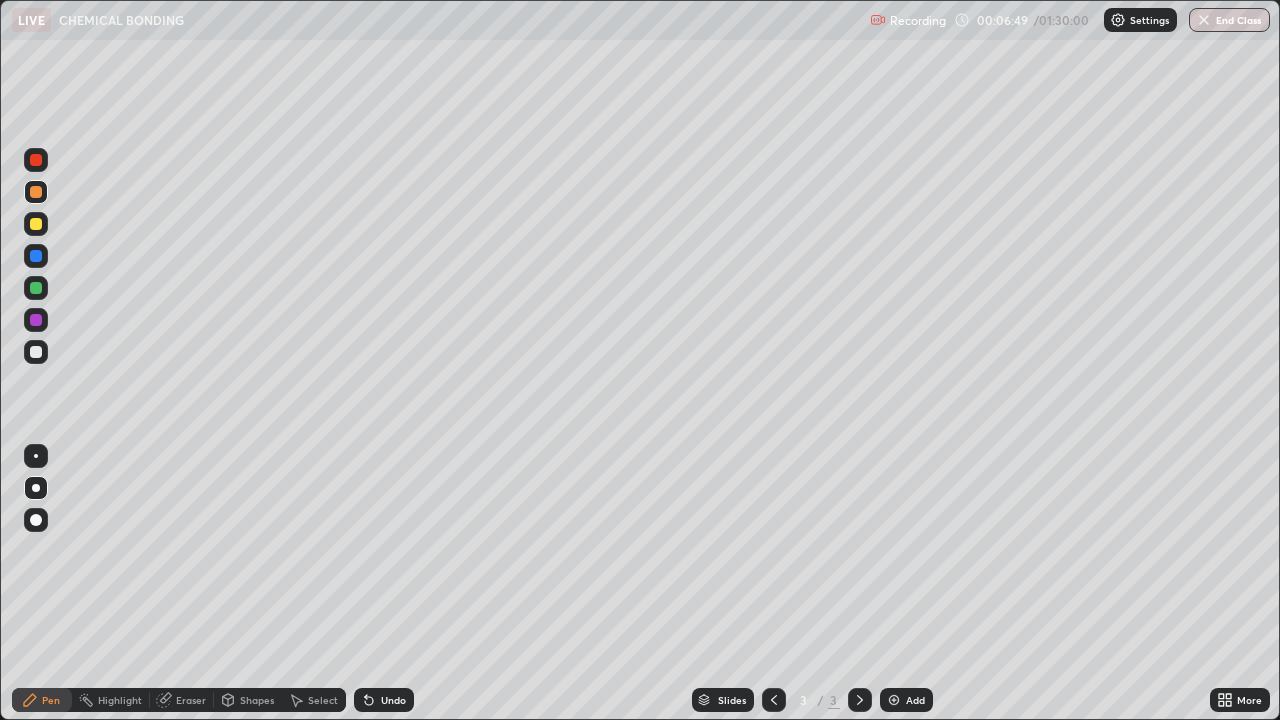click at bounding box center [36, 224] 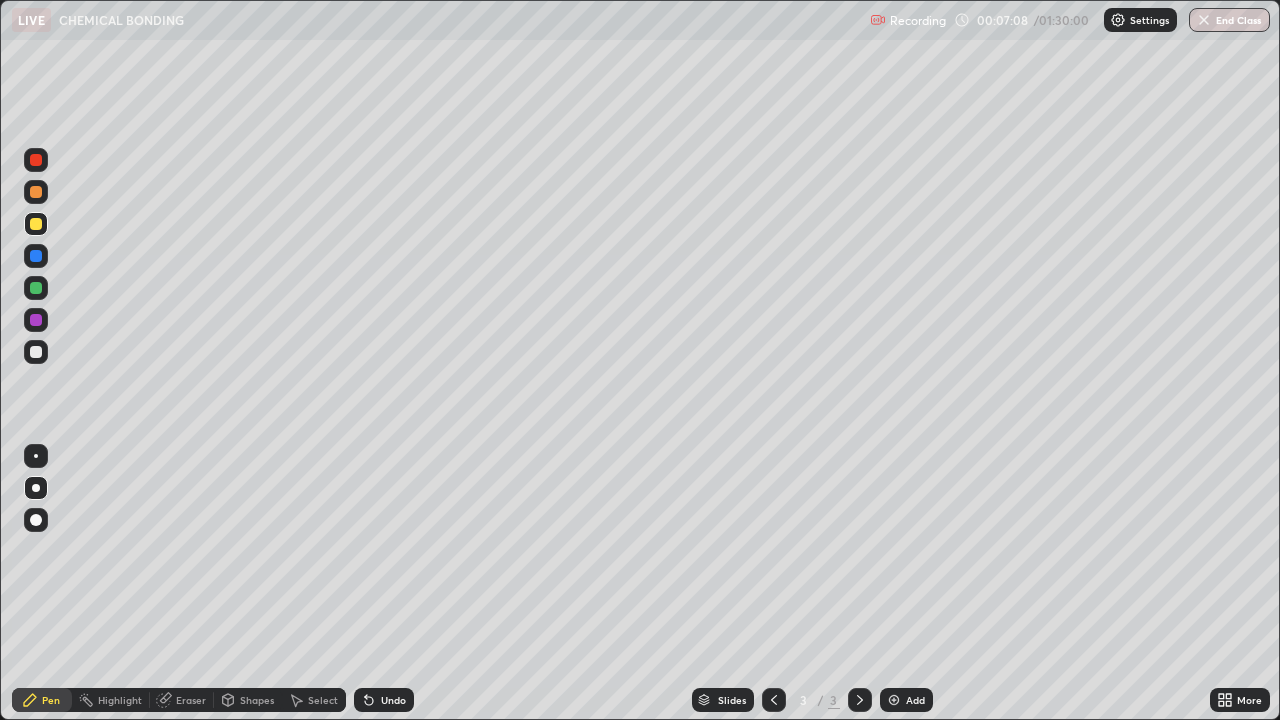 click at bounding box center (36, 352) 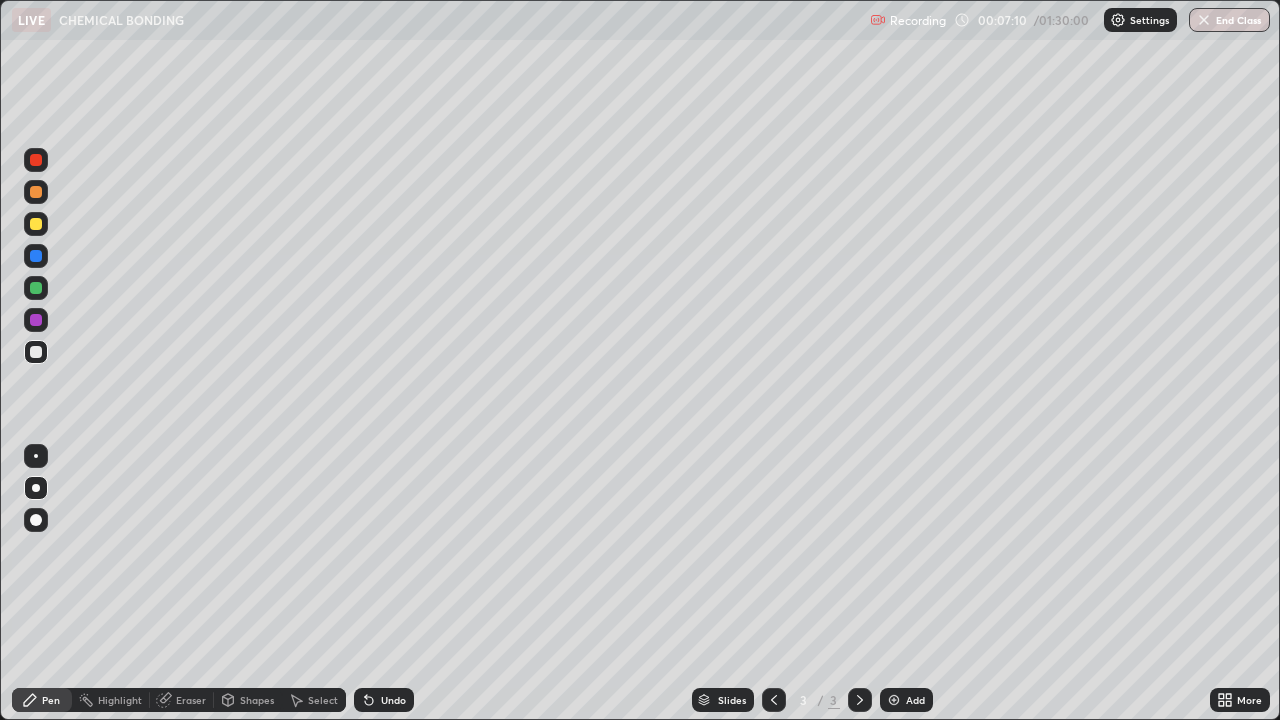 click at bounding box center [36, 224] 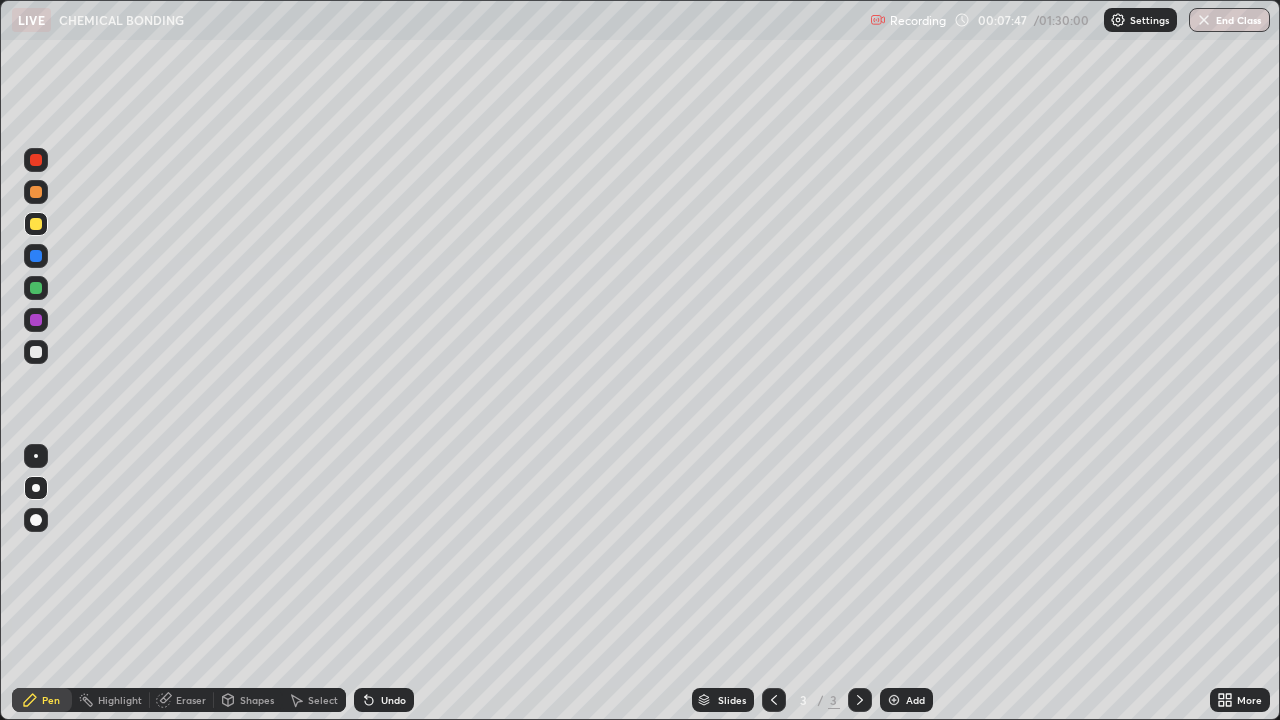 click at bounding box center [36, 352] 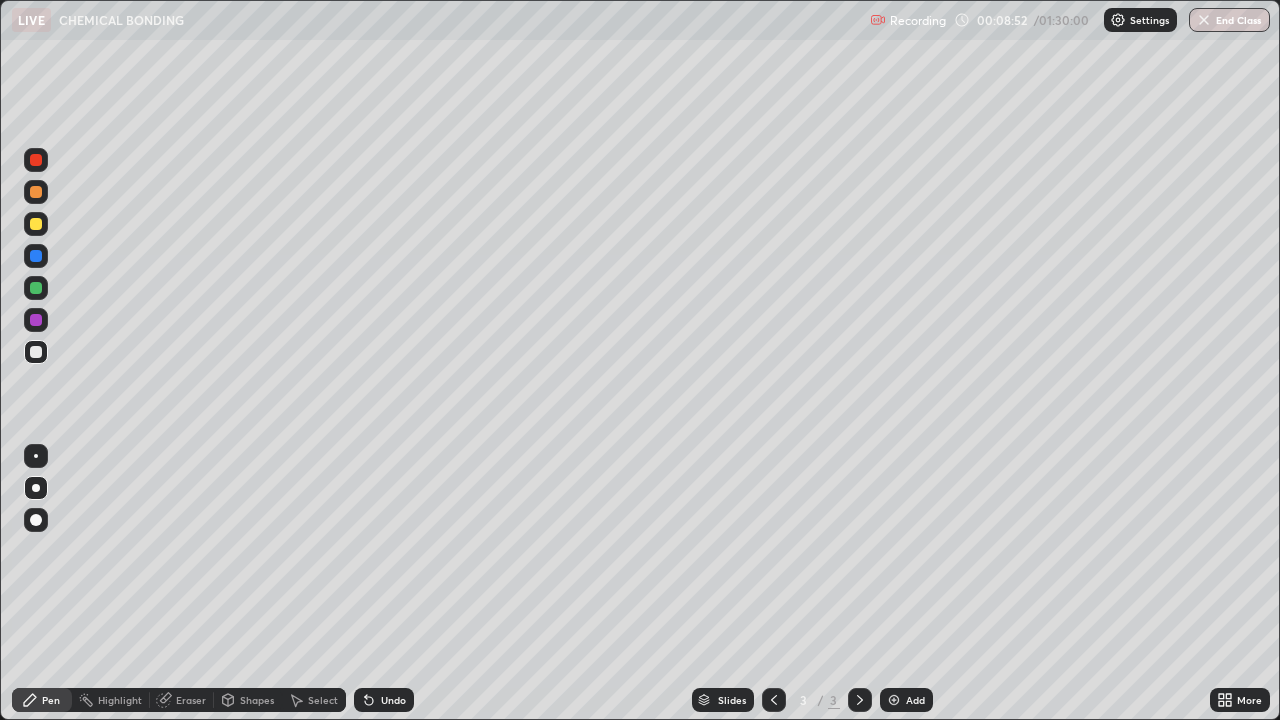 click on "Eraser" at bounding box center [191, 700] 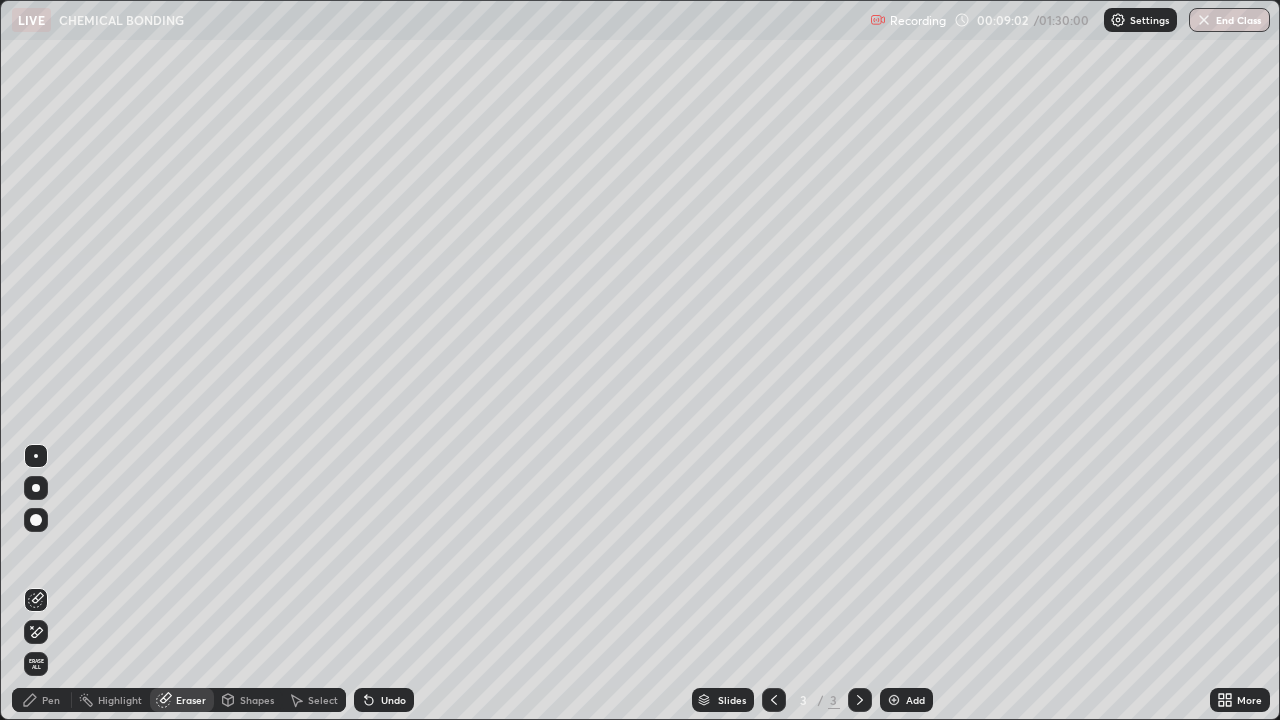 click on "Pen" at bounding box center (51, 700) 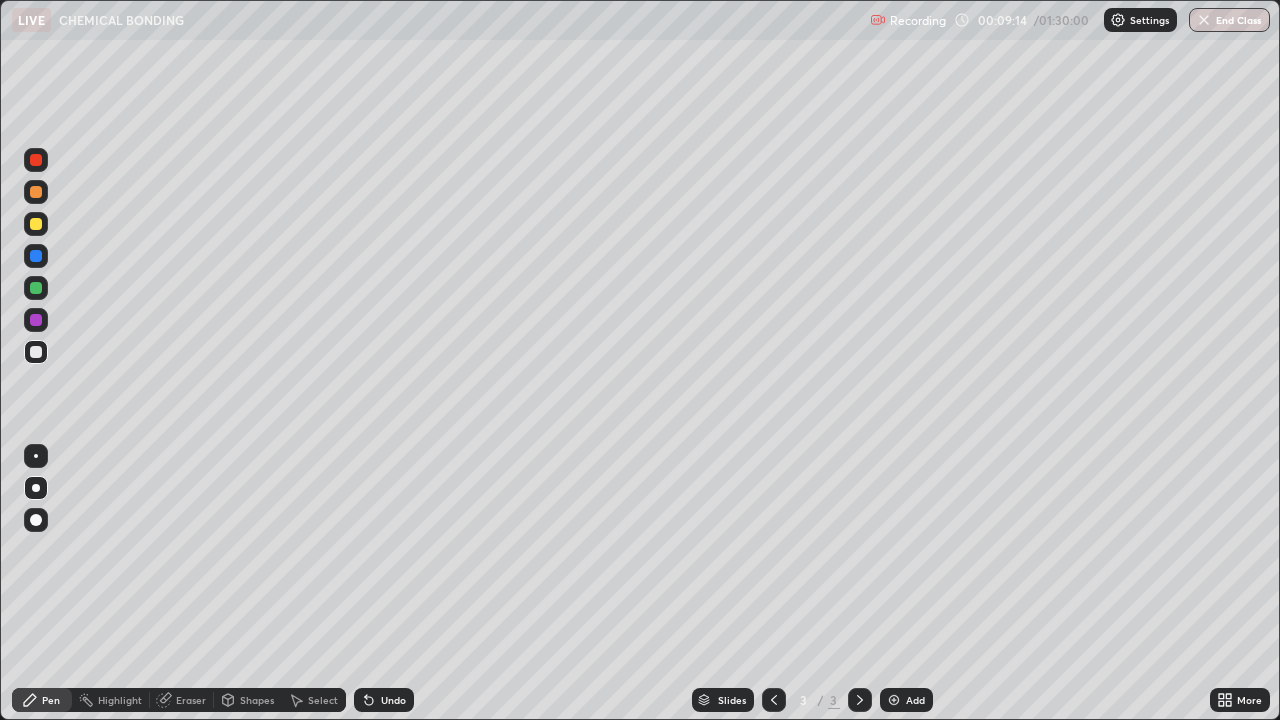 click on "Eraser" at bounding box center [191, 700] 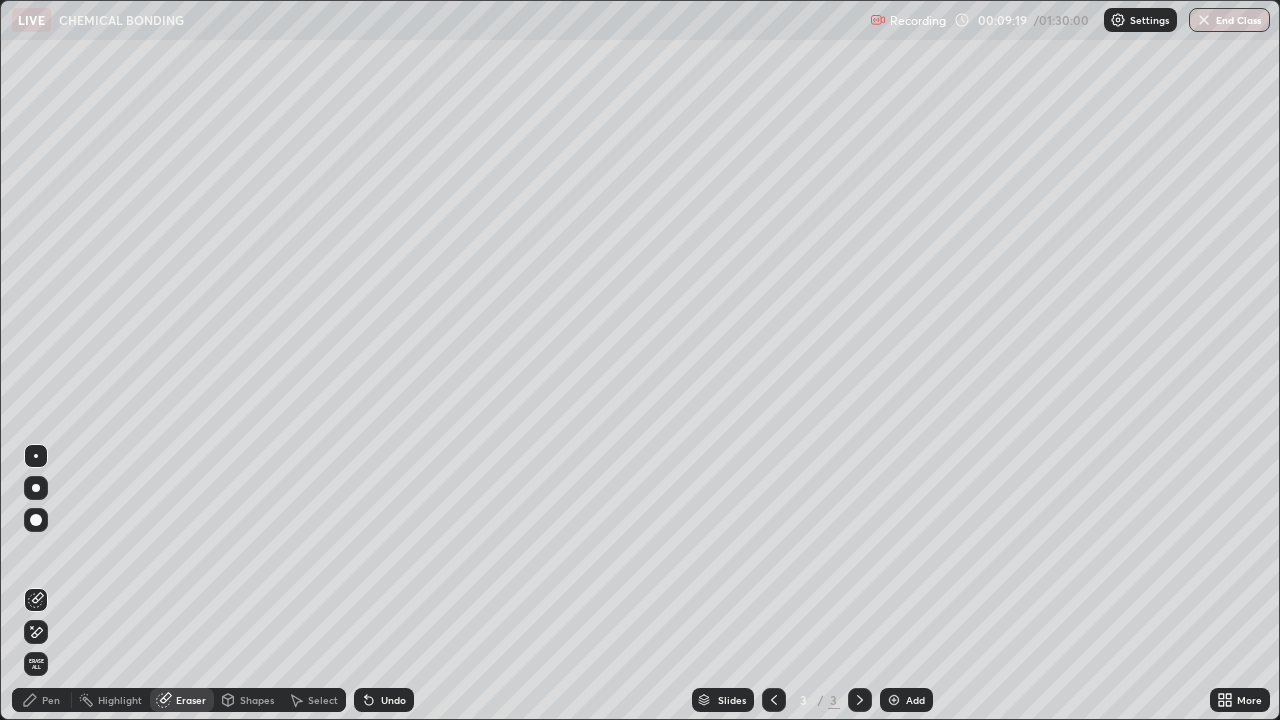 click on "Pen" at bounding box center [51, 700] 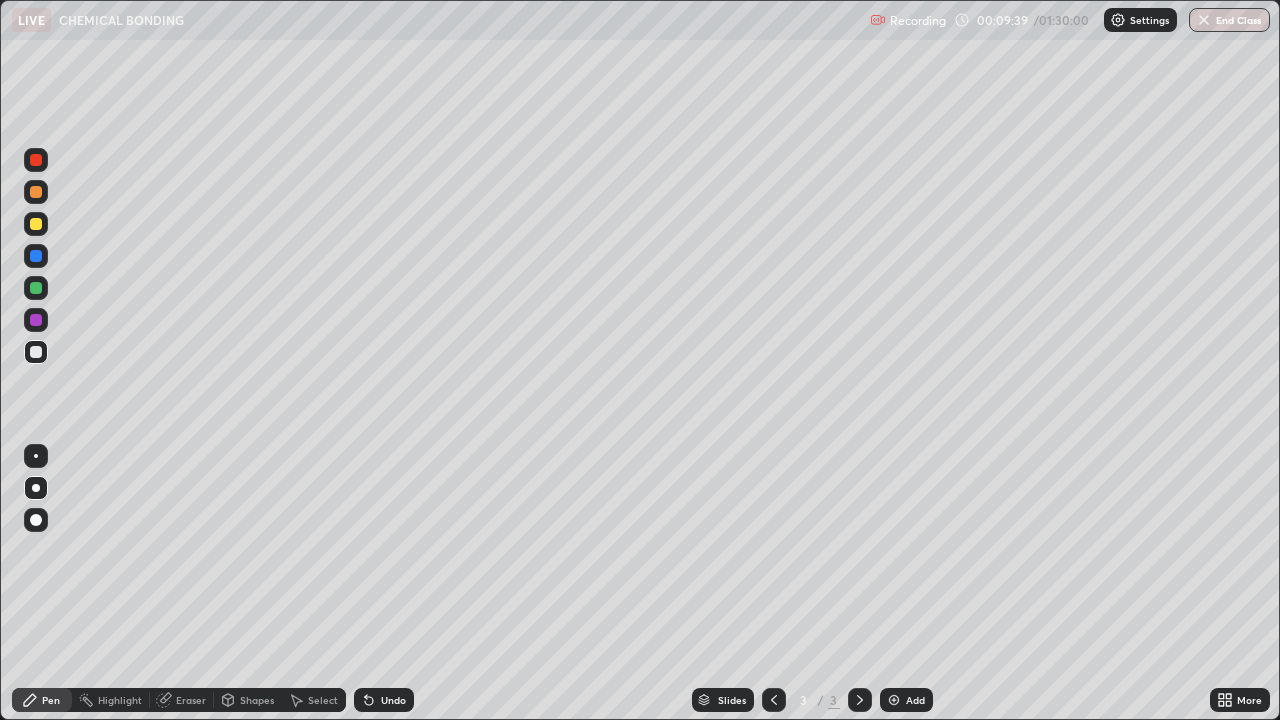 click at bounding box center [36, 352] 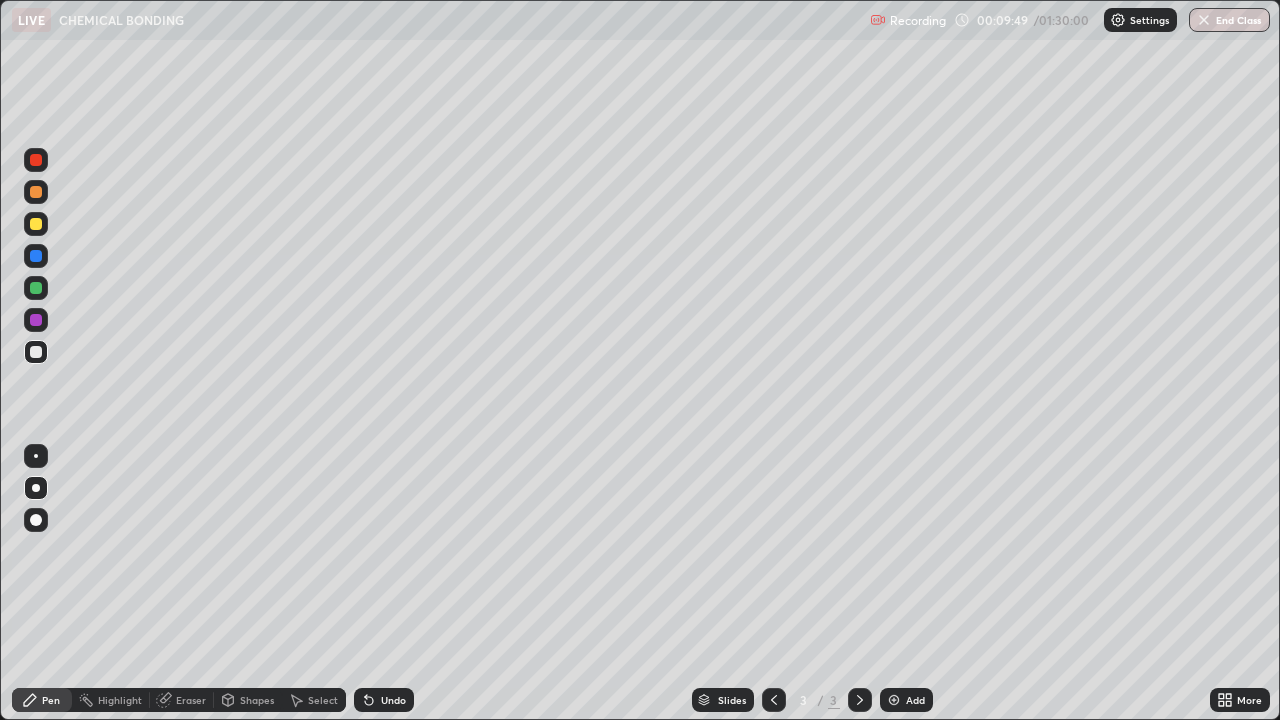 click at bounding box center [36, 224] 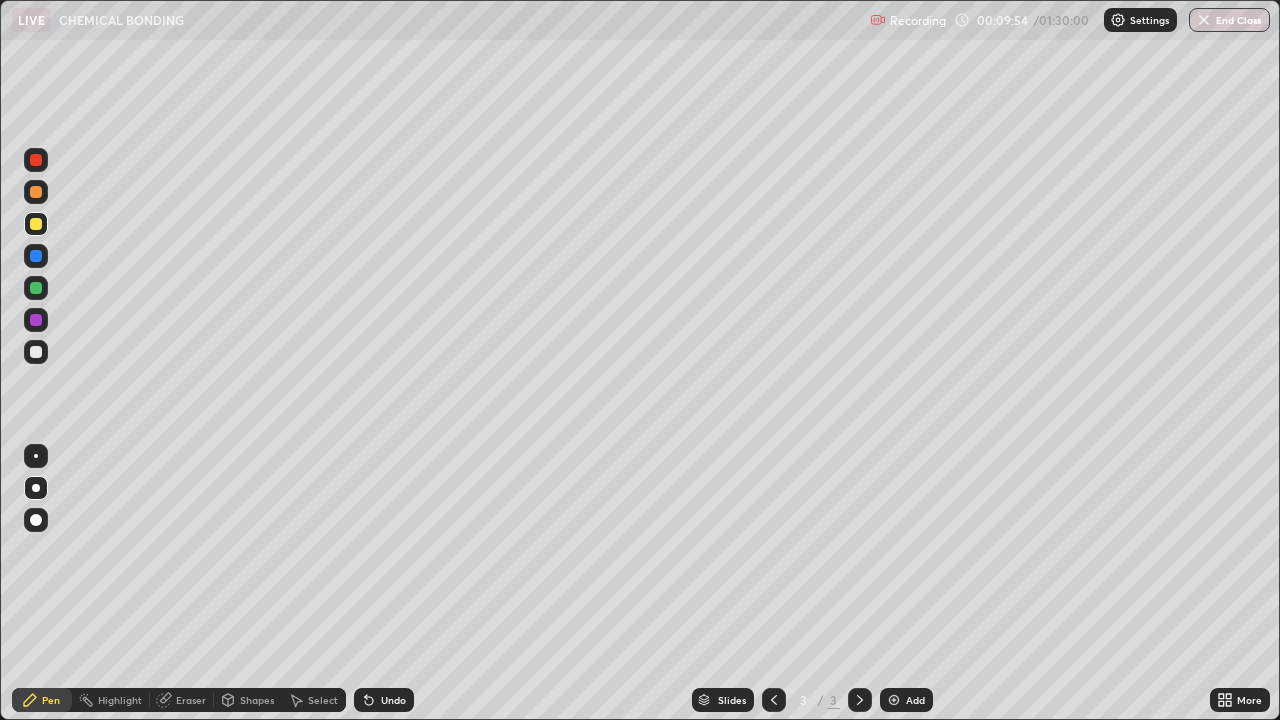click on "Undo" at bounding box center (393, 700) 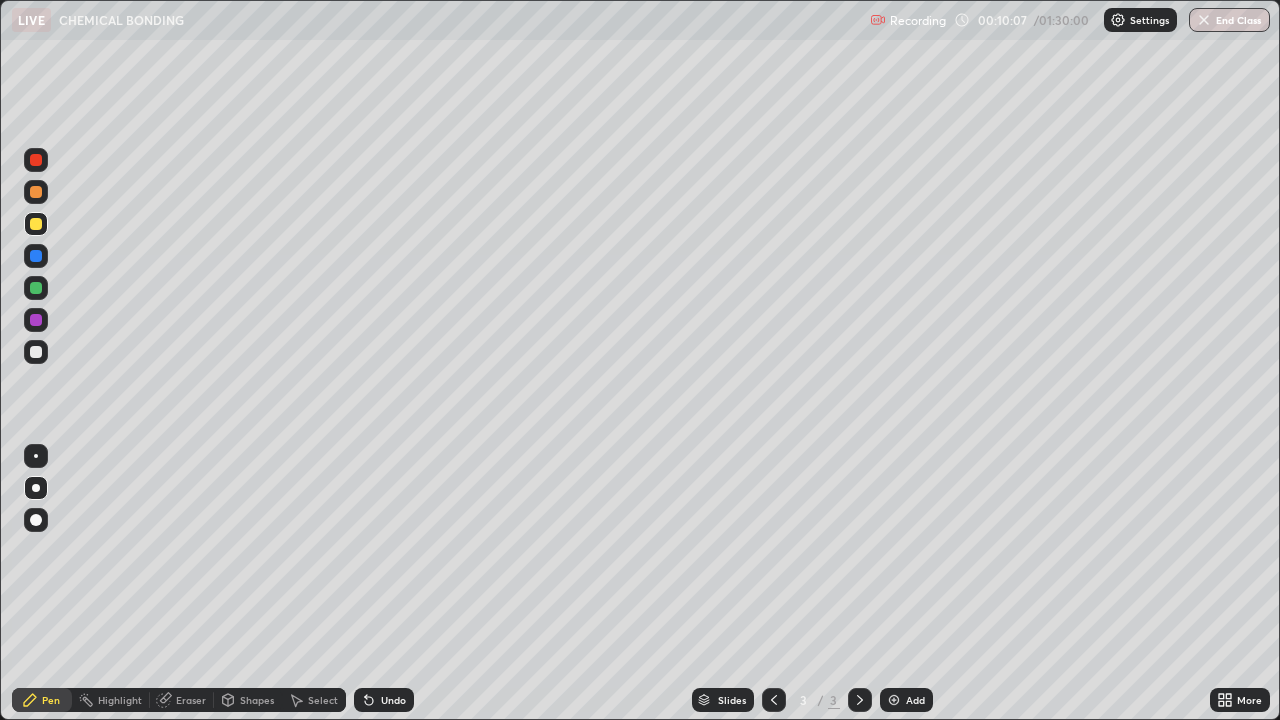click on "Undo" at bounding box center [393, 700] 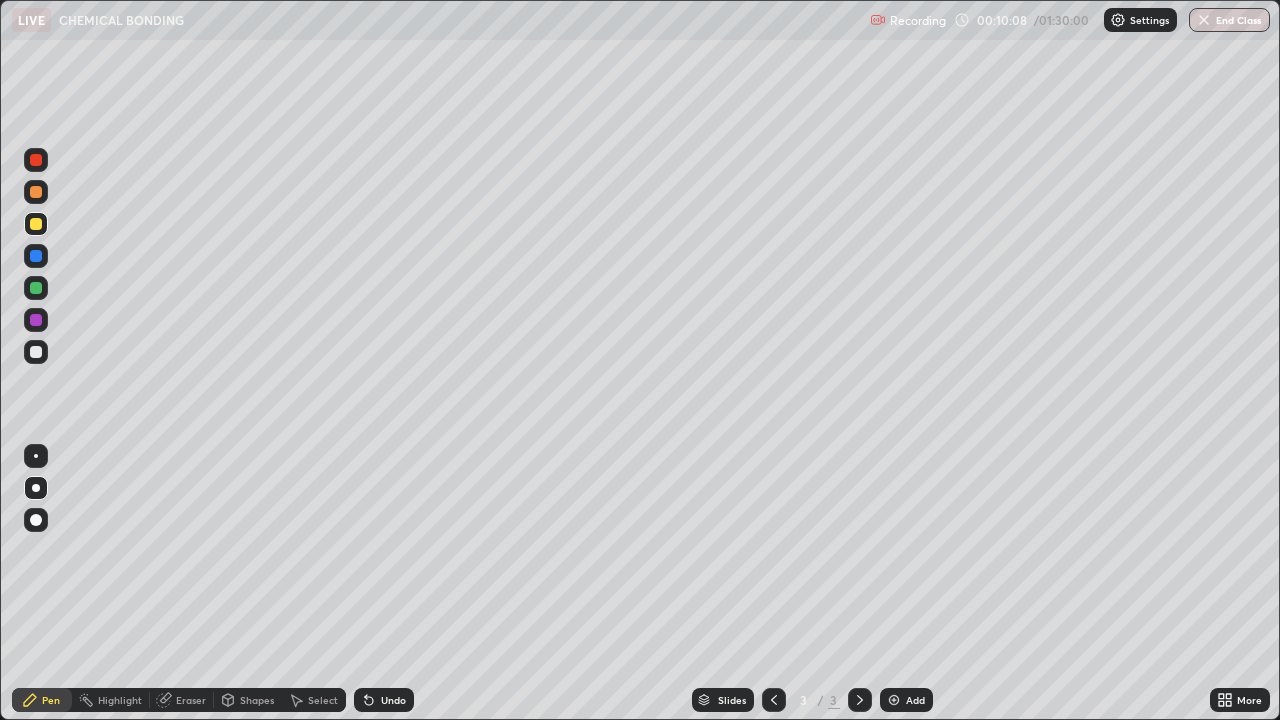 click on "Undo" at bounding box center [384, 700] 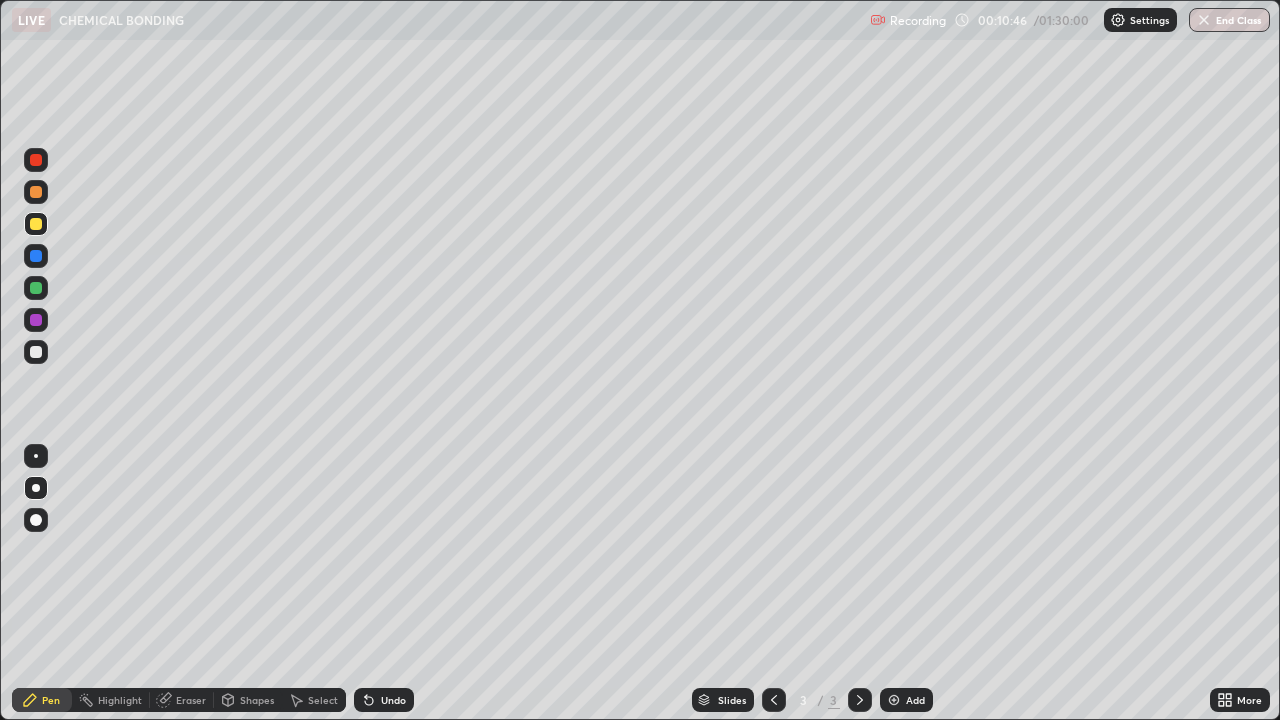 click on "Undo" at bounding box center (384, 700) 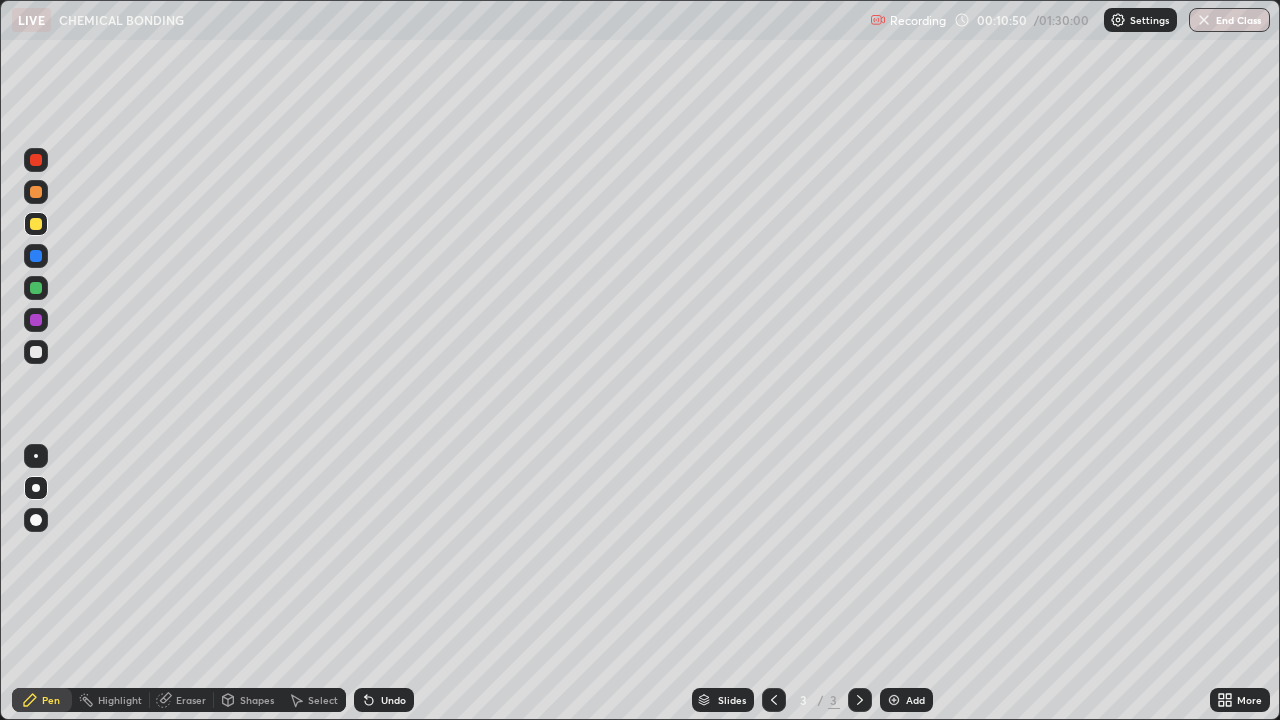click on "Undo" at bounding box center [393, 700] 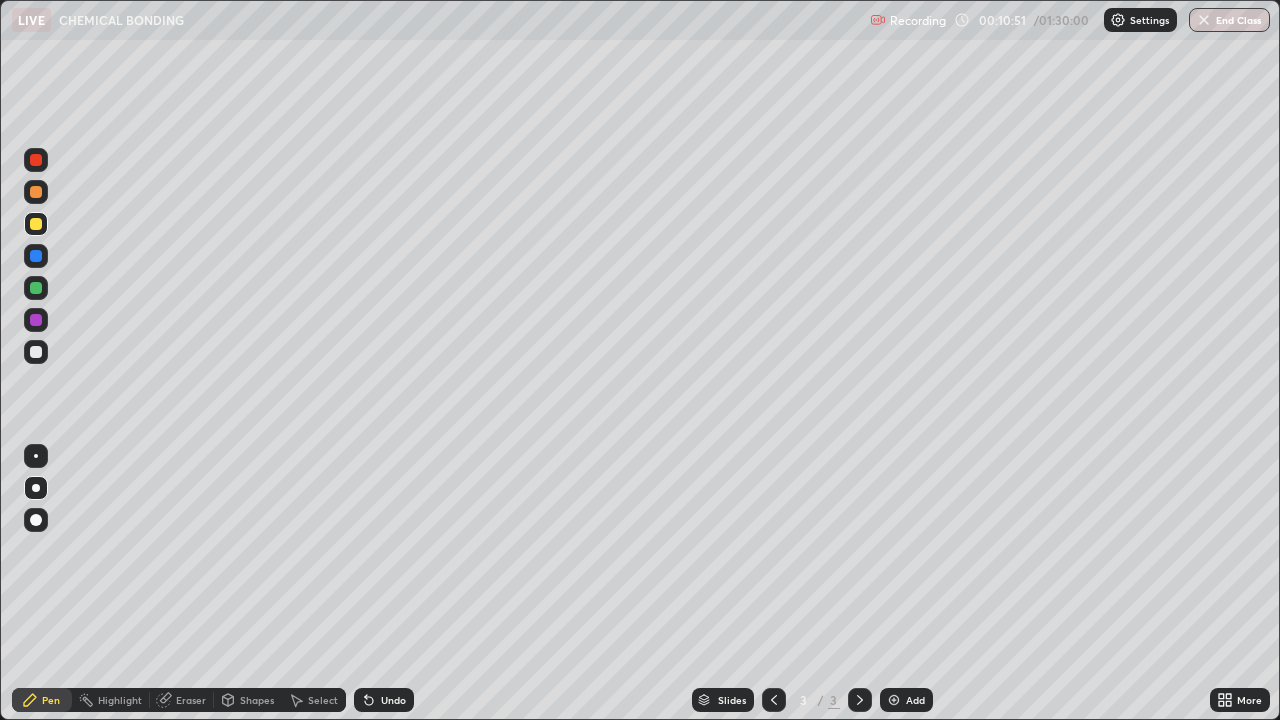 click on "Undo" at bounding box center (384, 700) 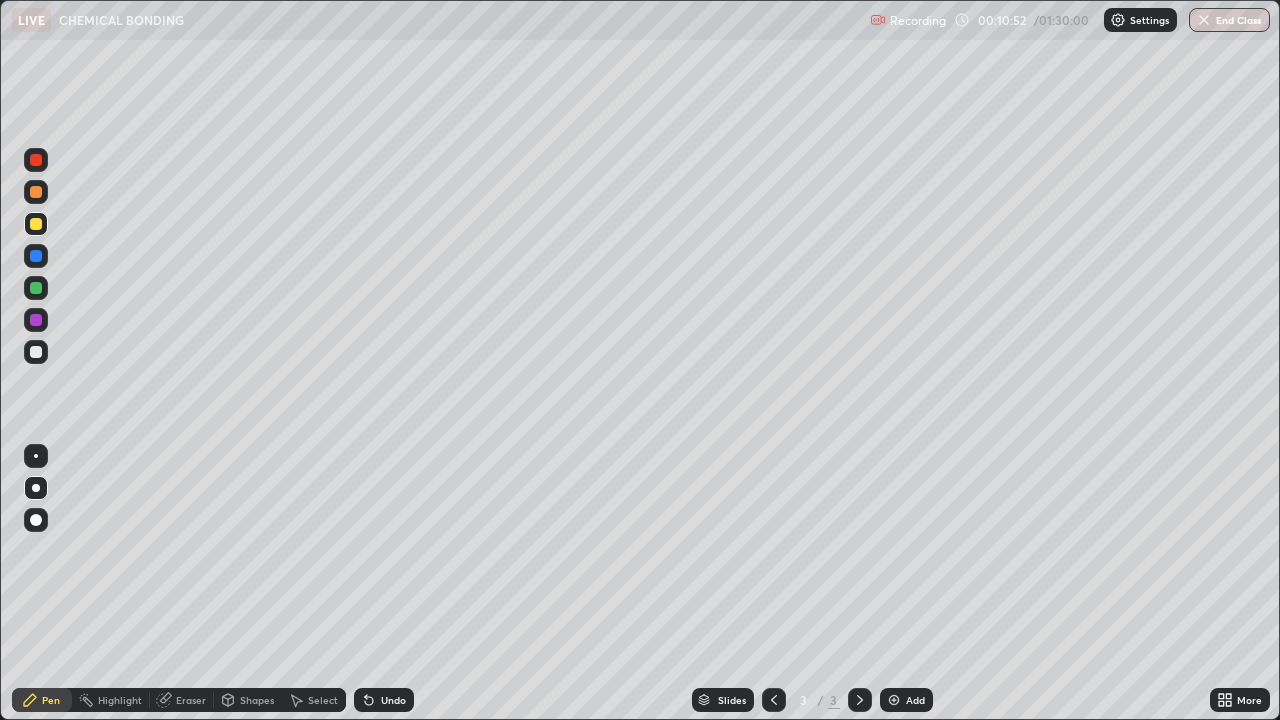 click on "Undo" at bounding box center [384, 700] 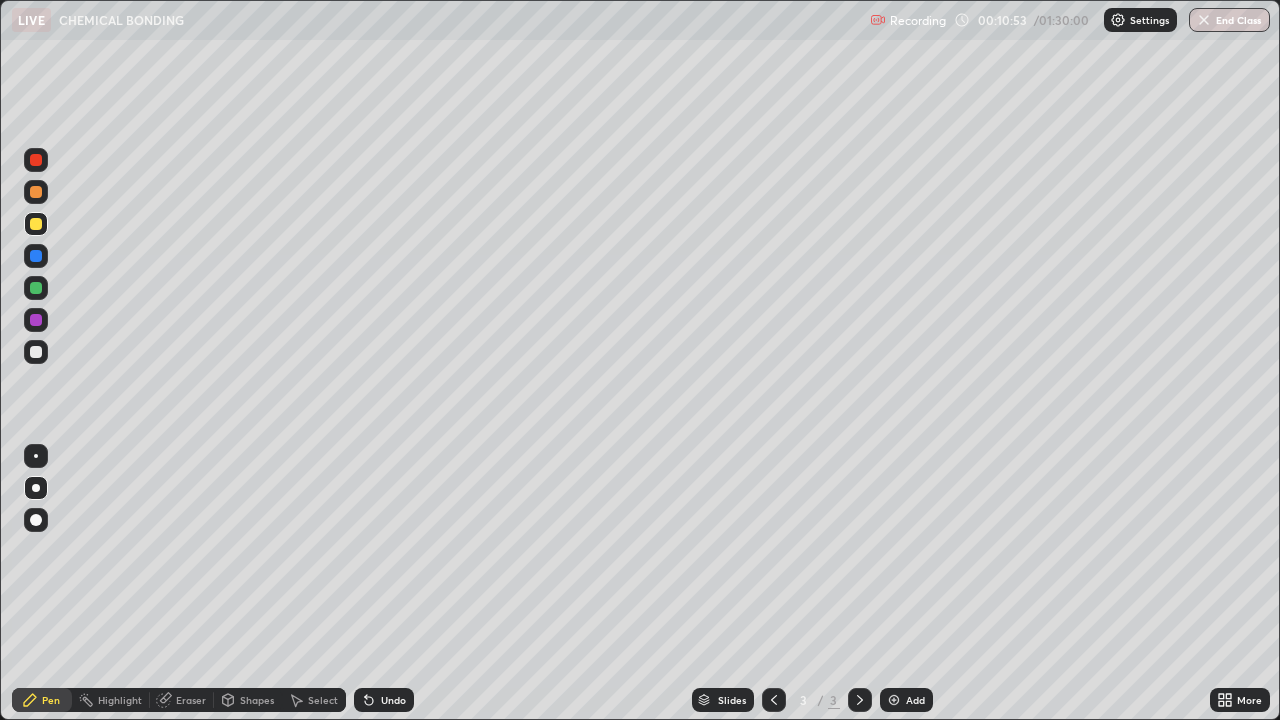click on "Undo" at bounding box center [384, 700] 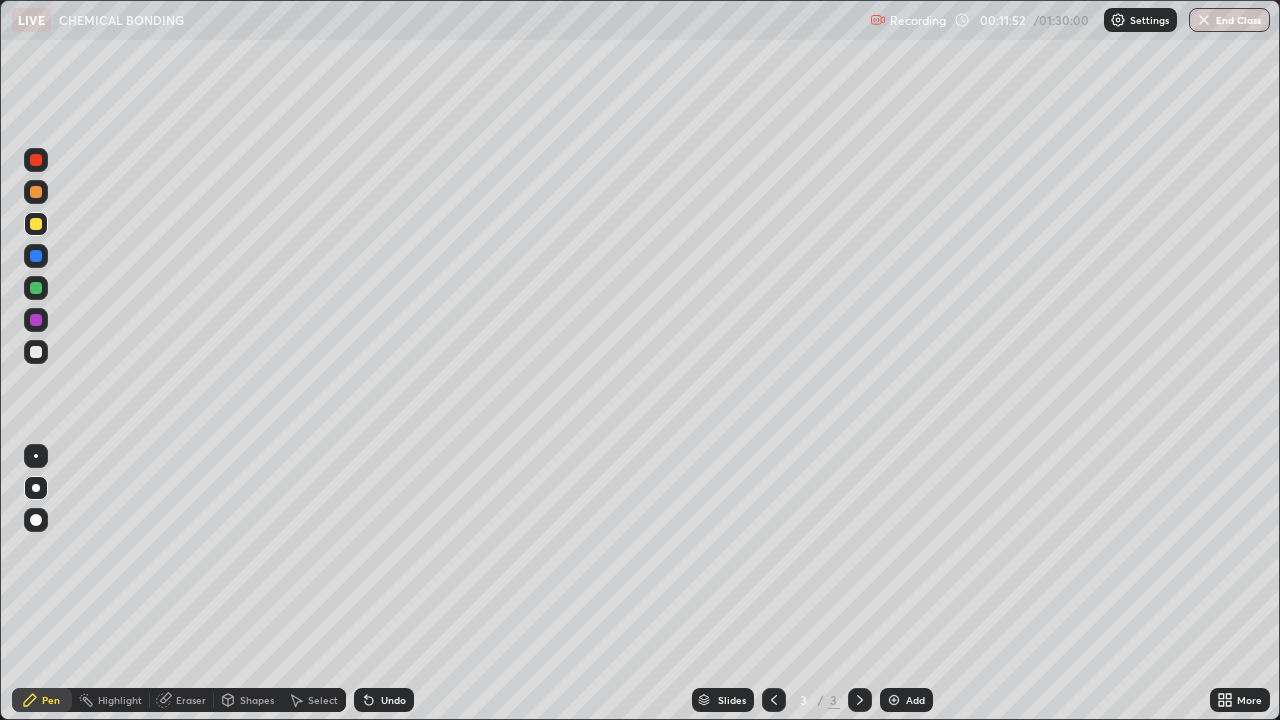 click at bounding box center (36, 192) 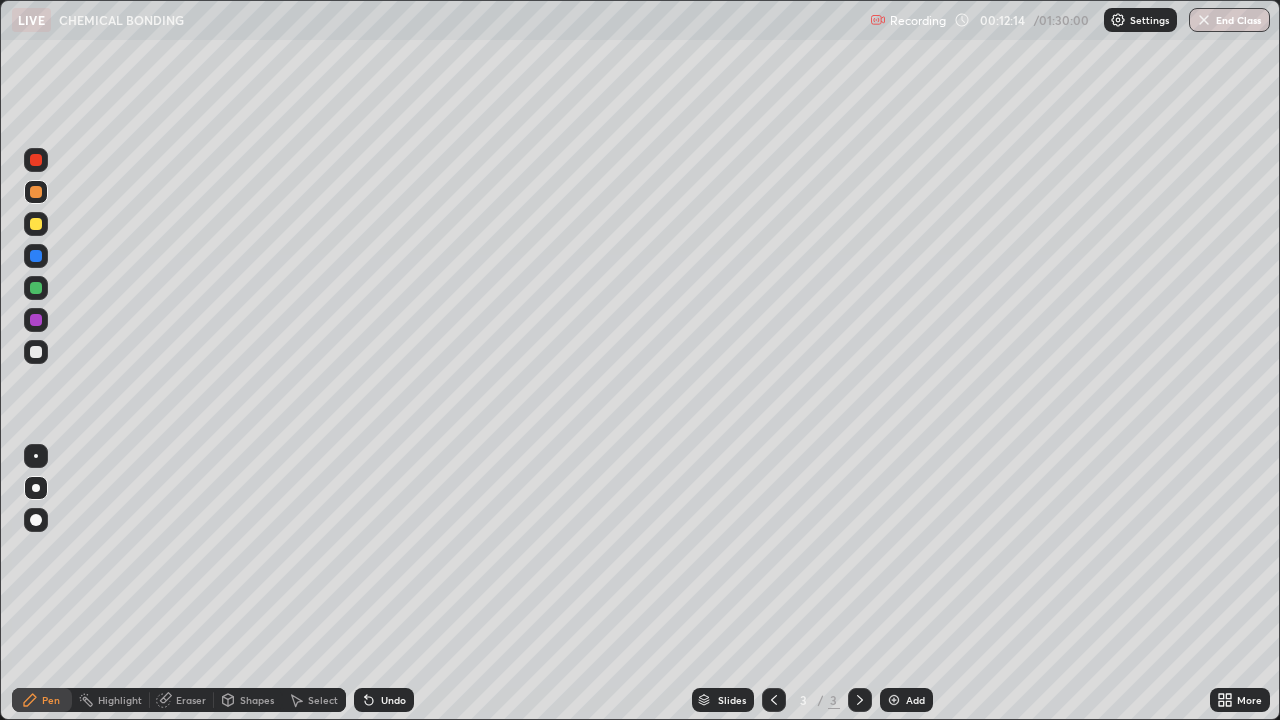 click on "Eraser" at bounding box center (191, 700) 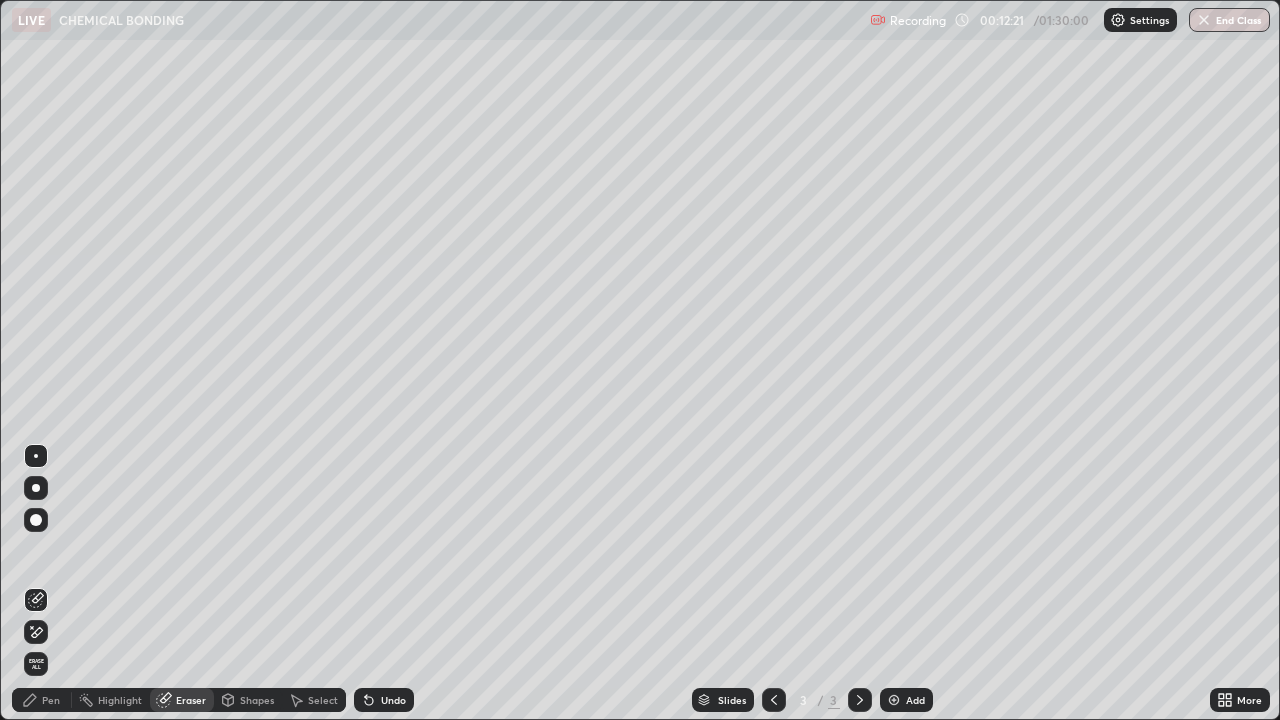 click on "Pen" at bounding box center (51, 700) 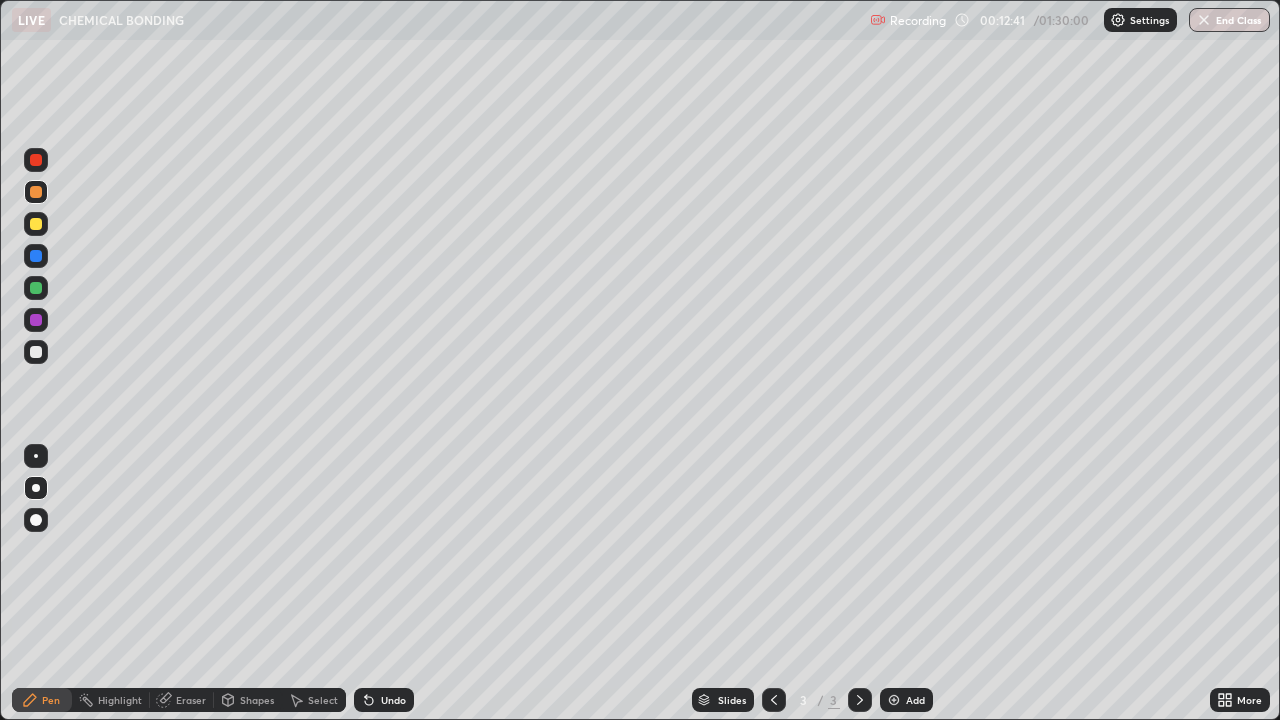 click 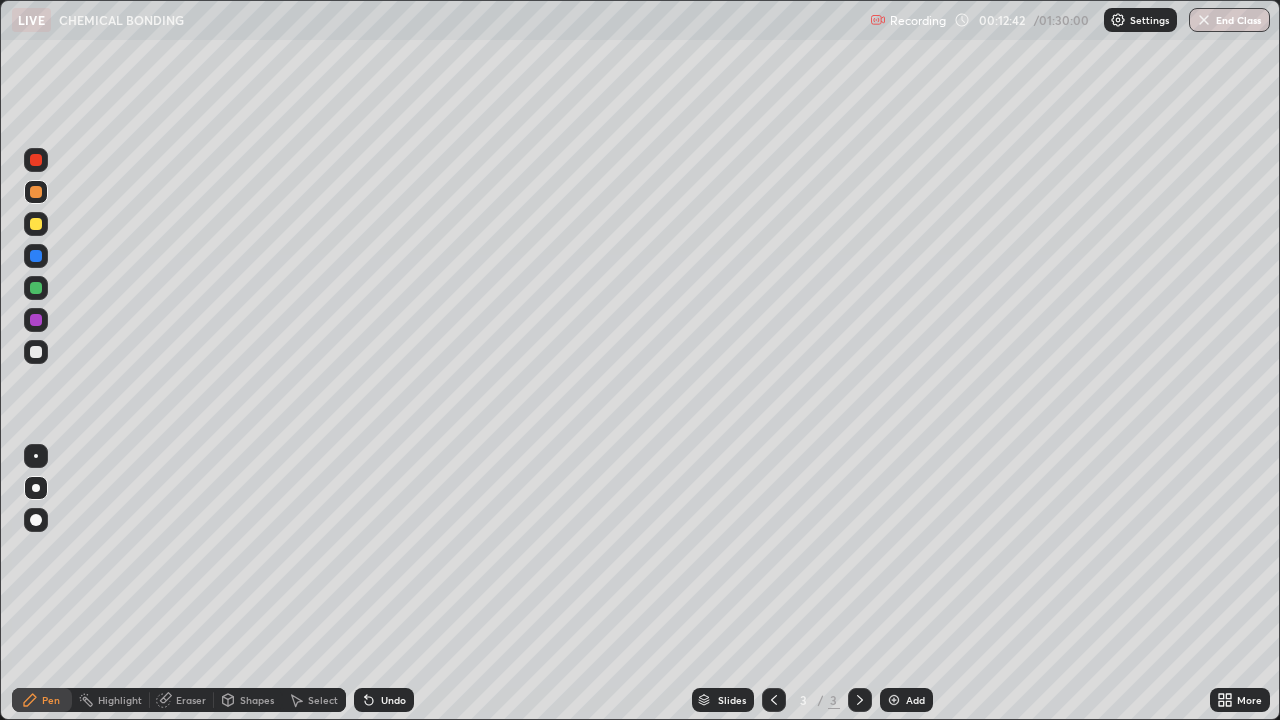 click 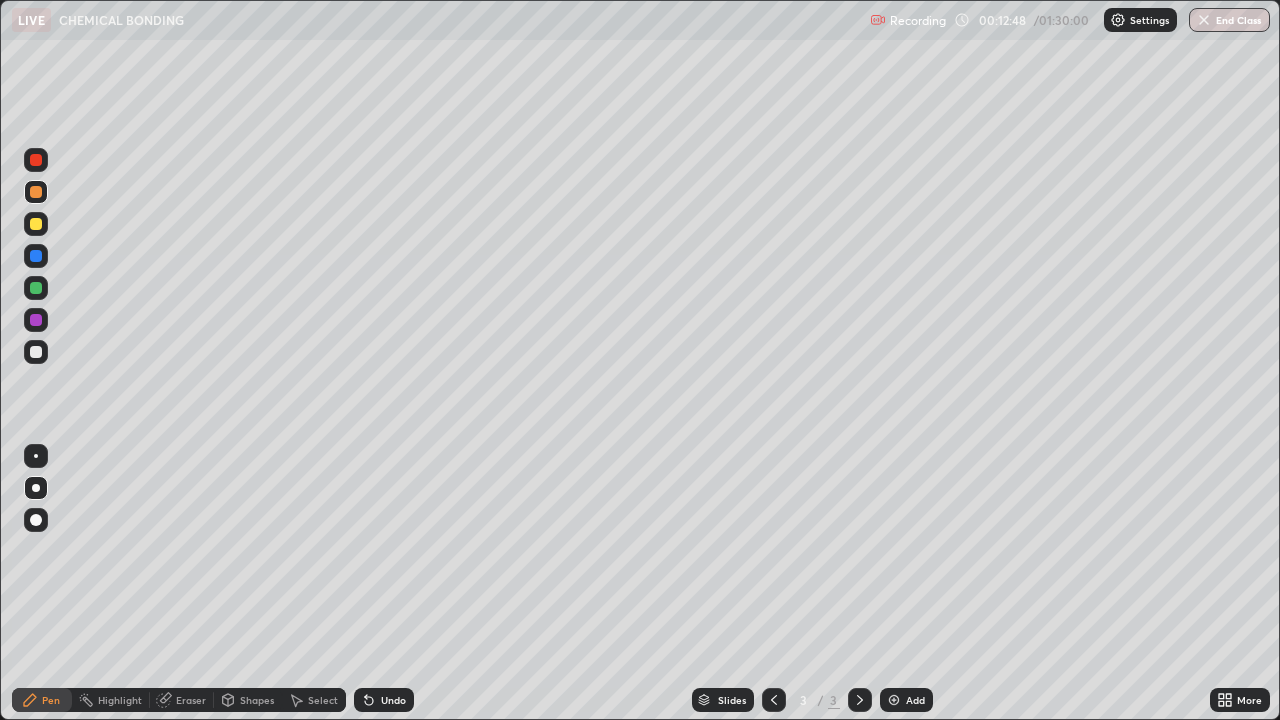 click on "Eraser" at bounding box center [191, 700] 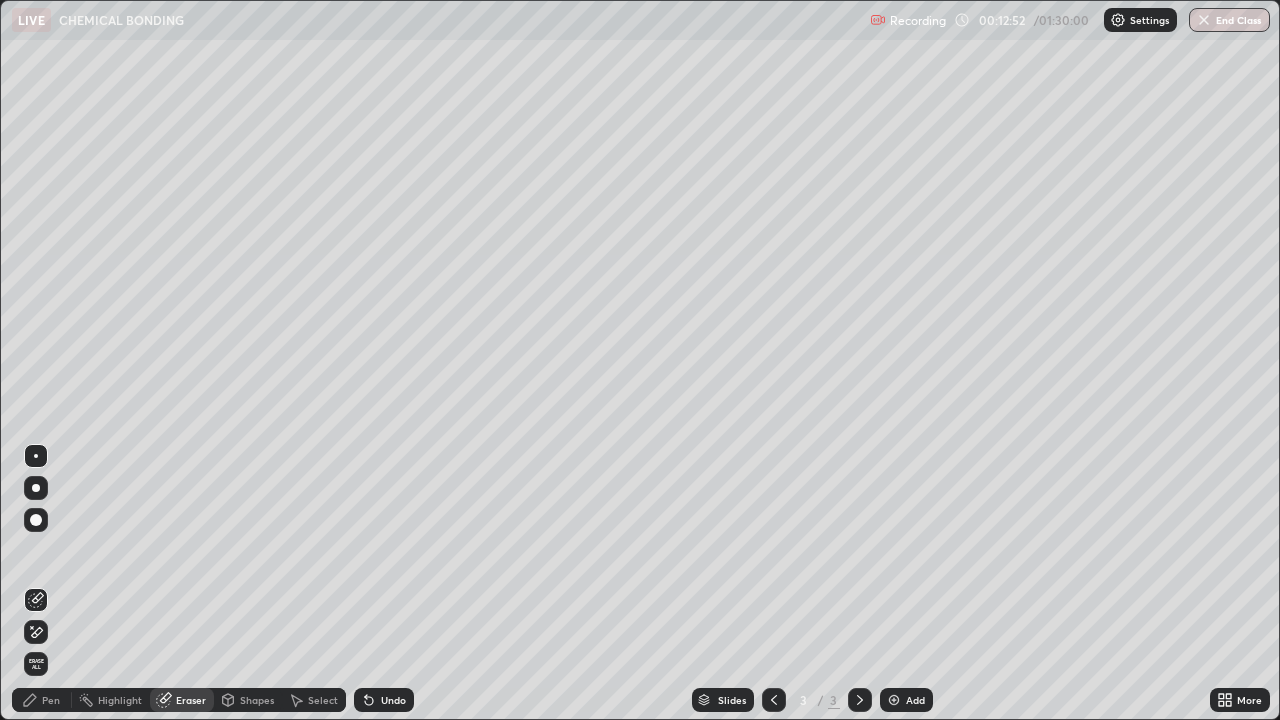 click on "Pen" at bounding box center (51, 700) 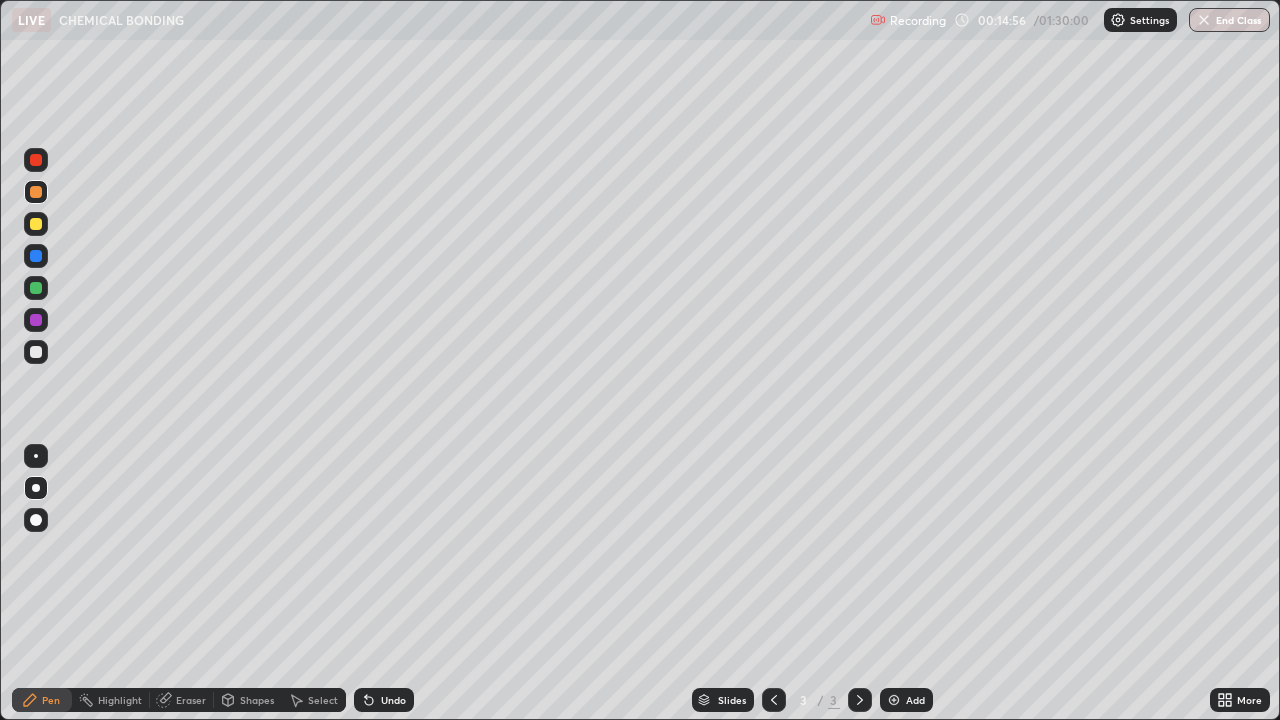 click at bounding box center (36, 352) 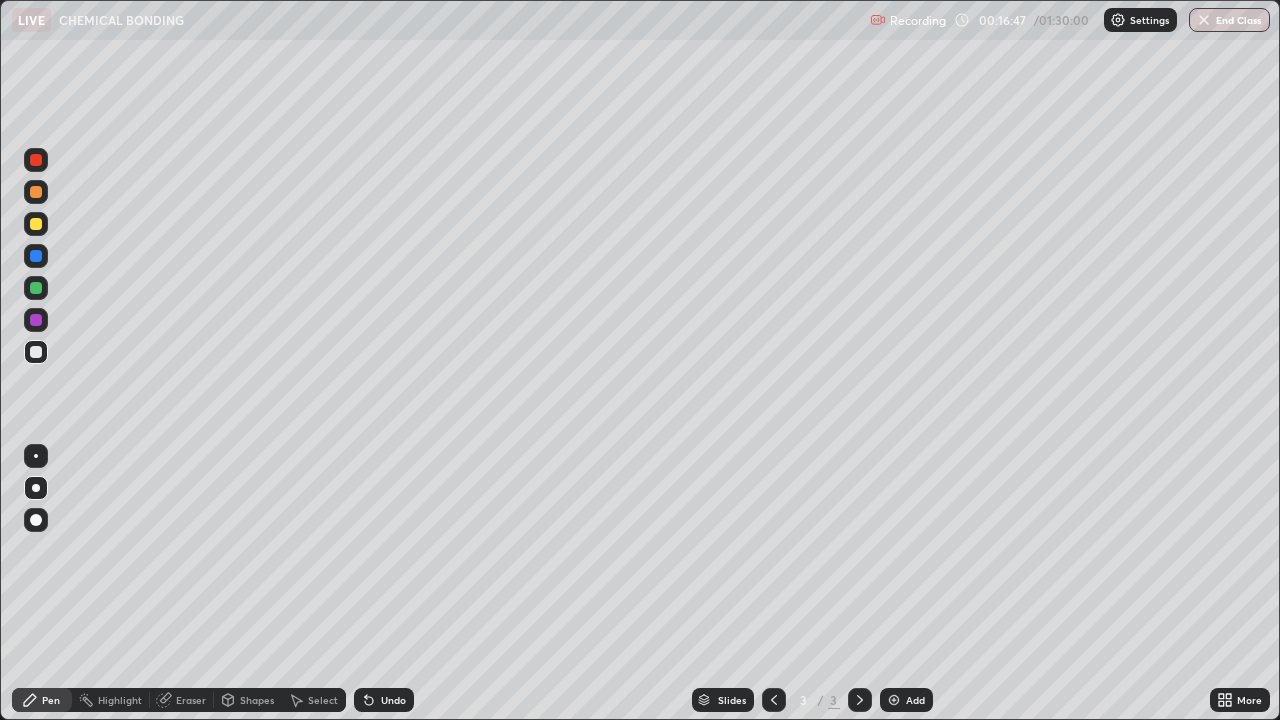 click on "Add" at bounding box center [915, 700] 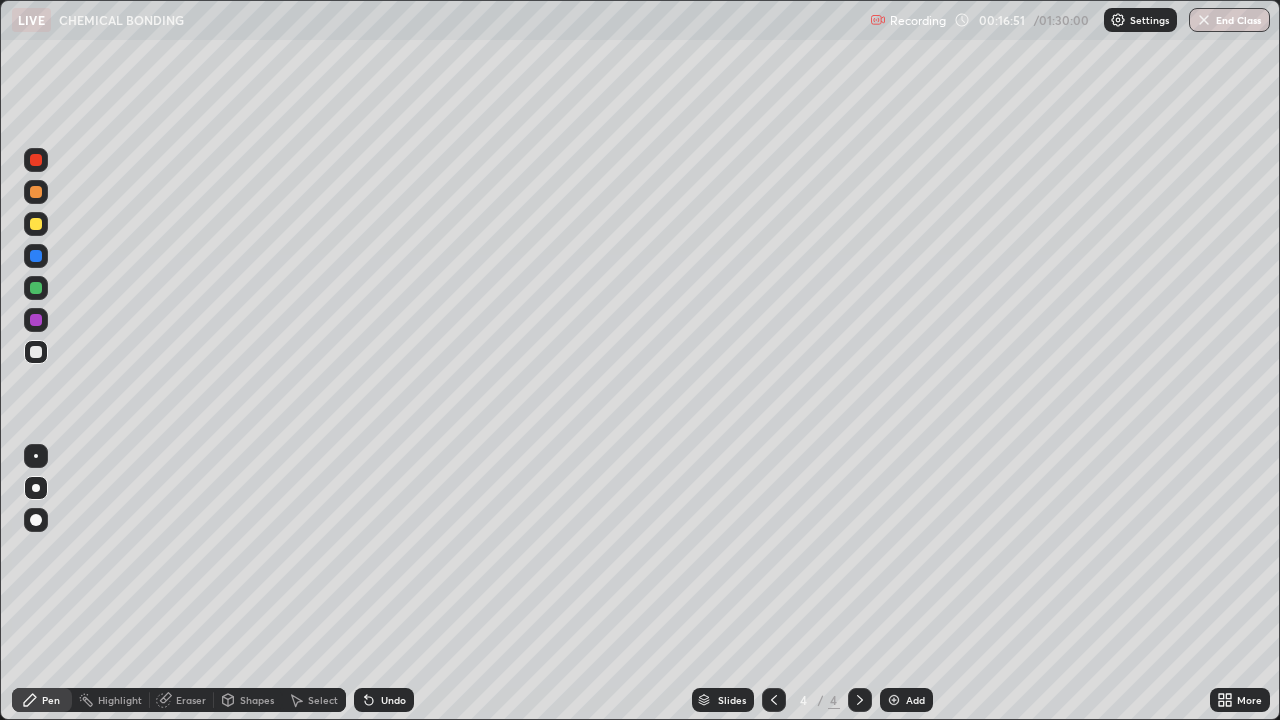 click at bounding box center (36, 224) 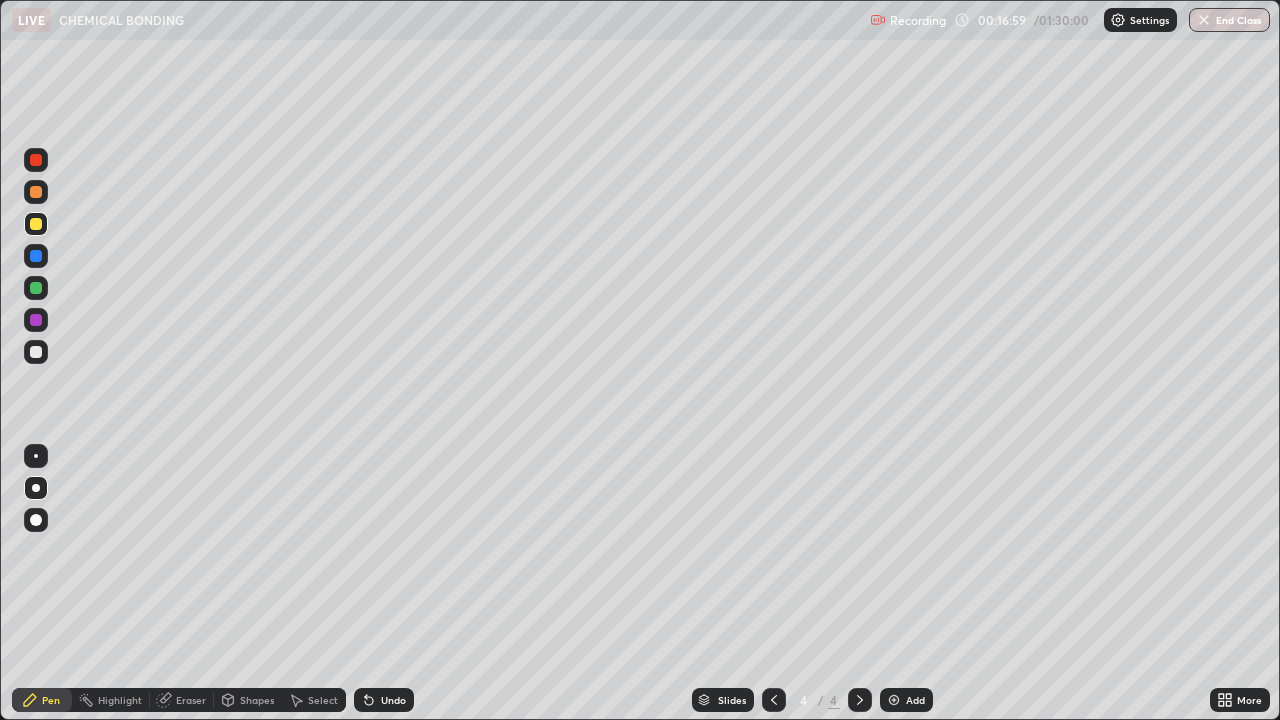 click 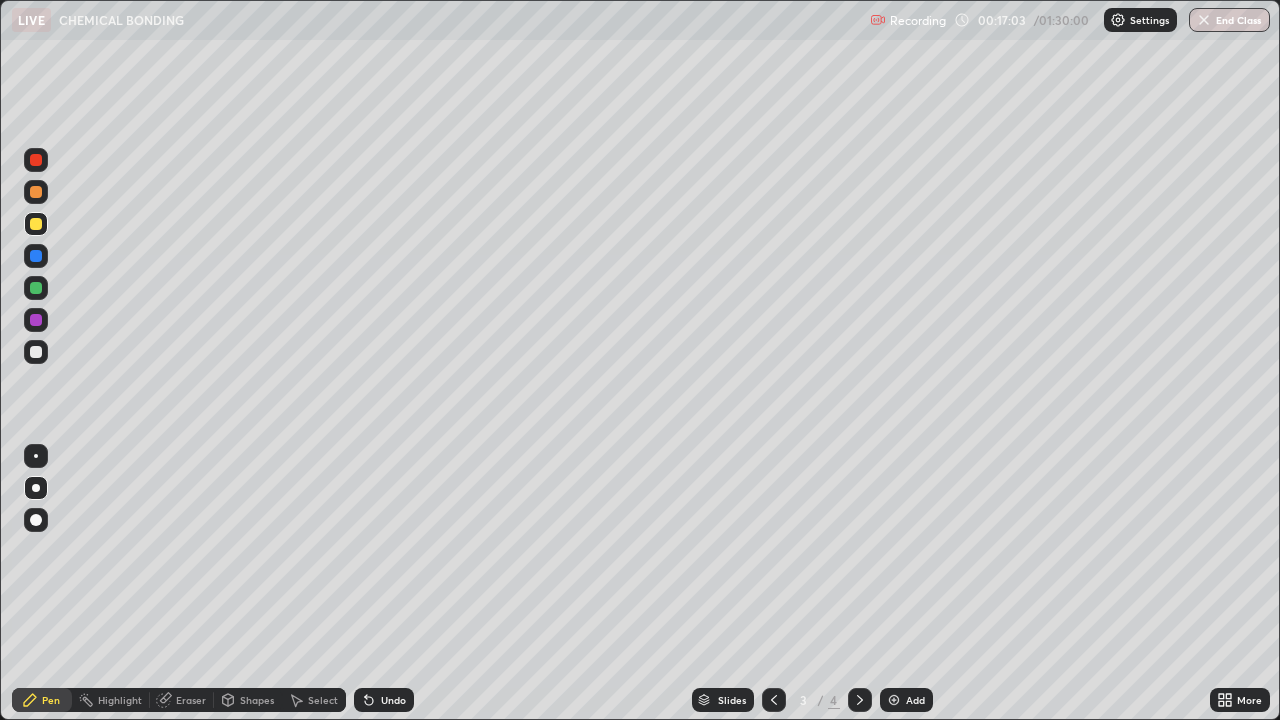 click 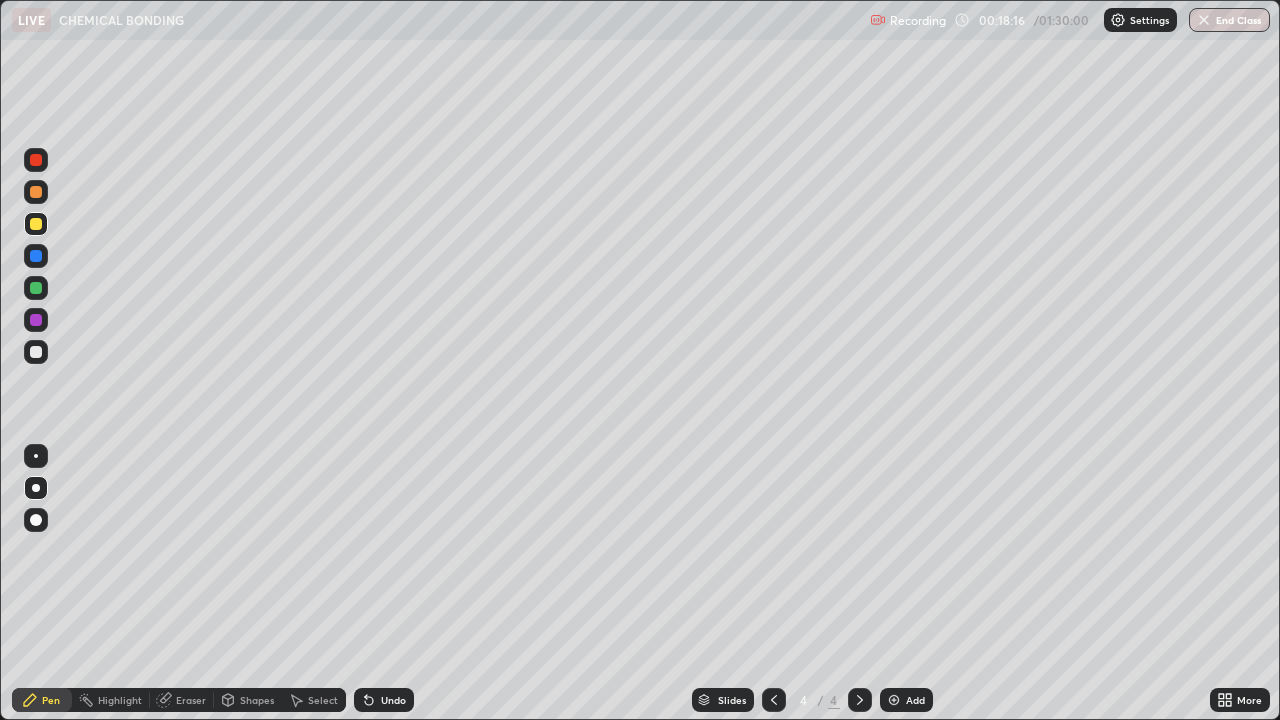 click 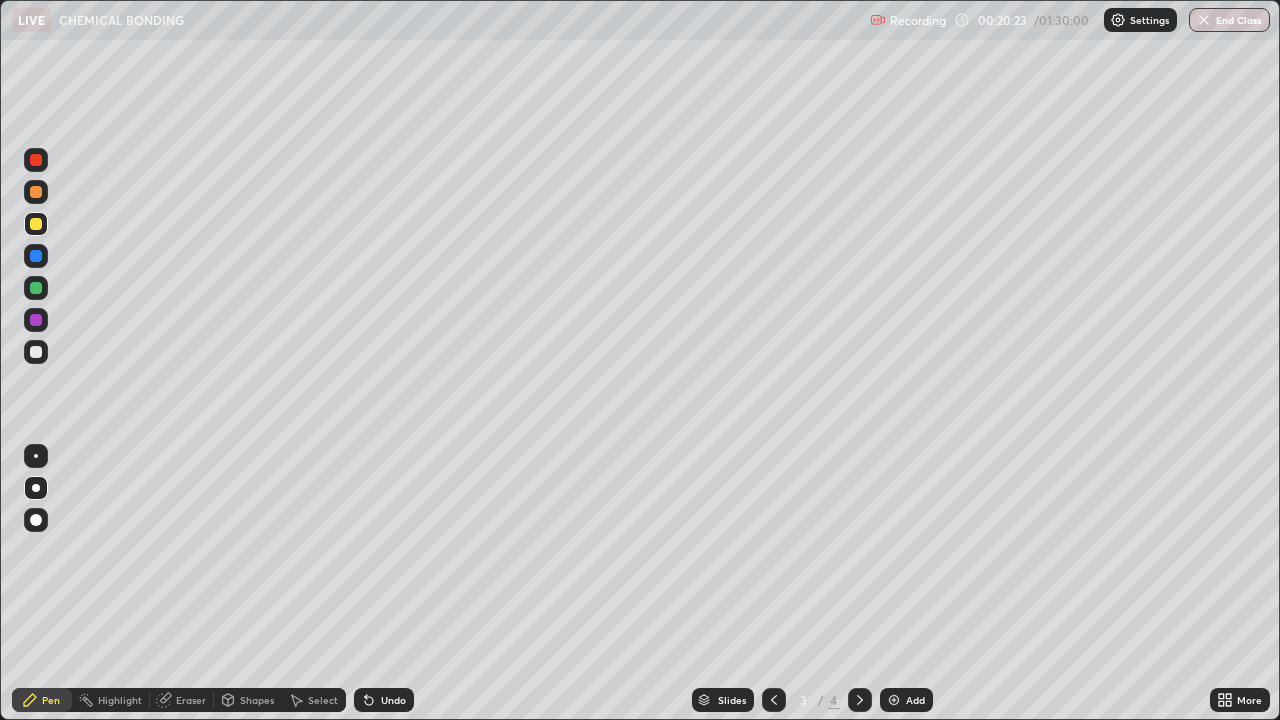 click 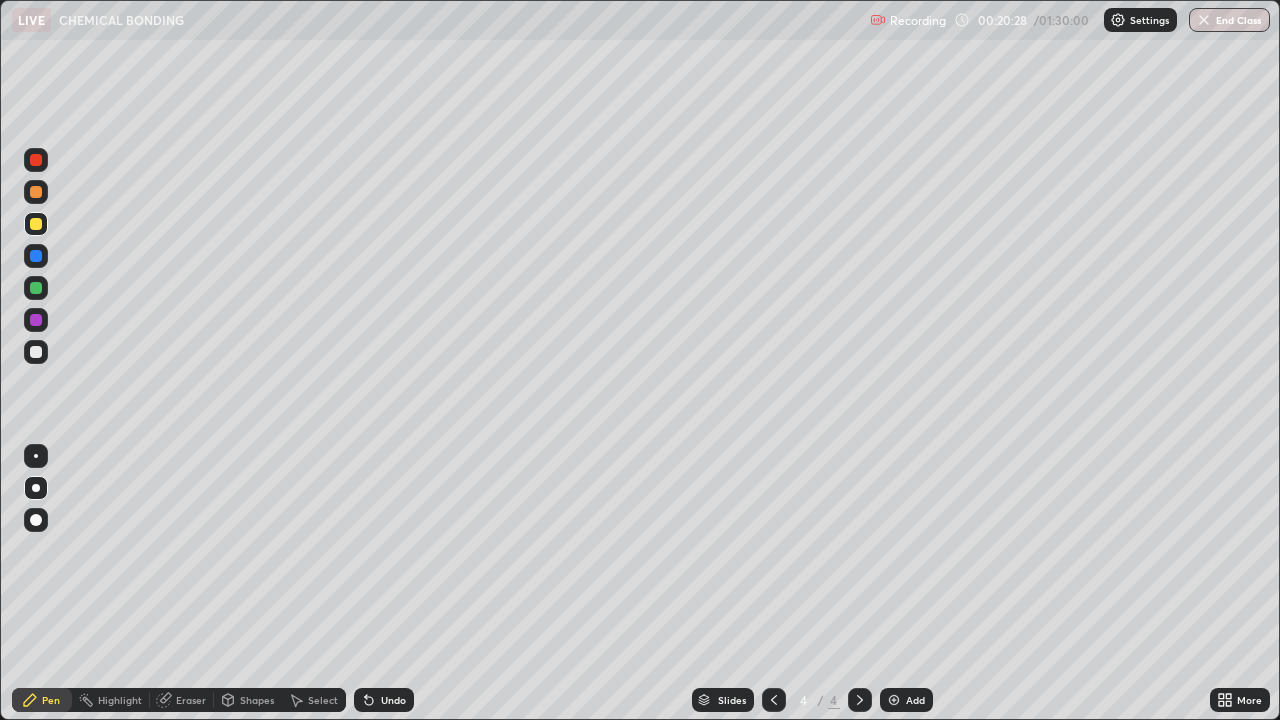 click on "Undo" at bounding box center [393, 700] 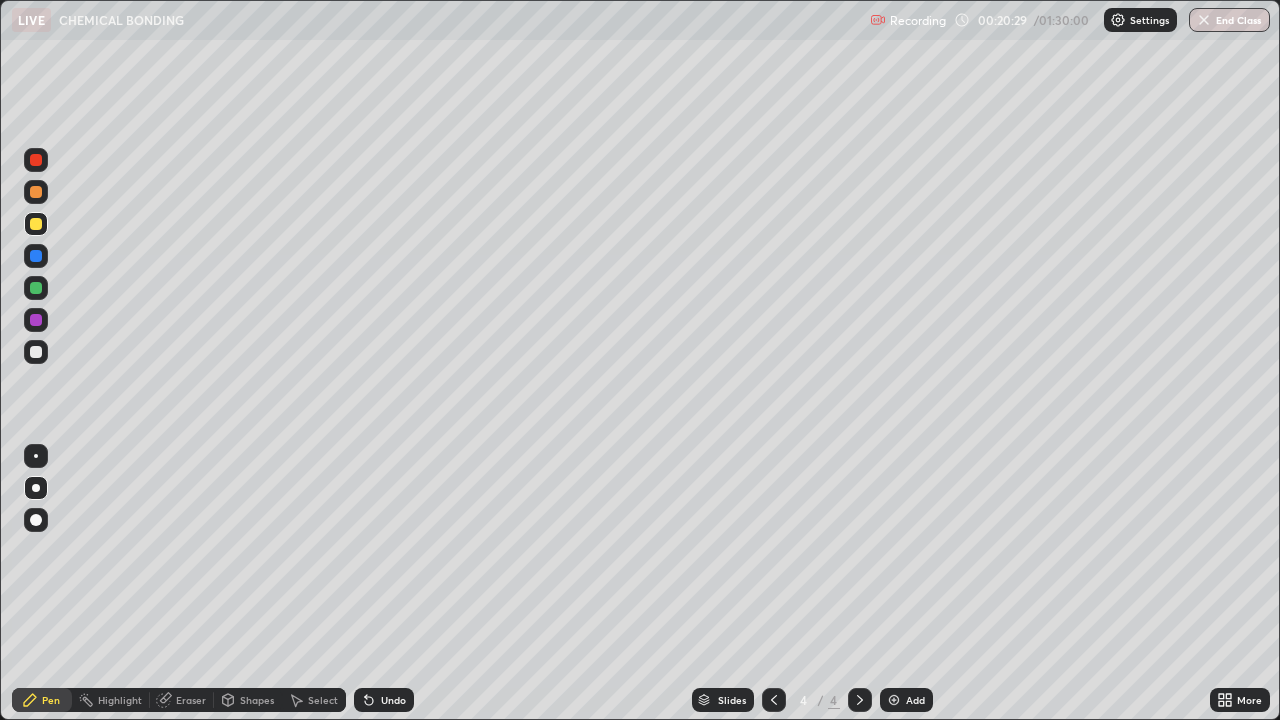 click on "Undo" at bounding box center [384, 700] 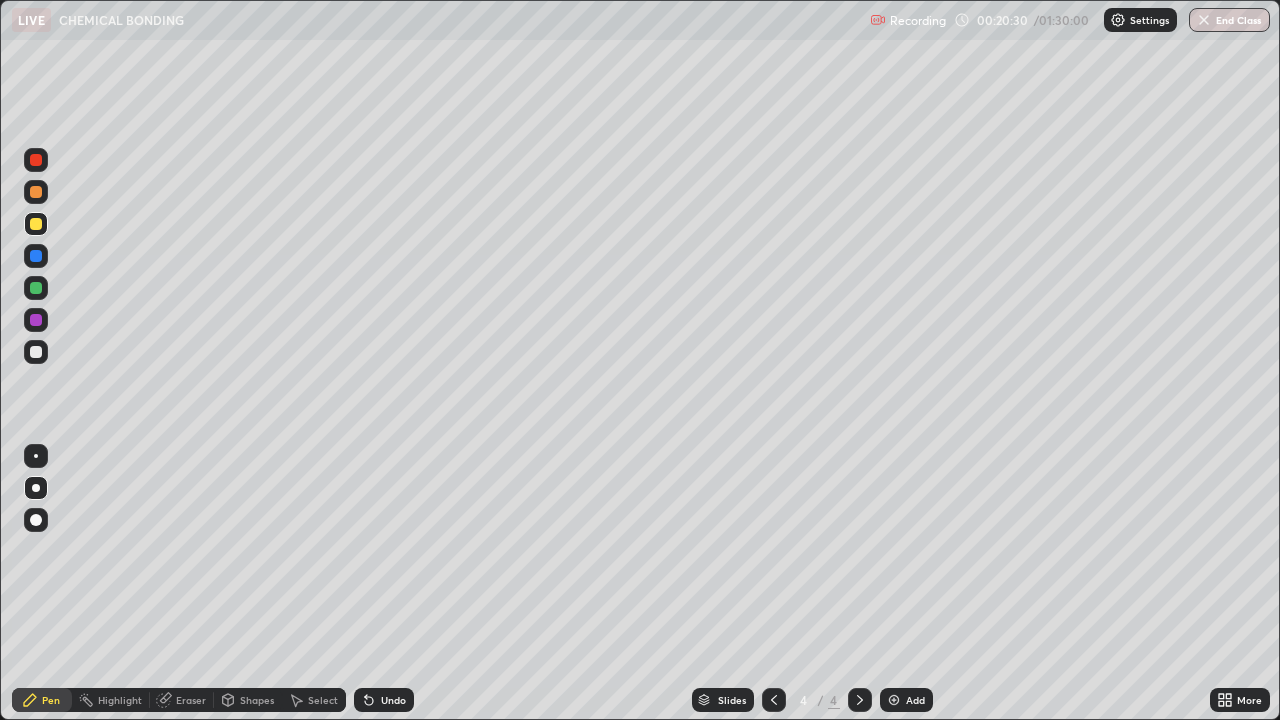 click on "Undo" at bounding box center [384, 700] 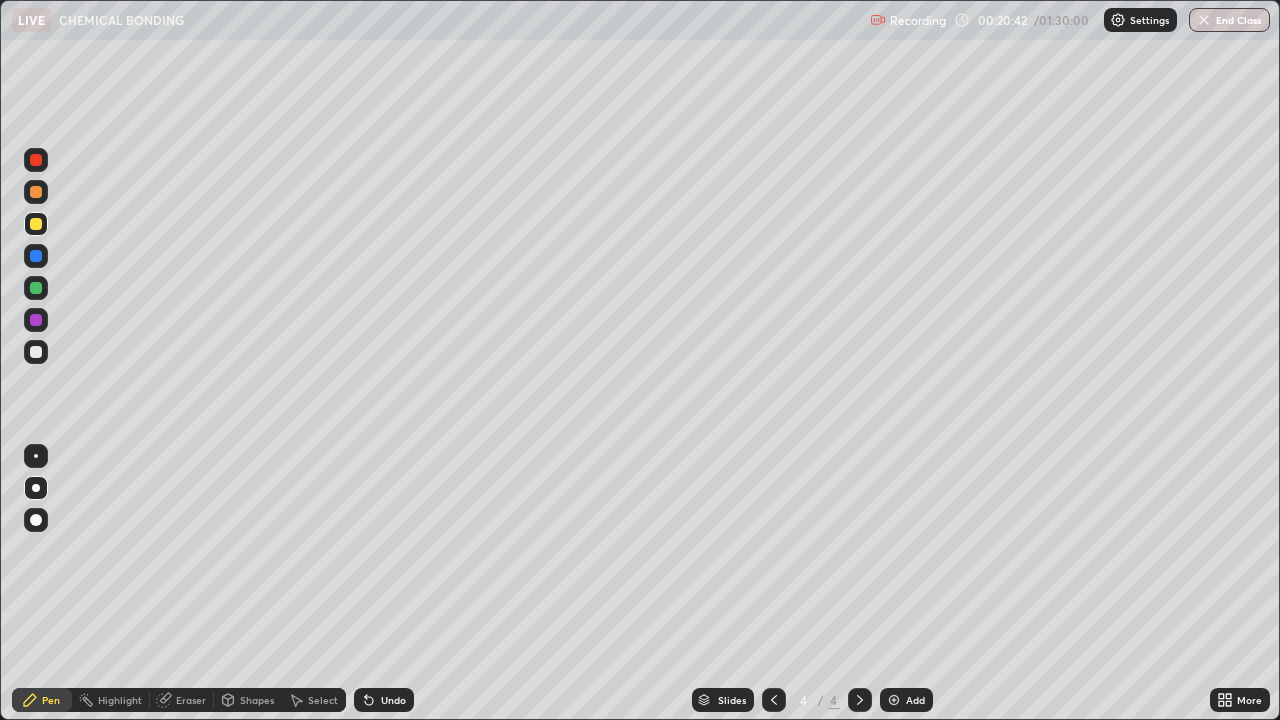 click at bounding box center (36, 352) 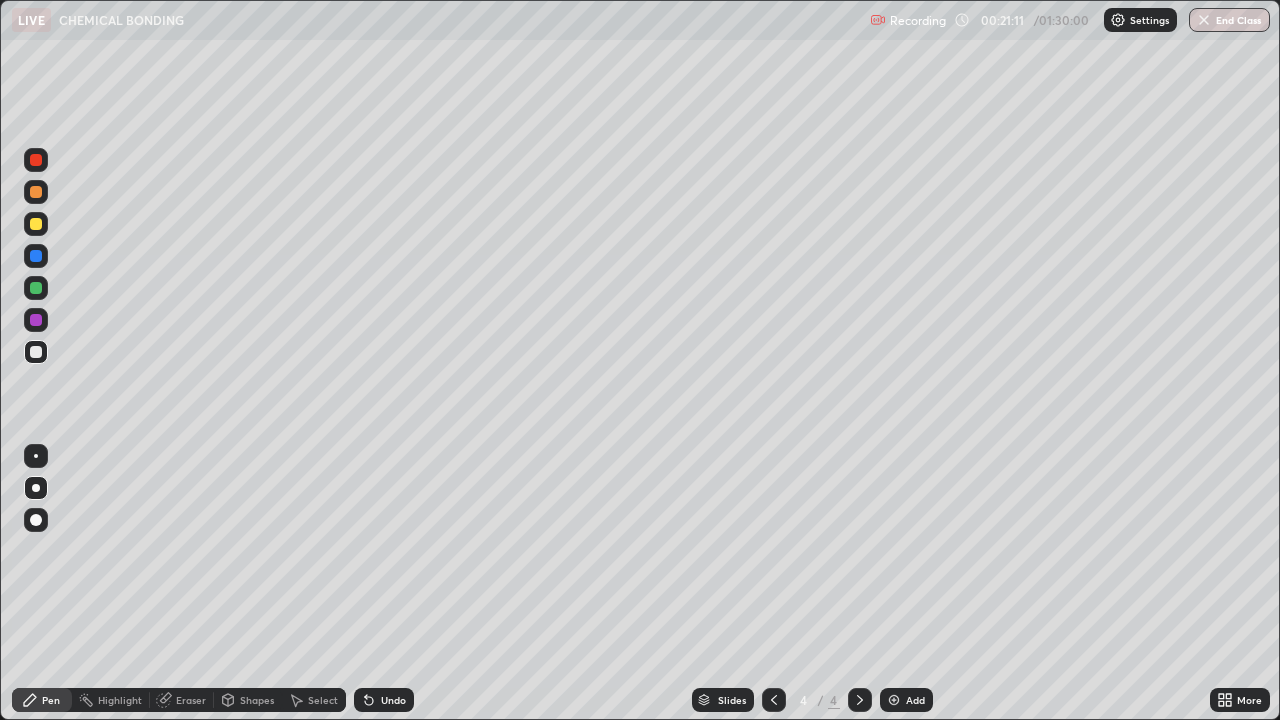 click at bounding box center (36, 224) 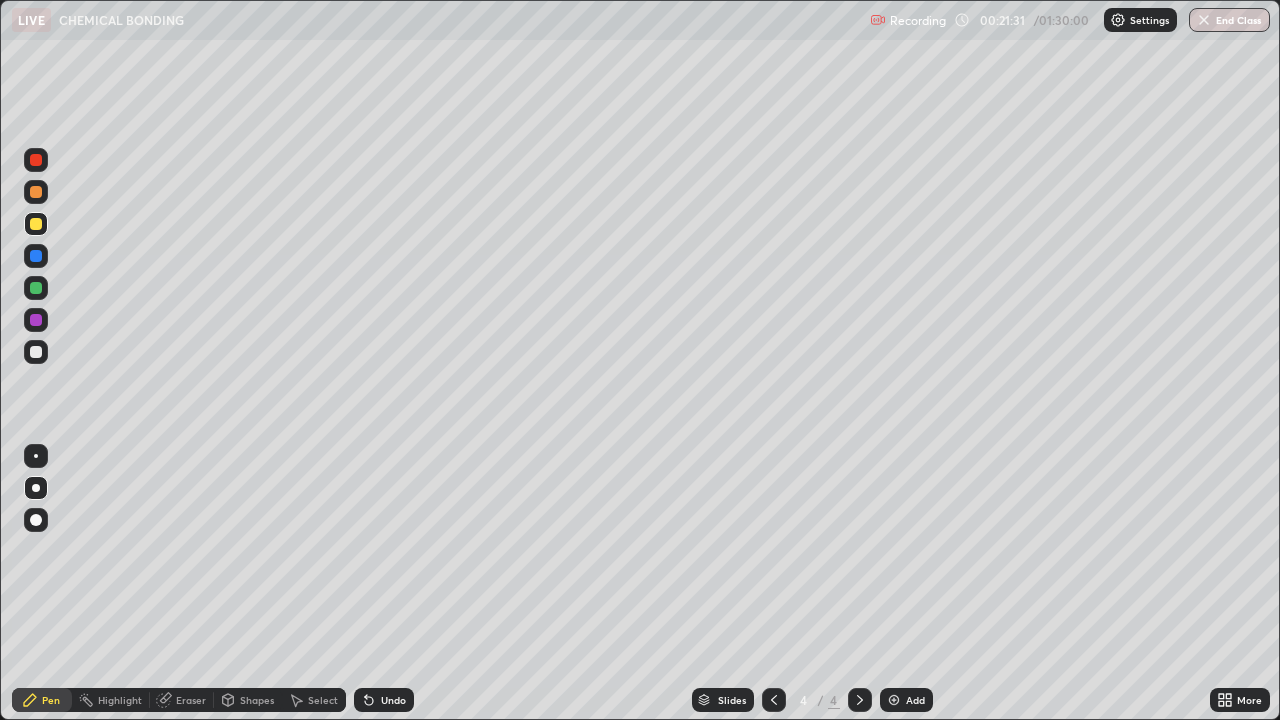 click on "Eraser" at bounding box center [191, 700] 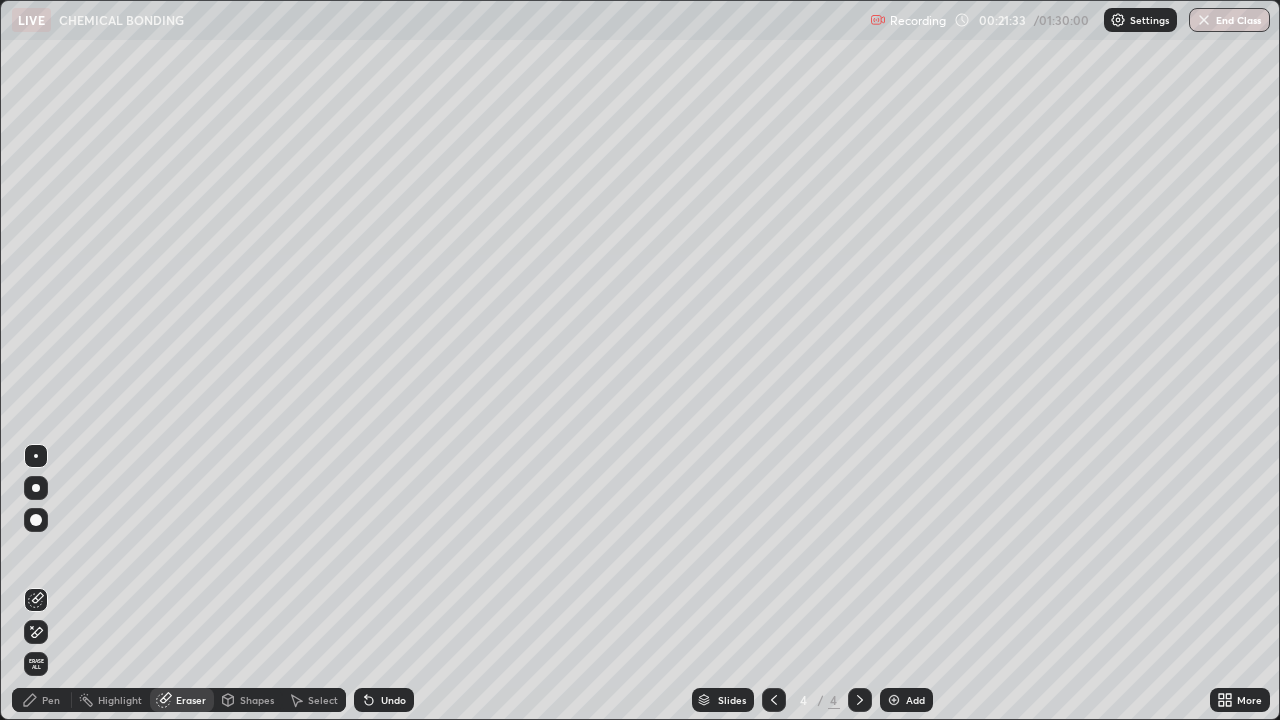 click on "Pen" at bounding box center [51, 700] 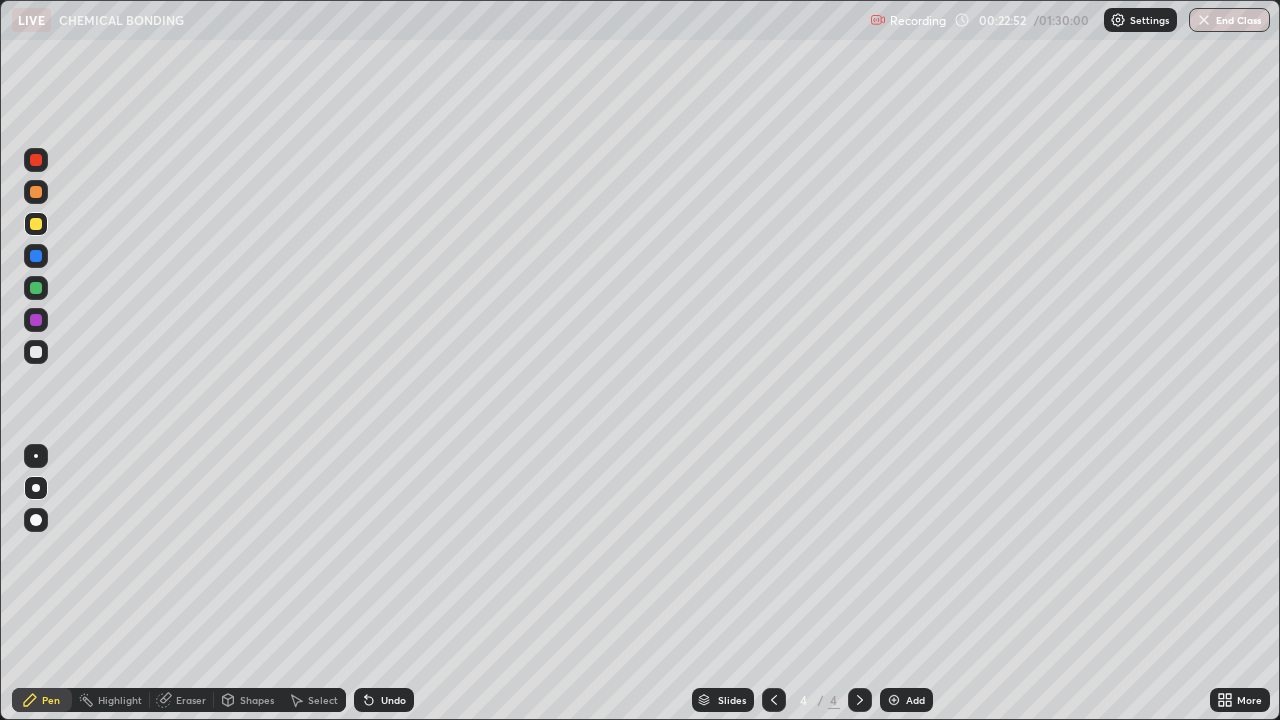click at bounding box center (36, 352) 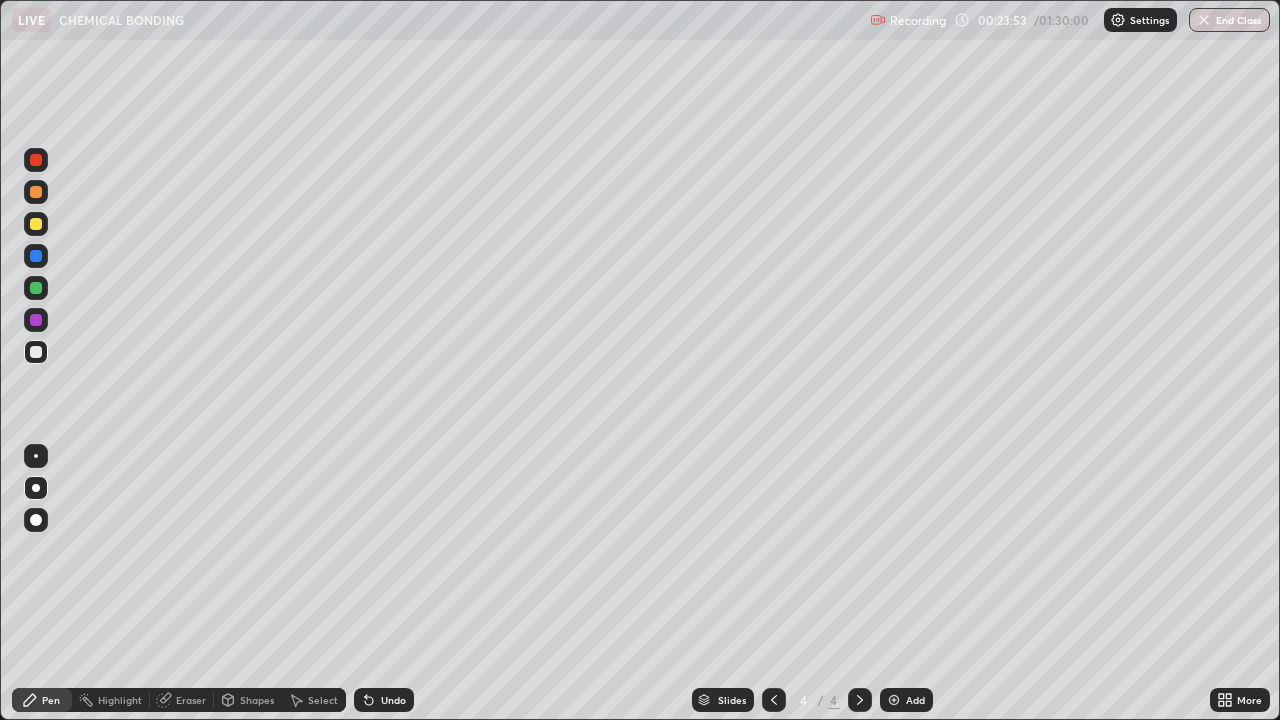 click at bounding box center (36, 224) 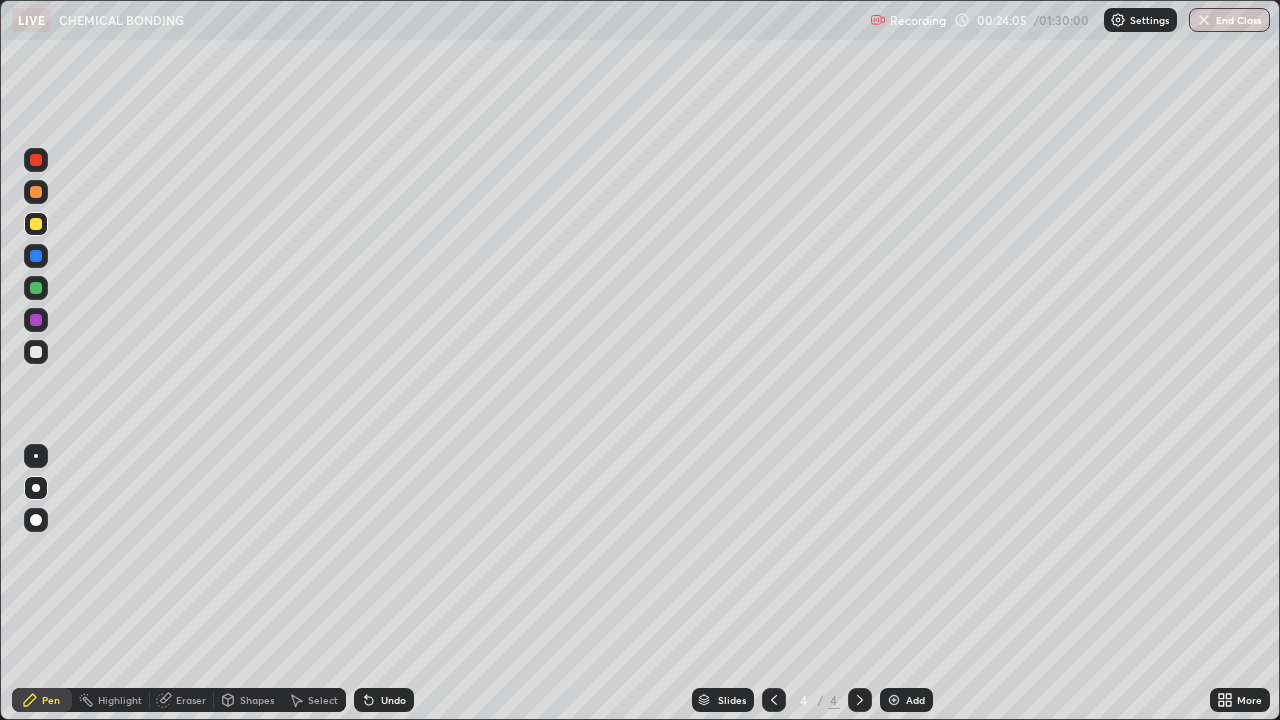 click on "Undo" at bounding box center [393, 700] 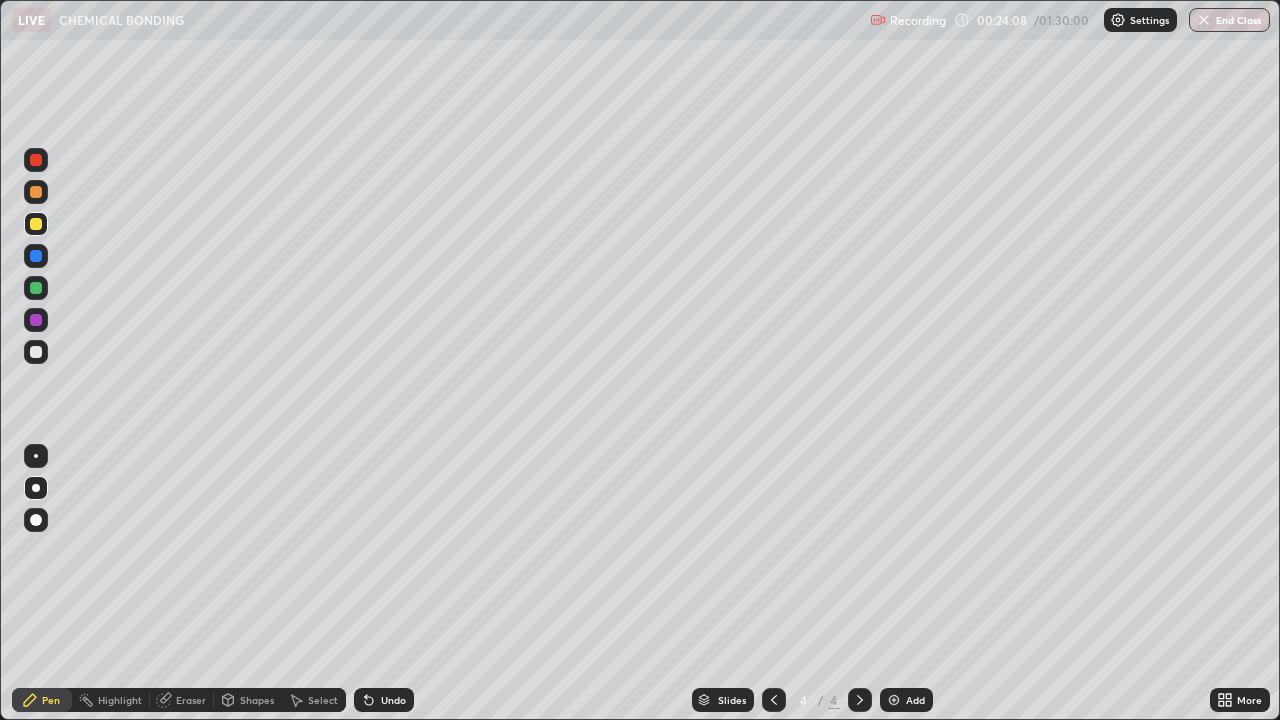 click at bounding box center [36, 352] 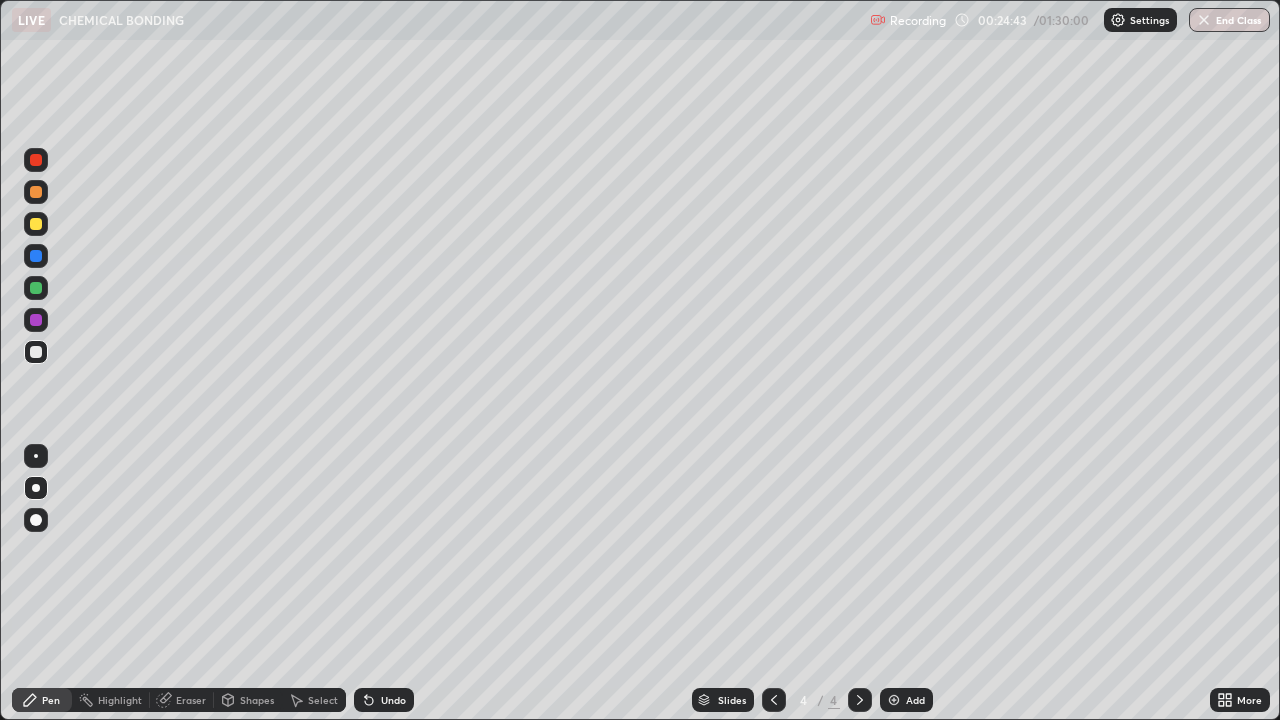 click on "Undo" at bounding box center [393, 700] 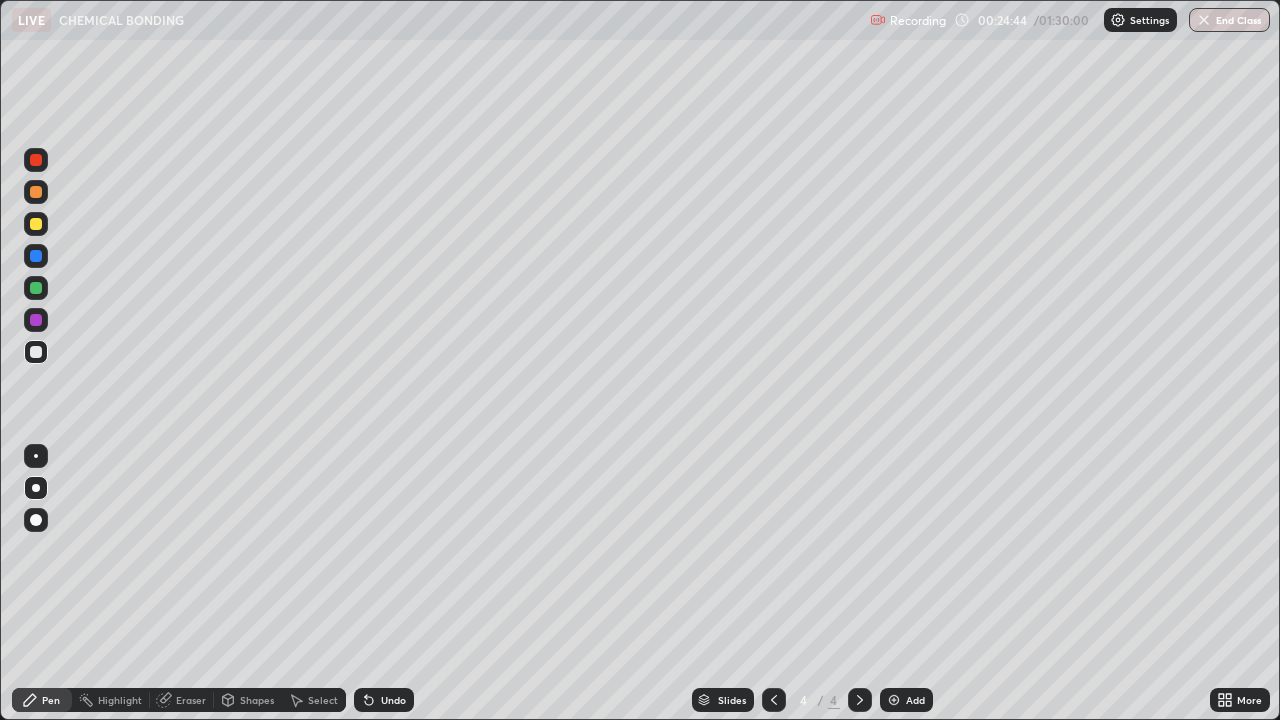 click on "Undo" at bounding box center (384, 700) 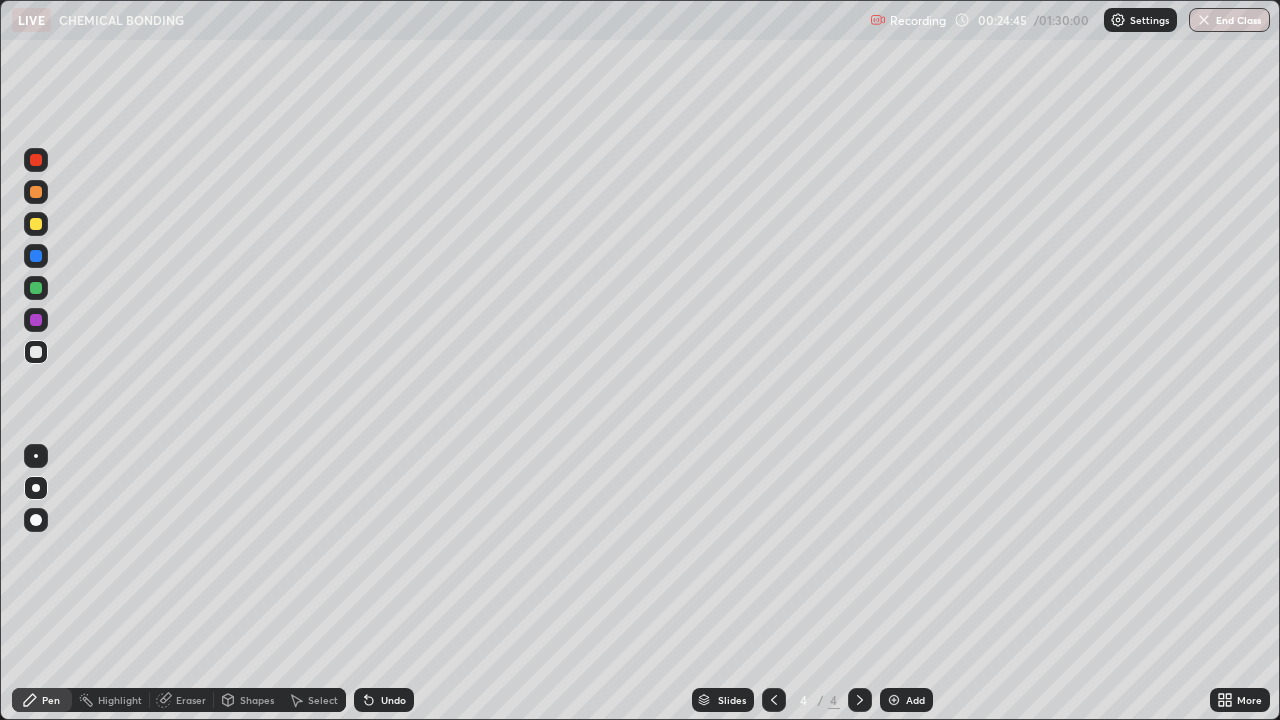 click on "Undo" at bounding box center (393, 700) 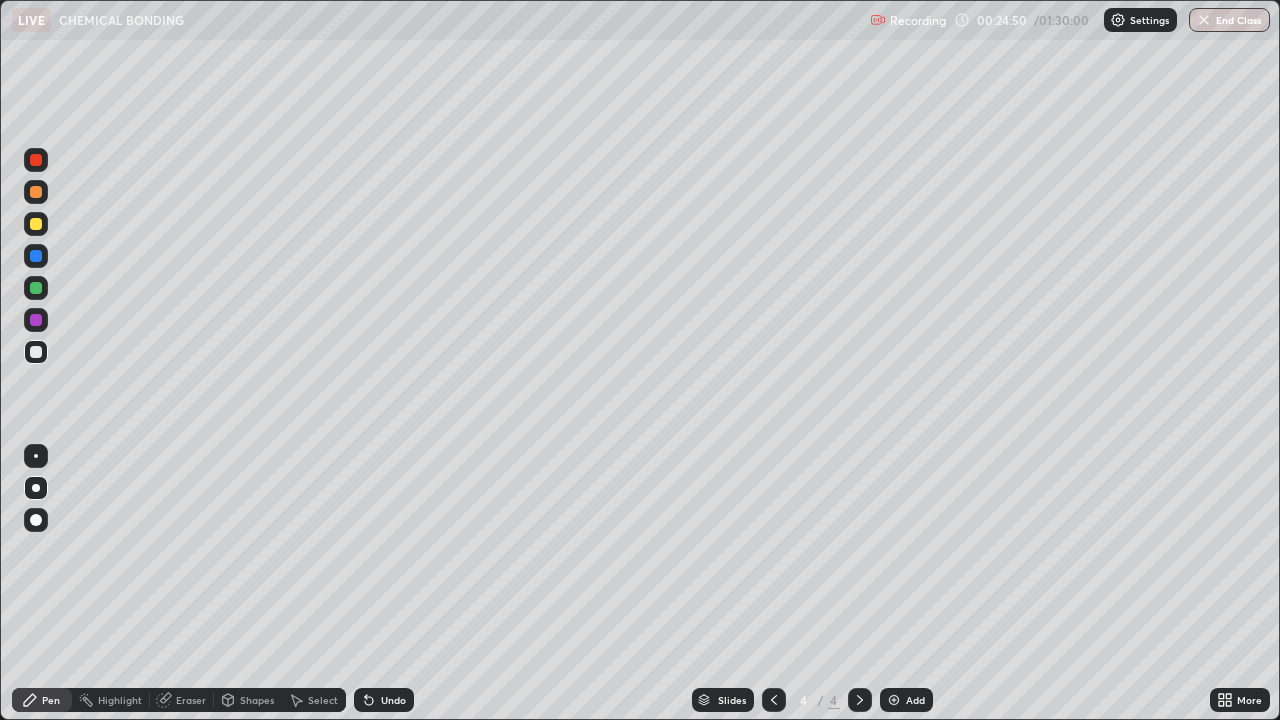click at bounding box center (36, 224) 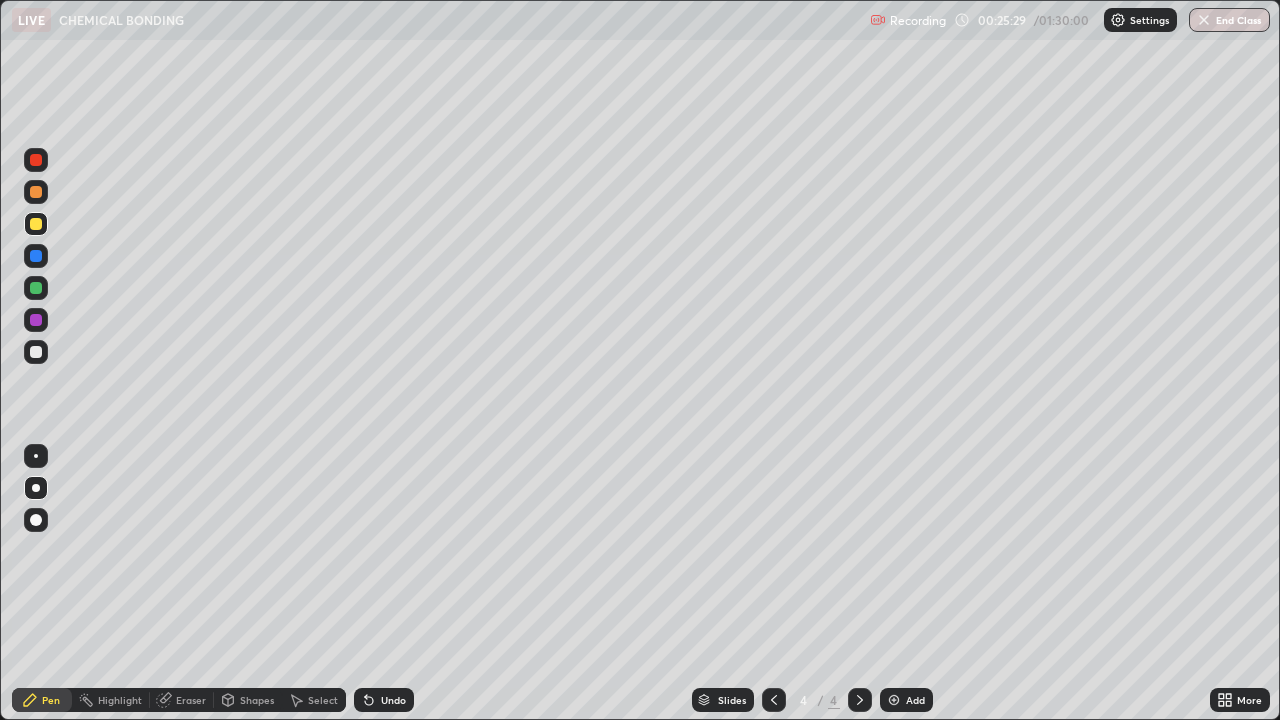 click at bounding box center (36, 352) 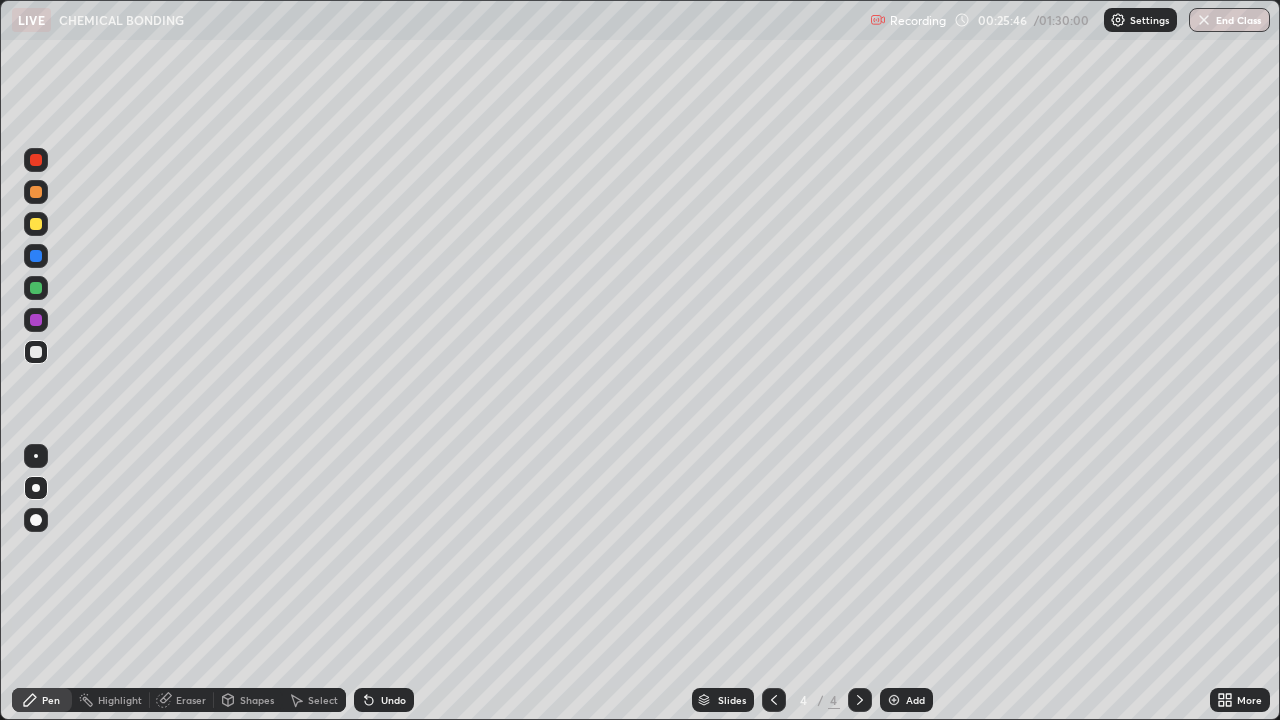 click 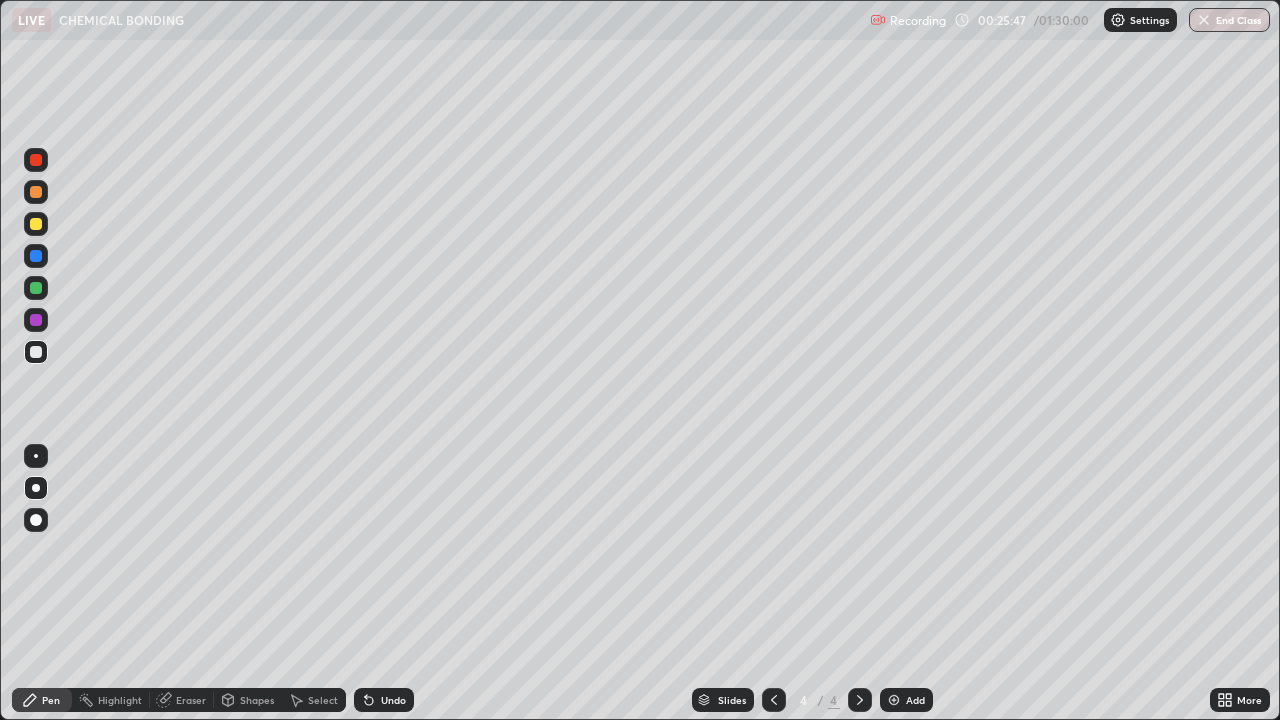 click 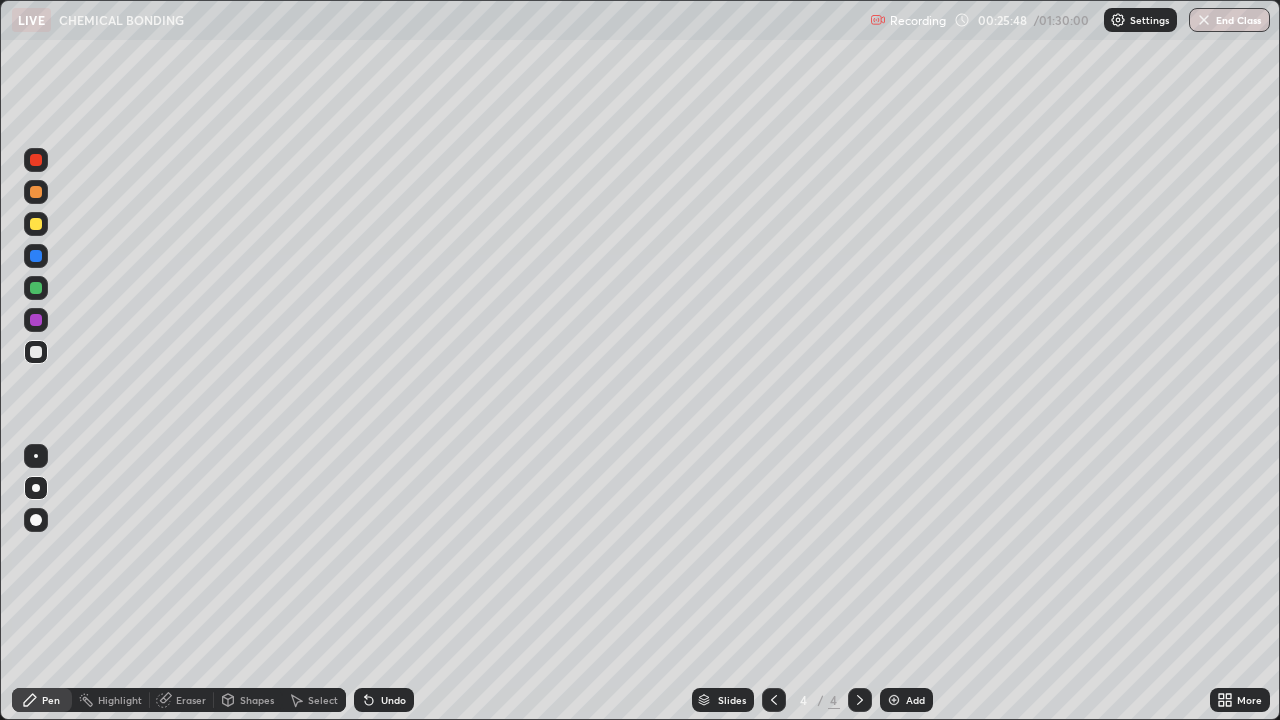 click 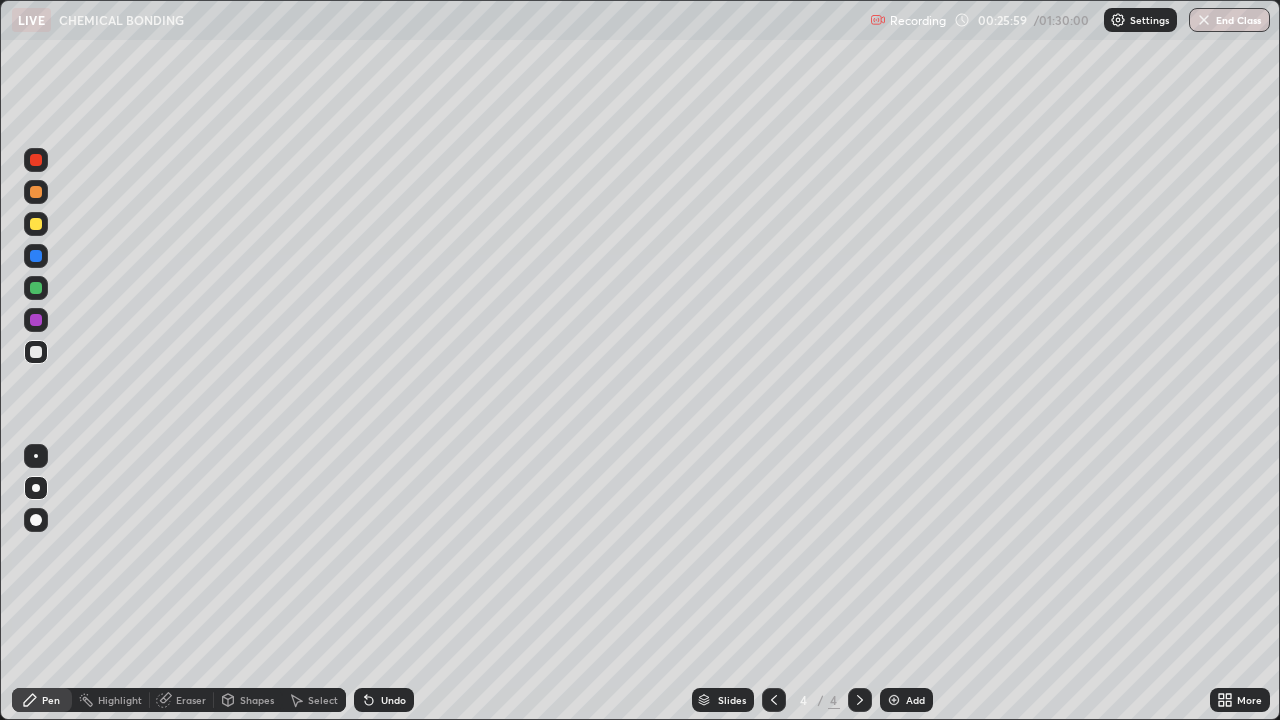 click at bounding box center (36, 192) 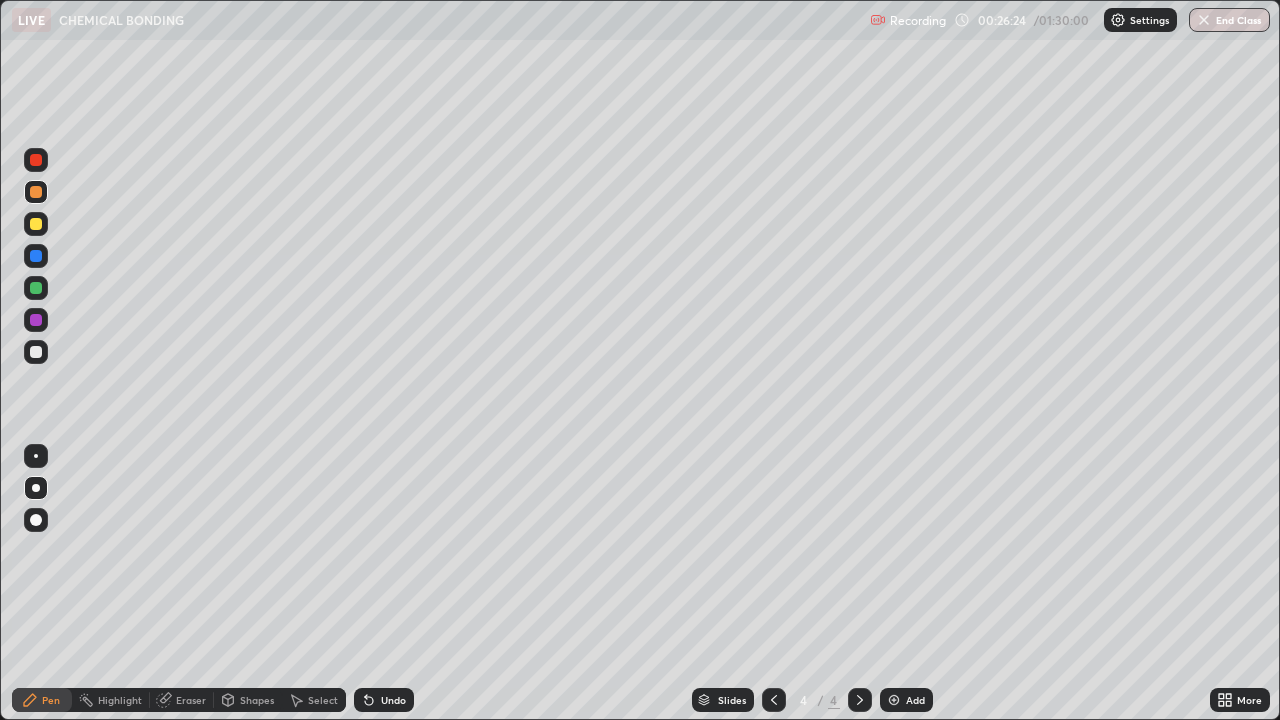 click at bounding box center (36, 224) 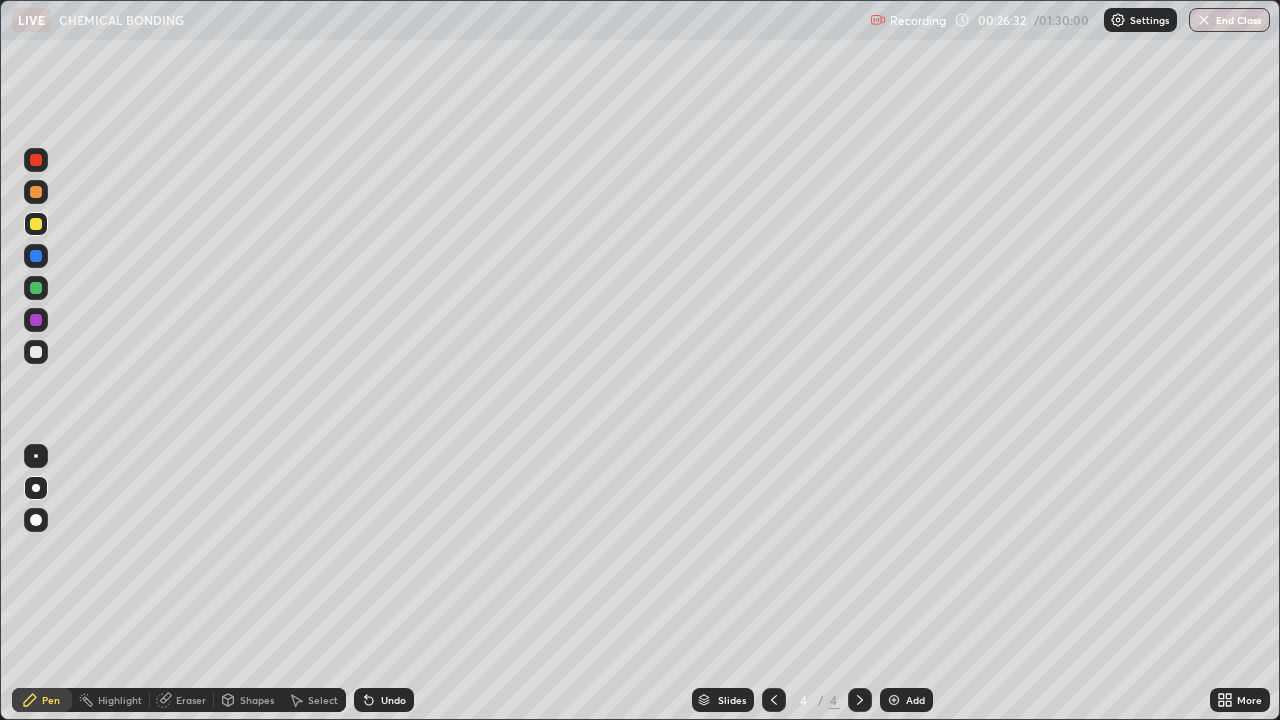 click at bounding box center (36, 352) 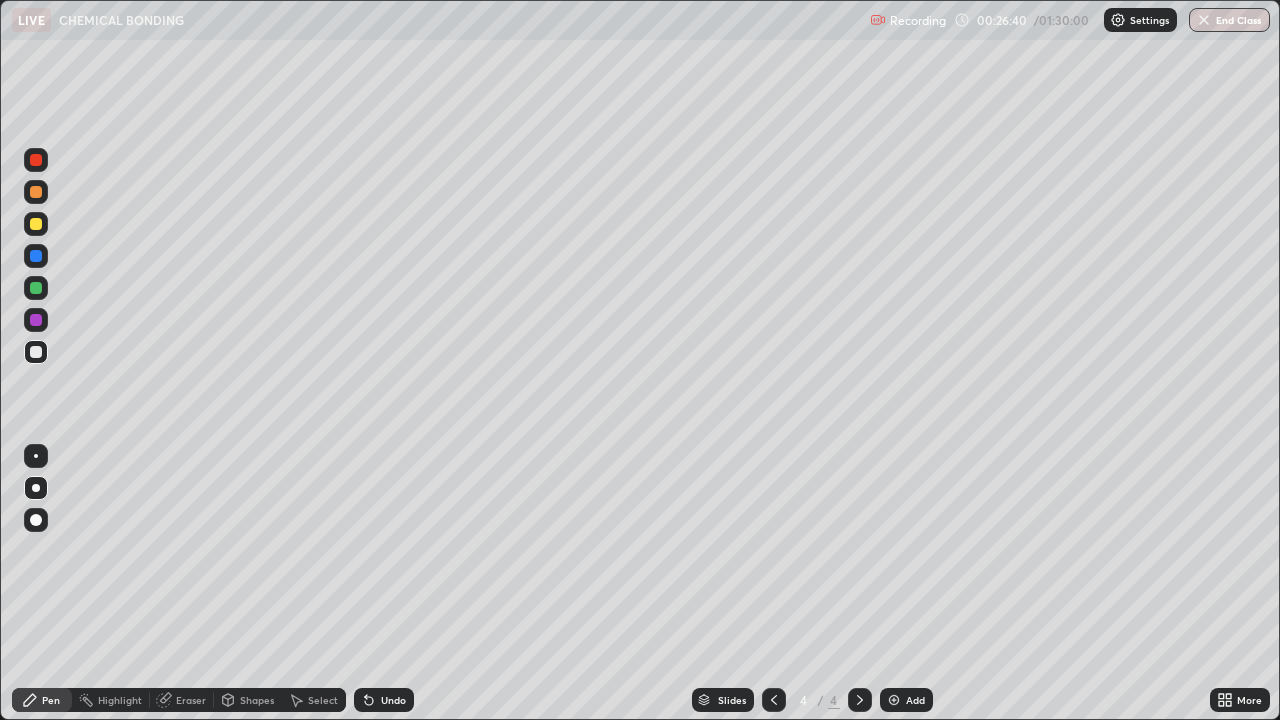 click at bounding box center (36, 192) 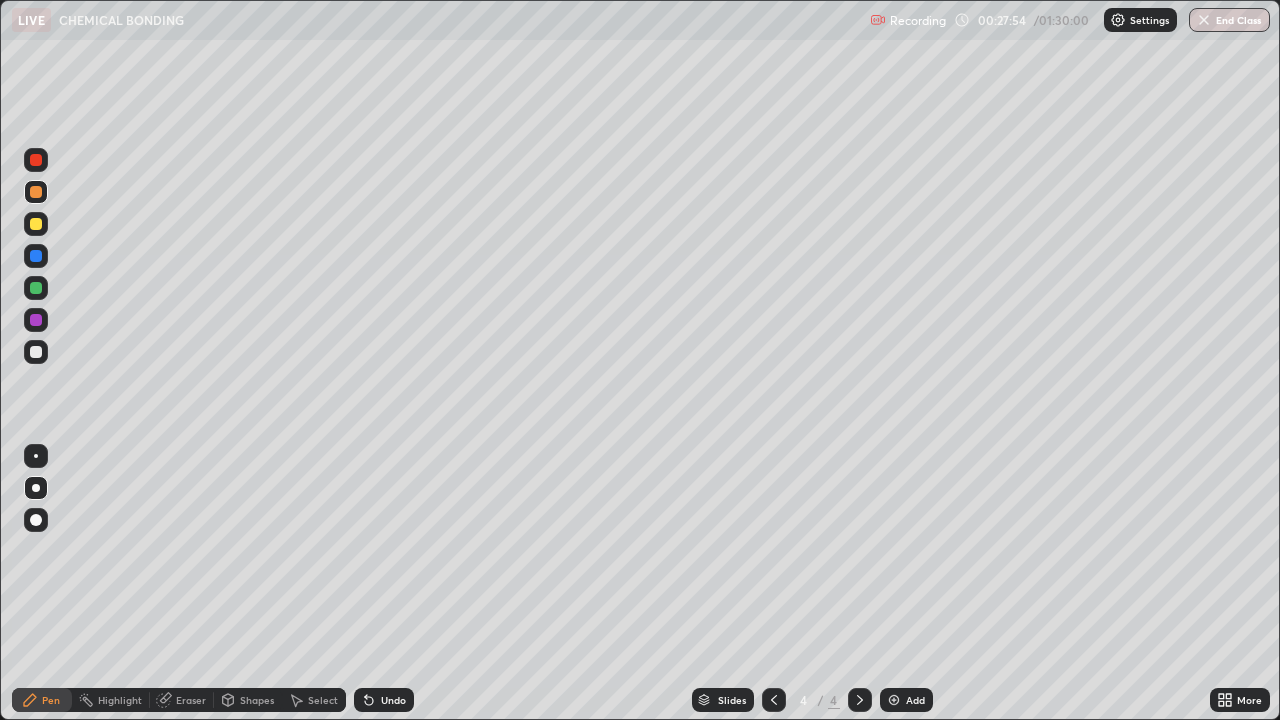 click at bounding box center (36, 288) 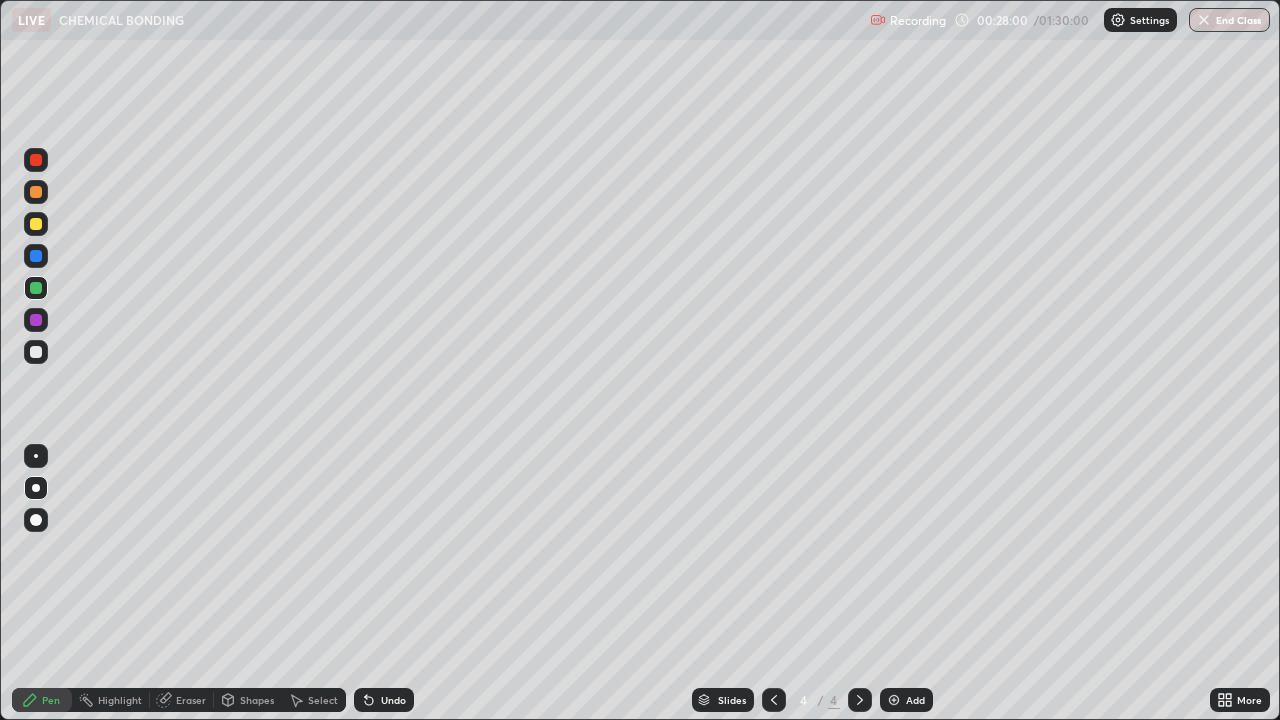 click on "Undo" at bounding box center (393, 700) 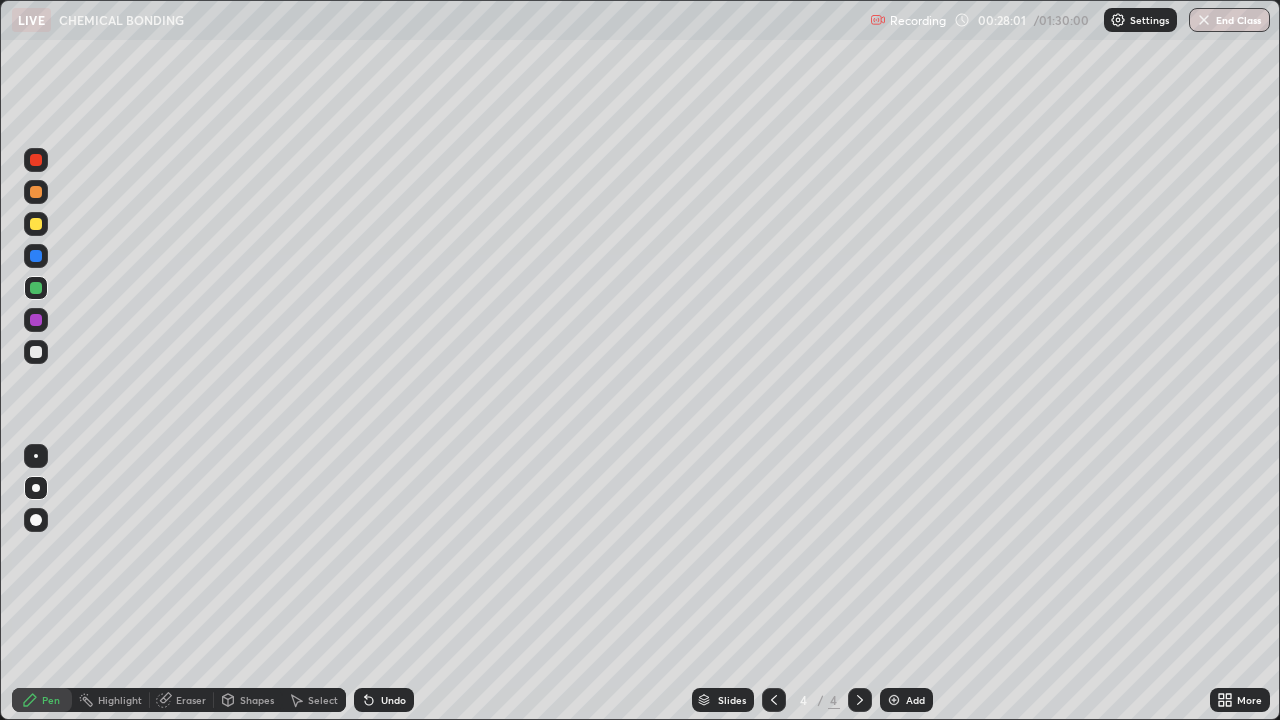 click on "Undo" at bounding box center (384, 700) 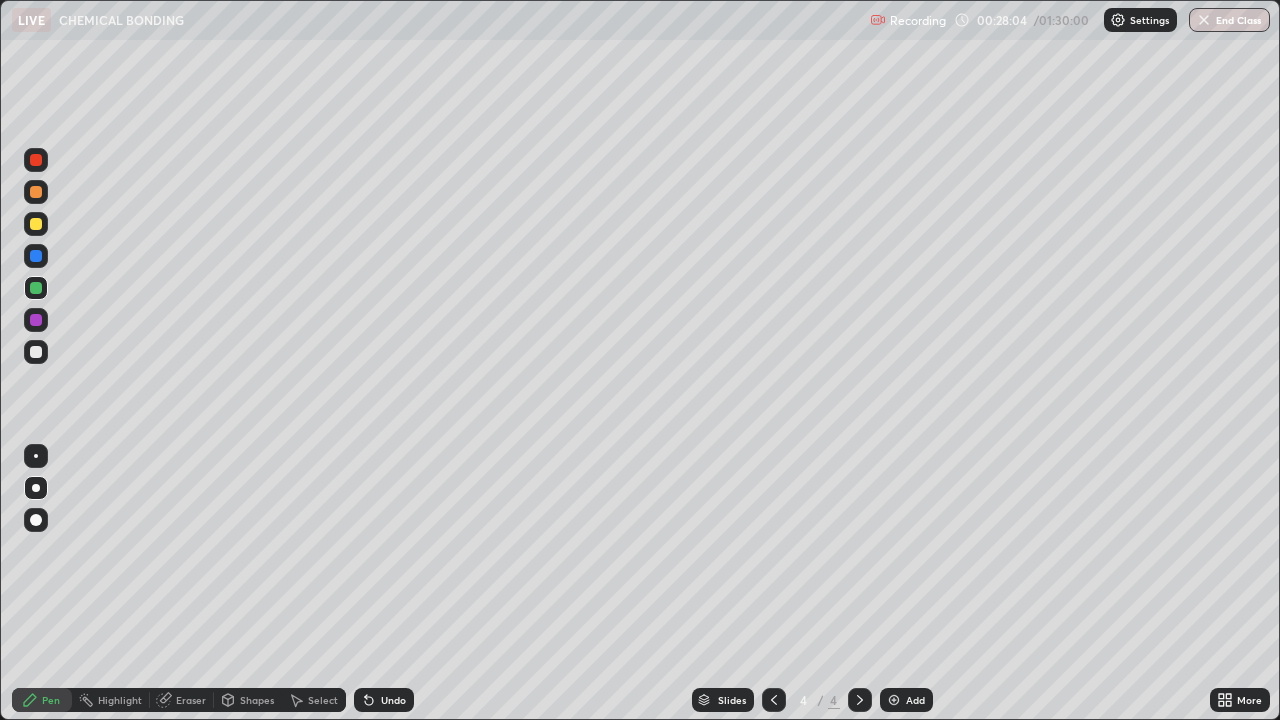 click at bounding box center [36, 192] 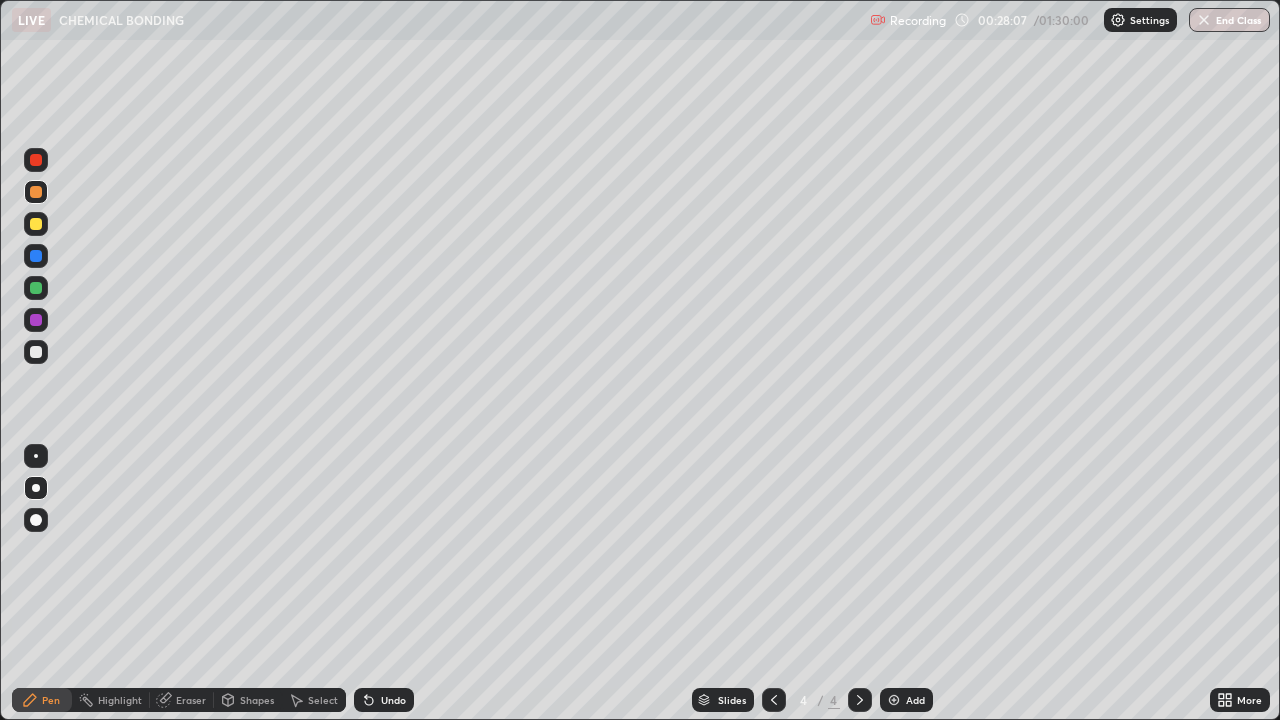 click at bounding box center [36, 224] 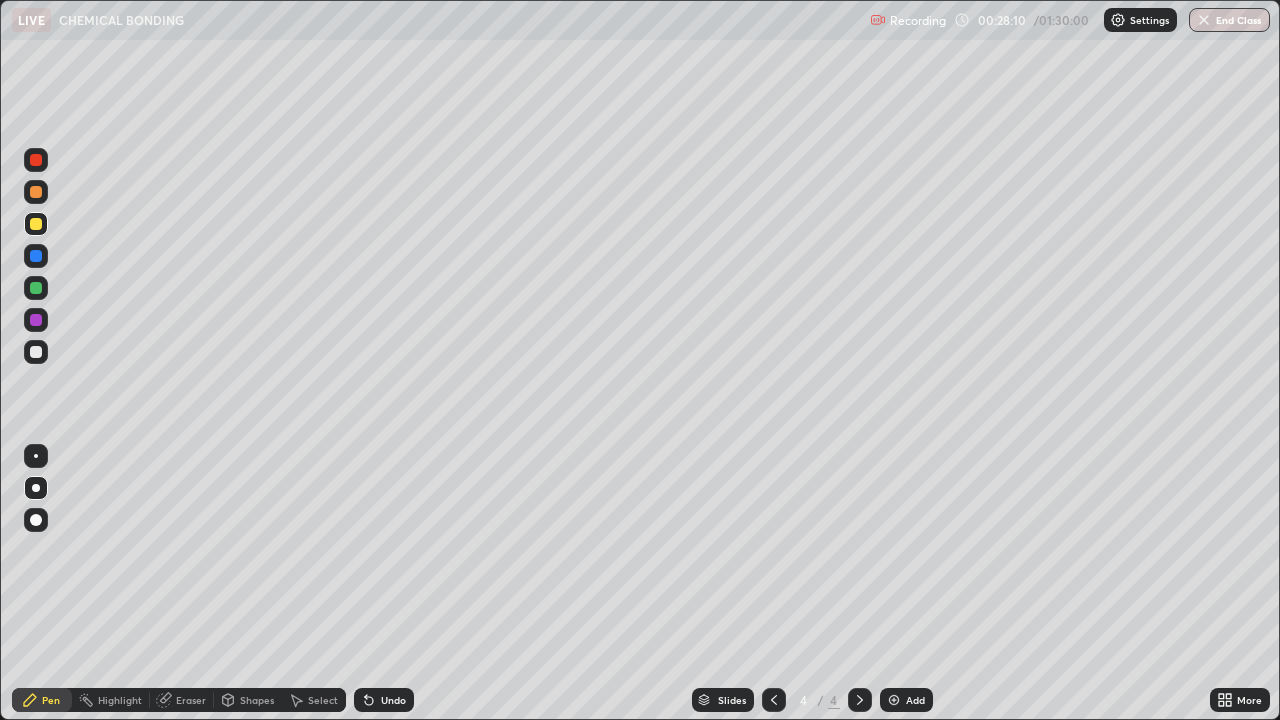 click at bounding box center [36, 192] 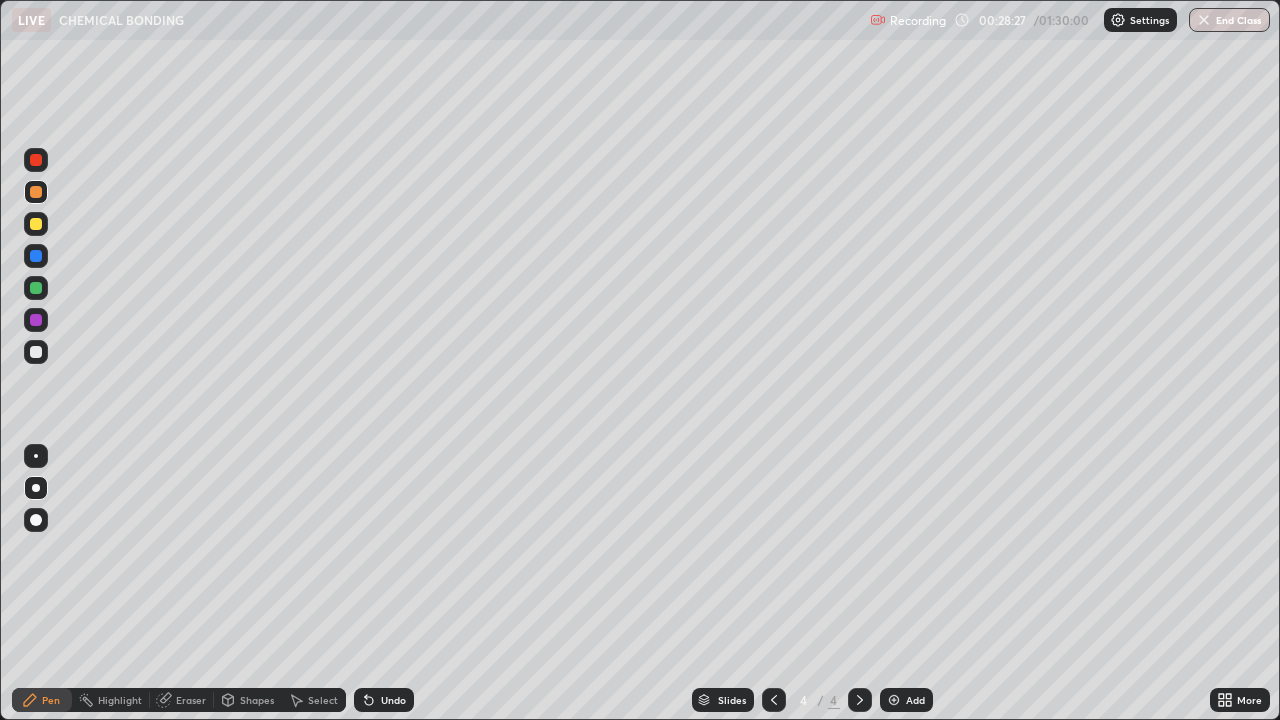 click at bounding box center [36, 224] 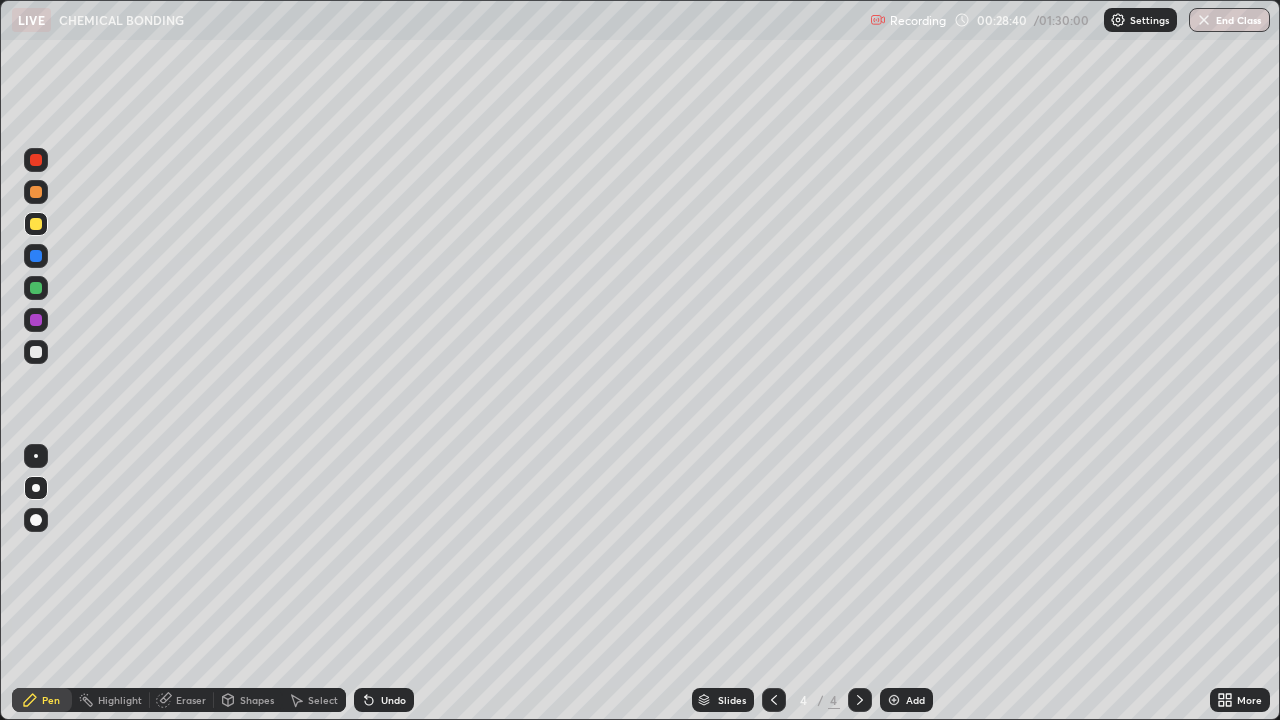 click at bounding box center [36, 352] 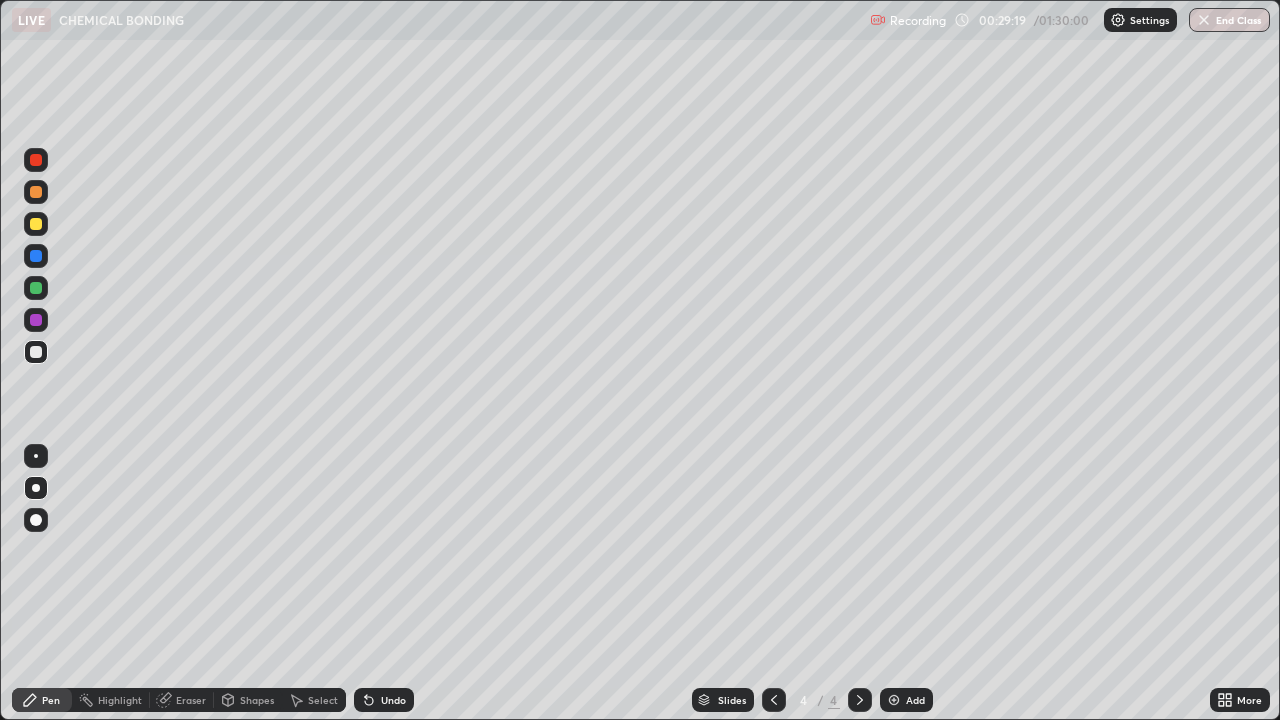 click at bounding box center [36, 224] 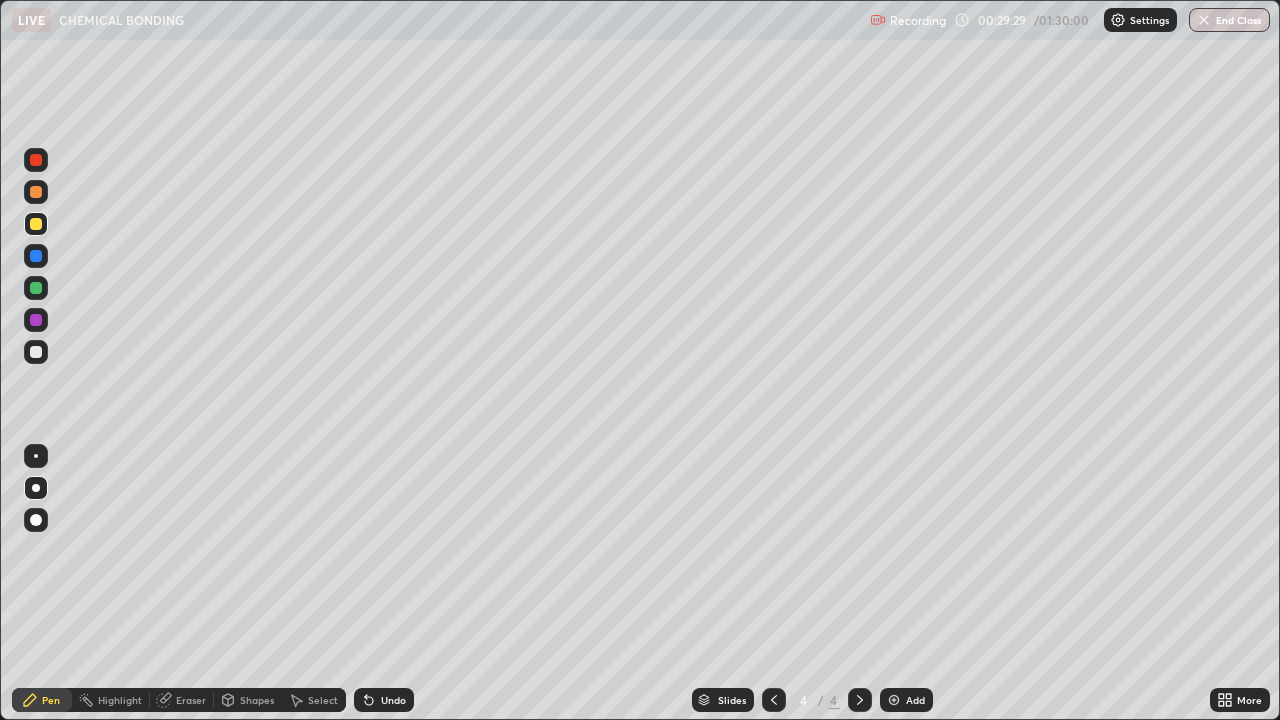 click at bounding box center [36, 352] 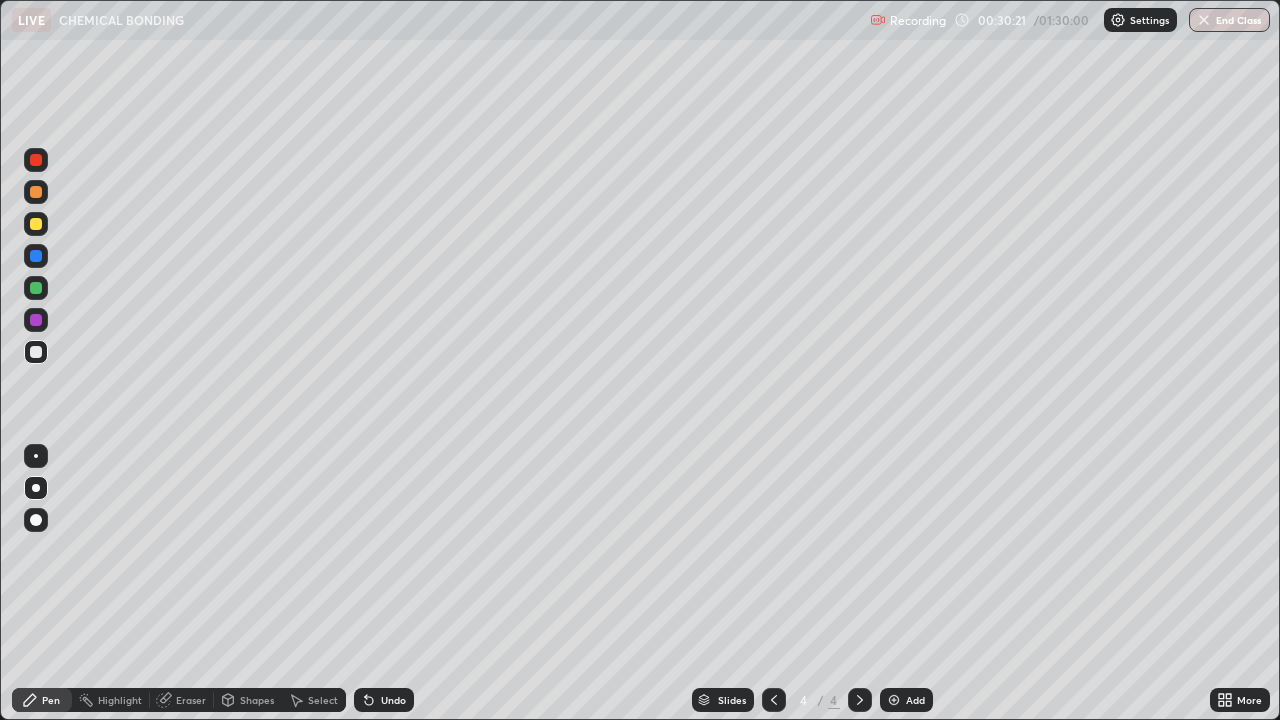 click 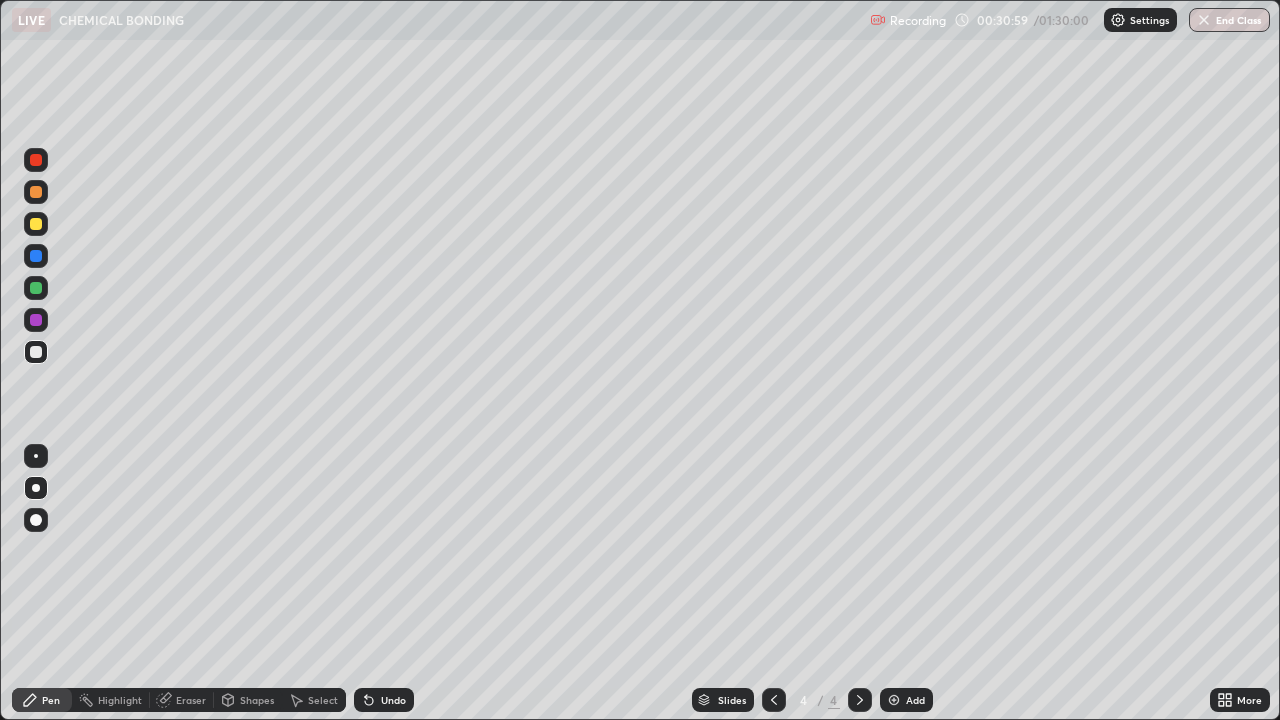 click at bounding box center [36, 192] 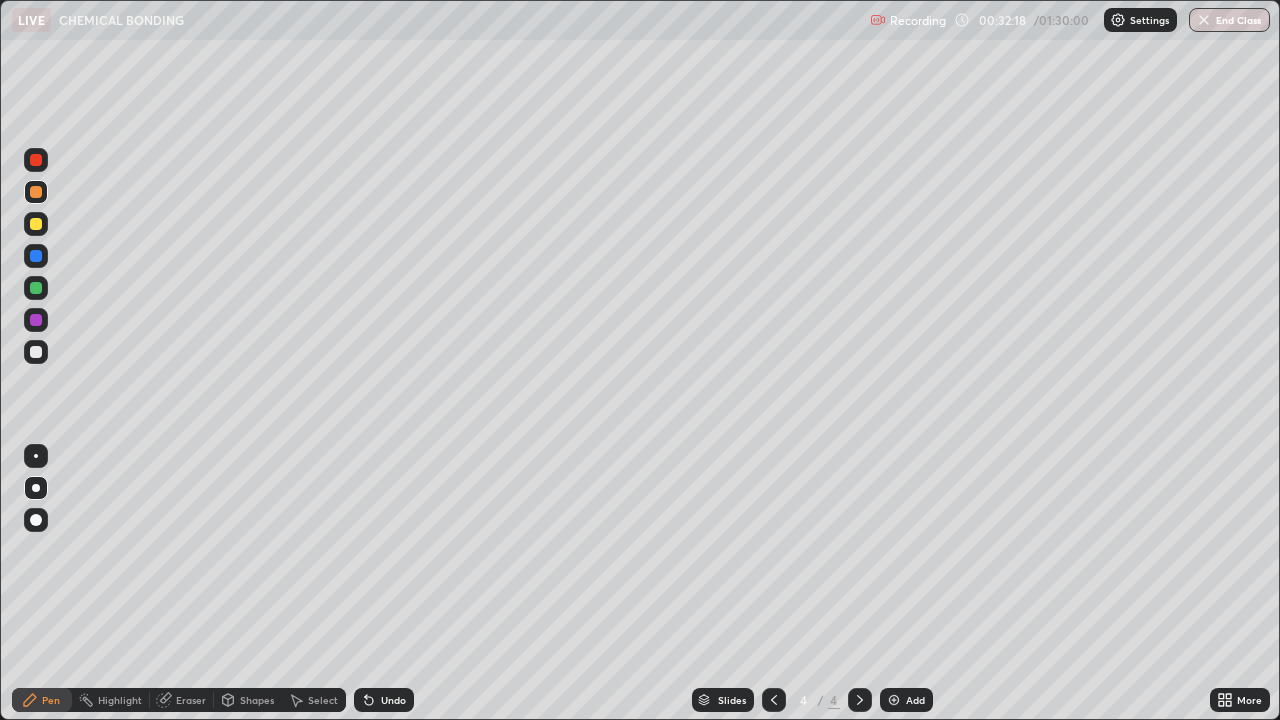 click at bounding box center (36, 352) 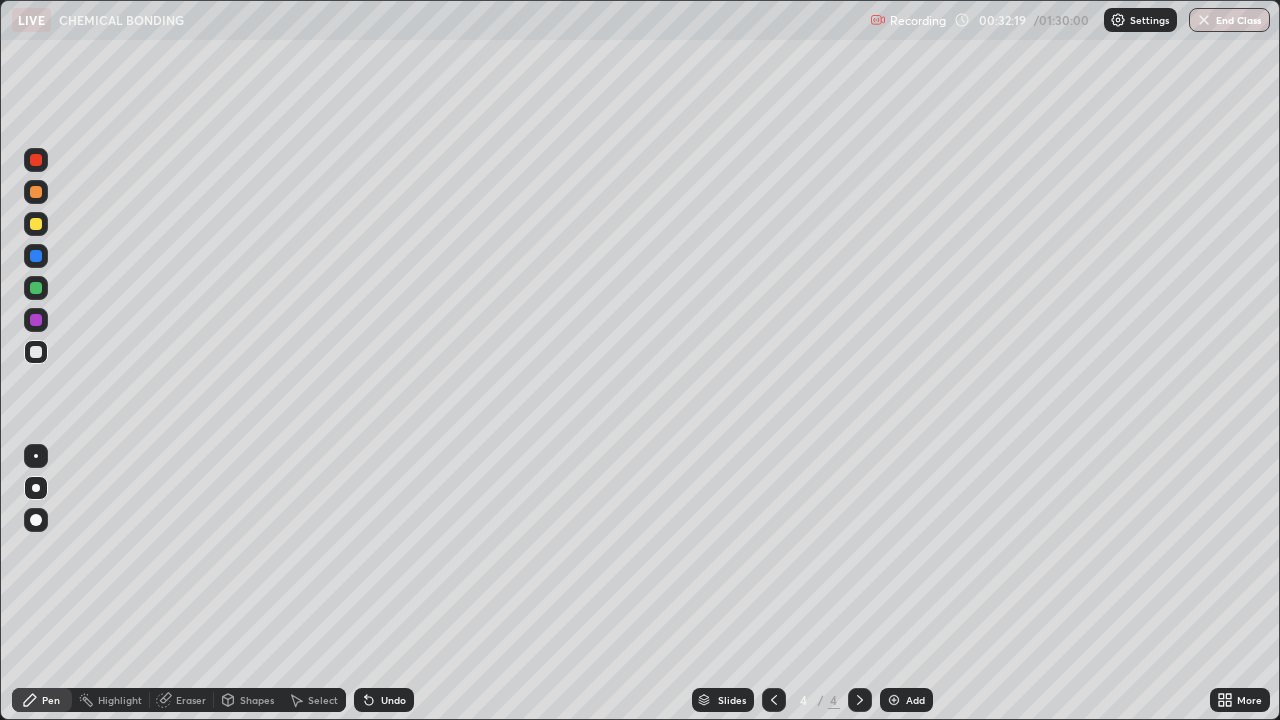 click at bounding box center [36, 224] 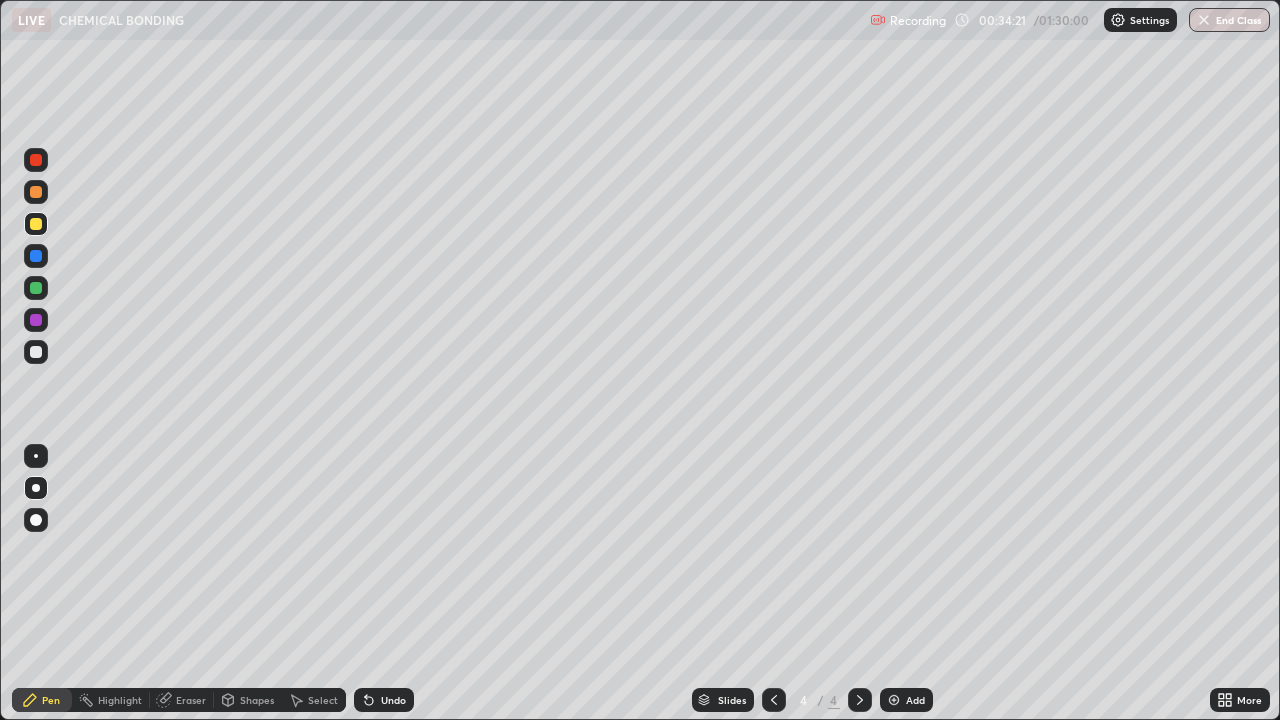 click on "Add" at bounding box center [915, 700] 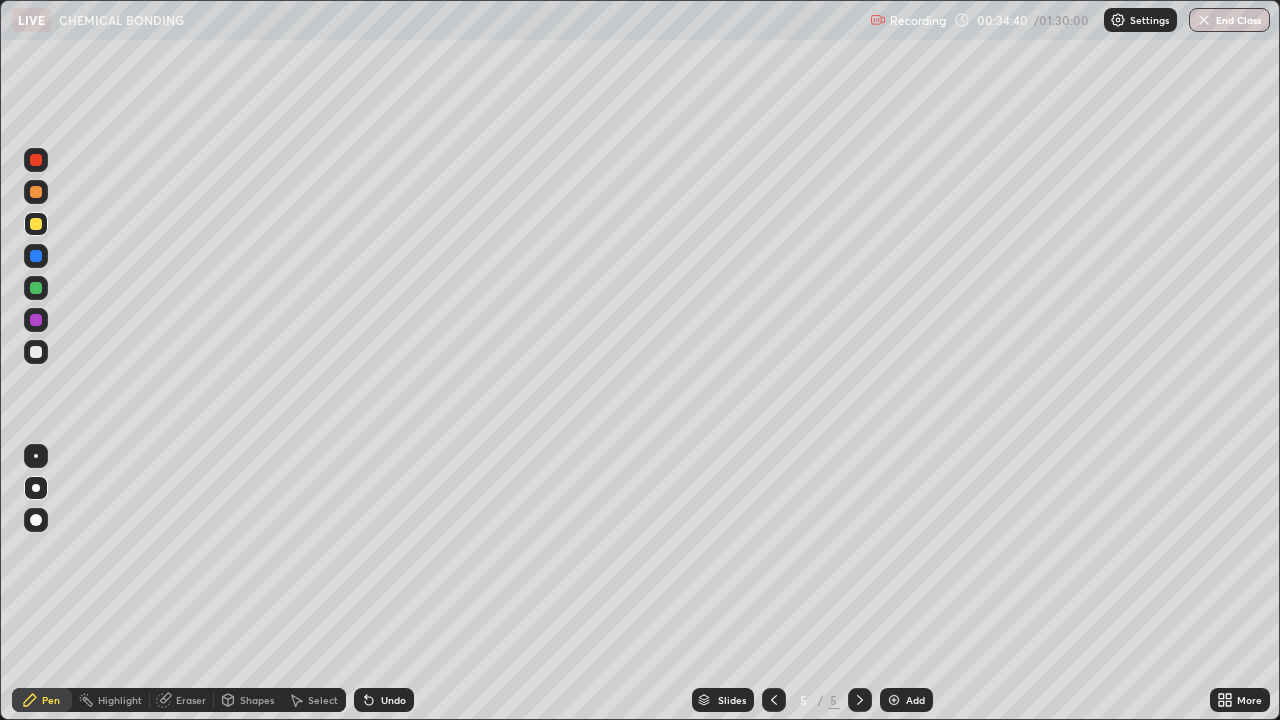 click 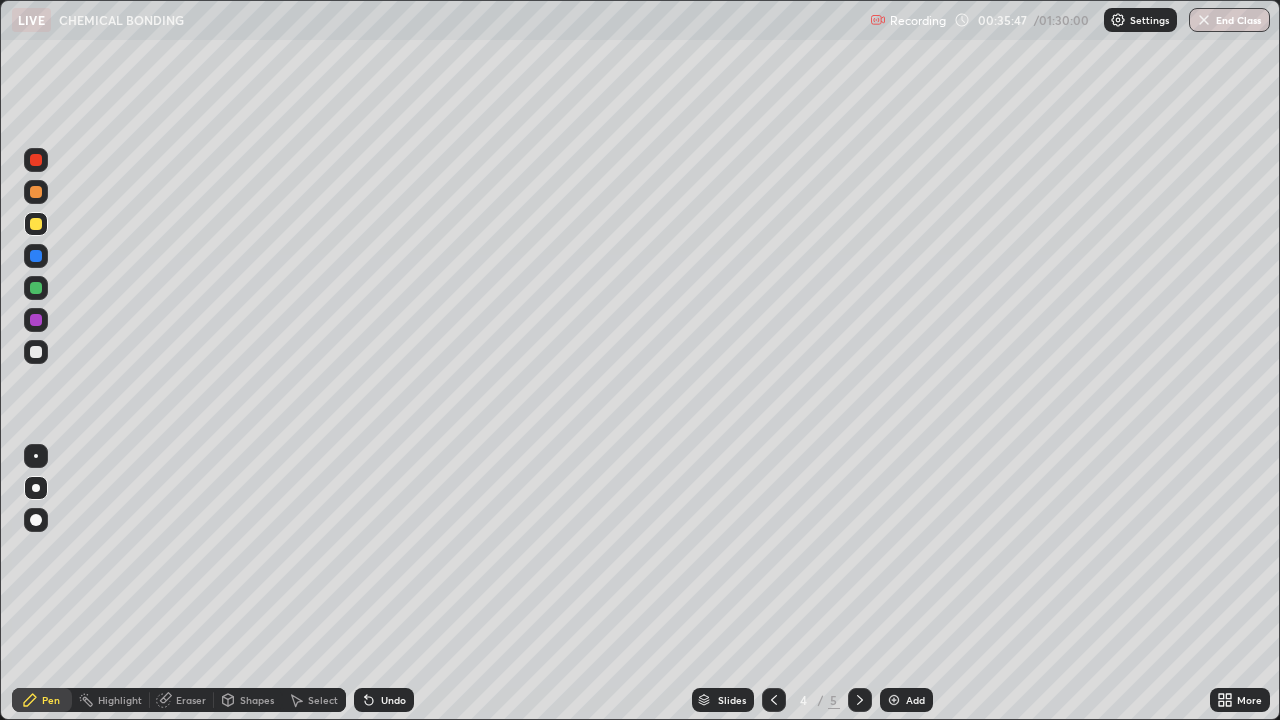click 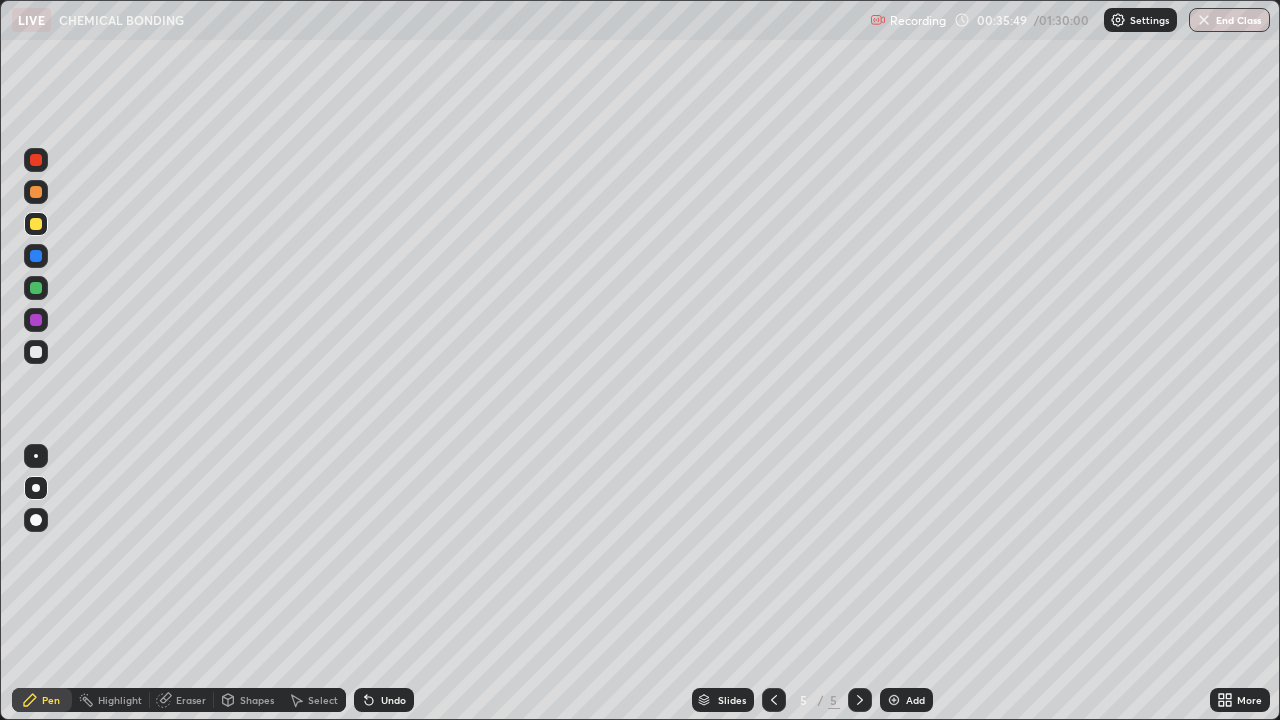 click at bounding box center (36, 352) 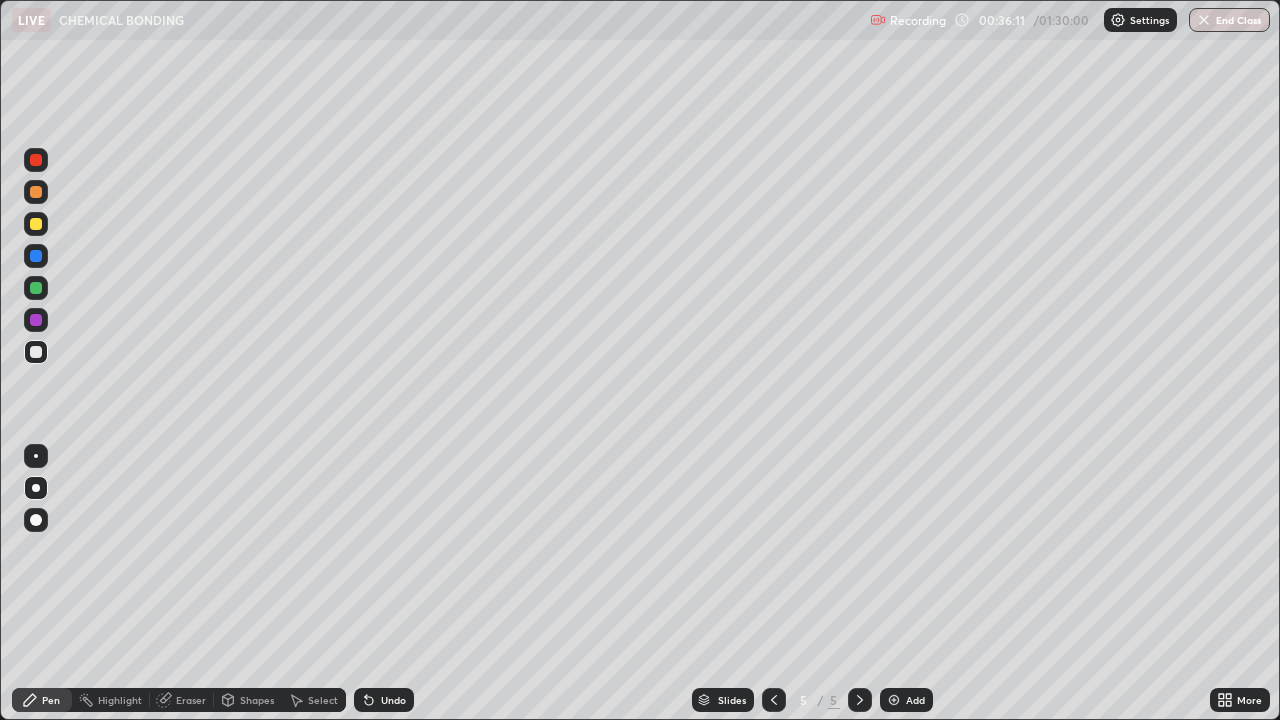 click on "Undo" at bounding box center [384, 700] 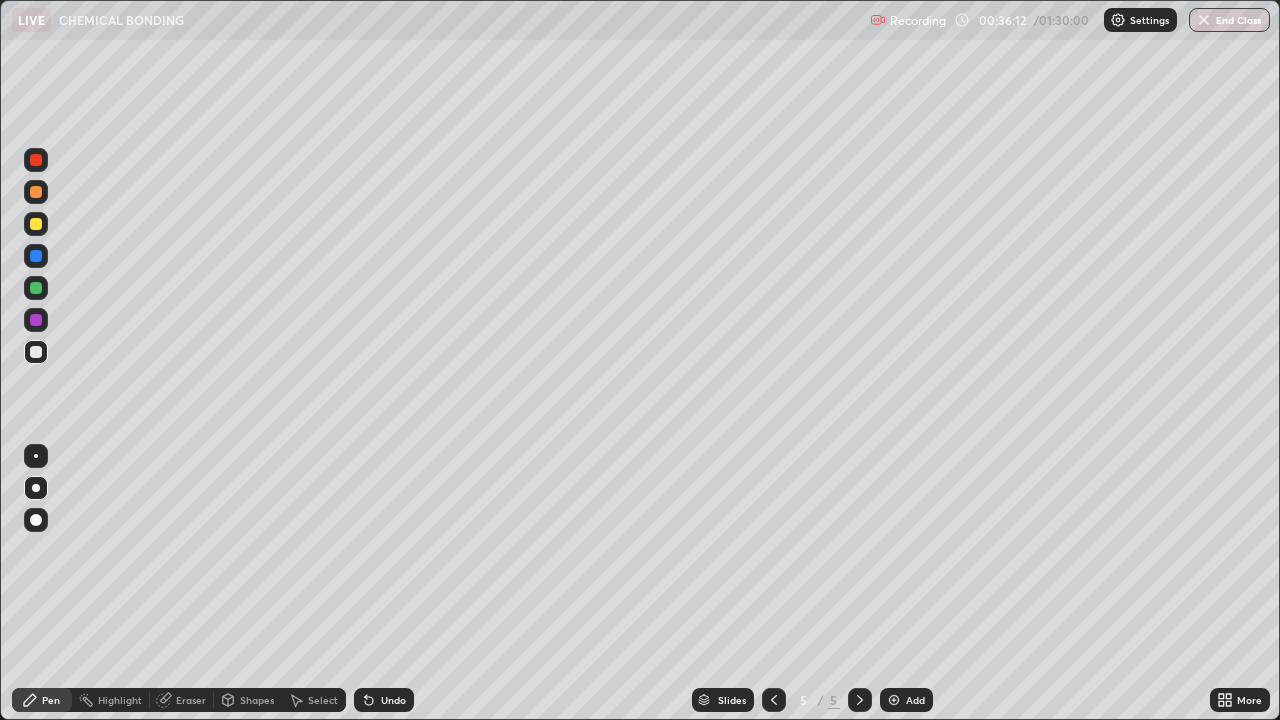click on "Undo" at bounding box center (393, 700) 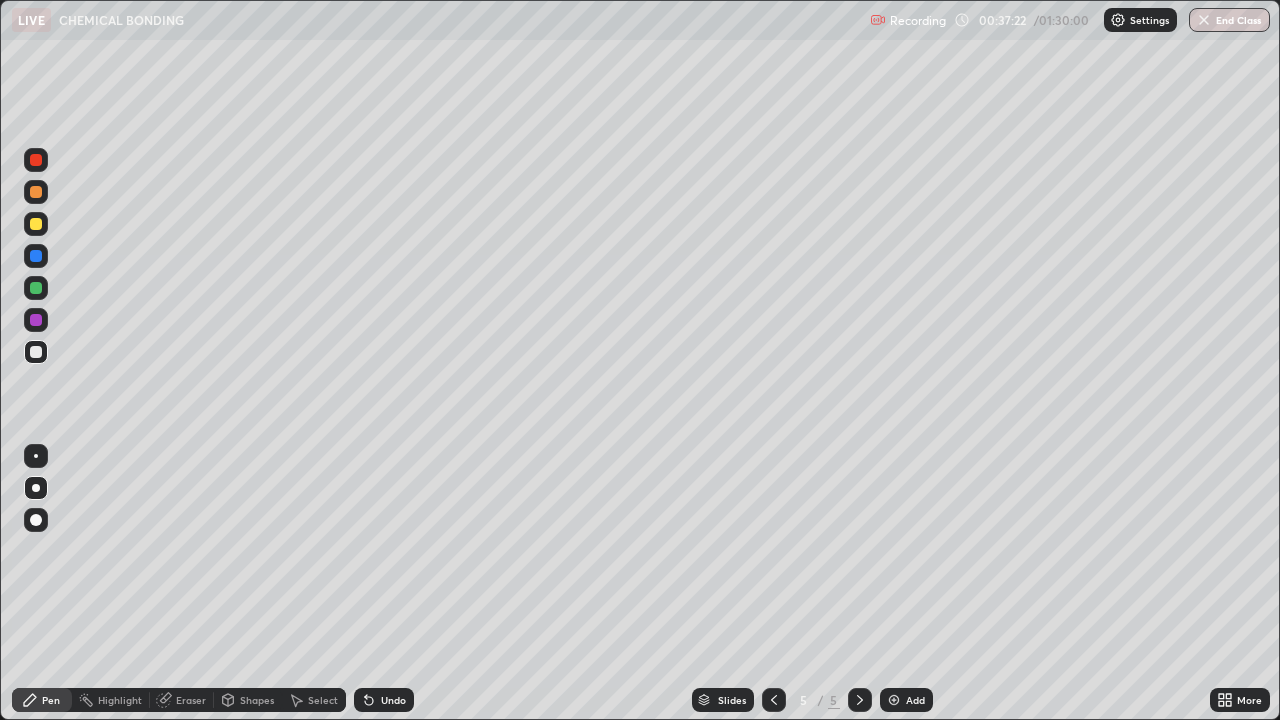 click at bounding box center (36, 224) 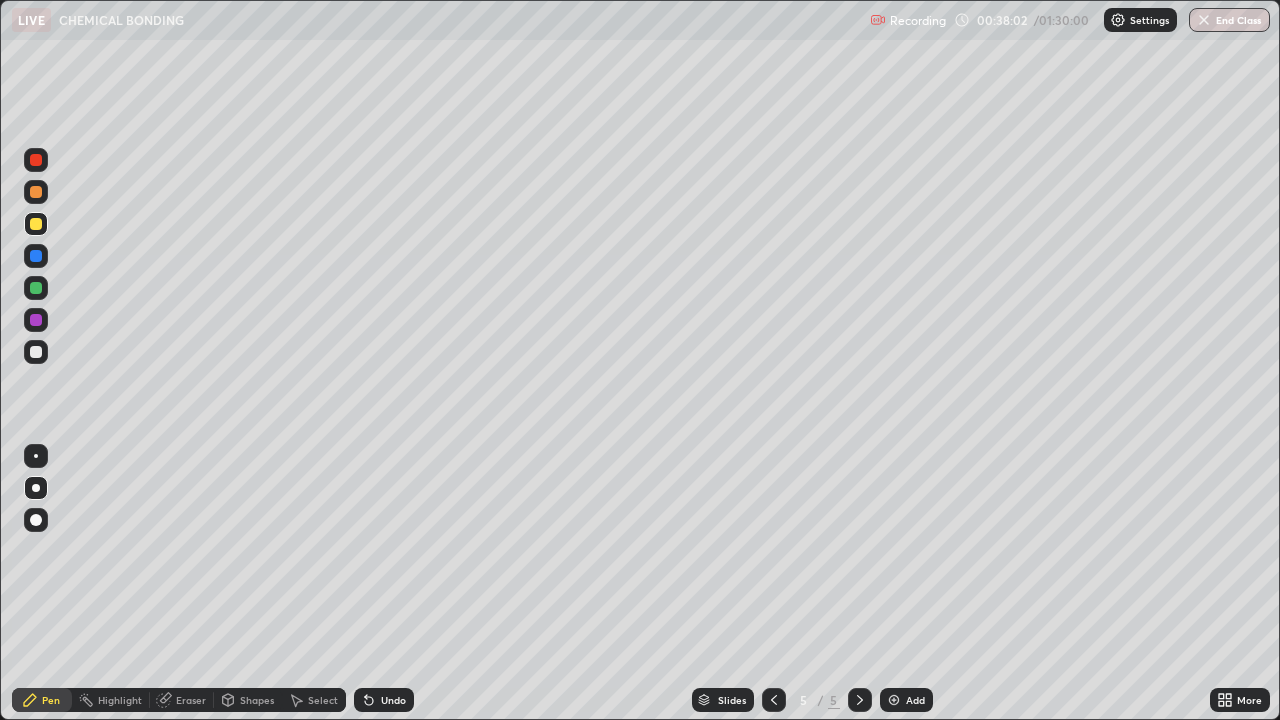 click on "Undo" at bounding box center (384, 700) 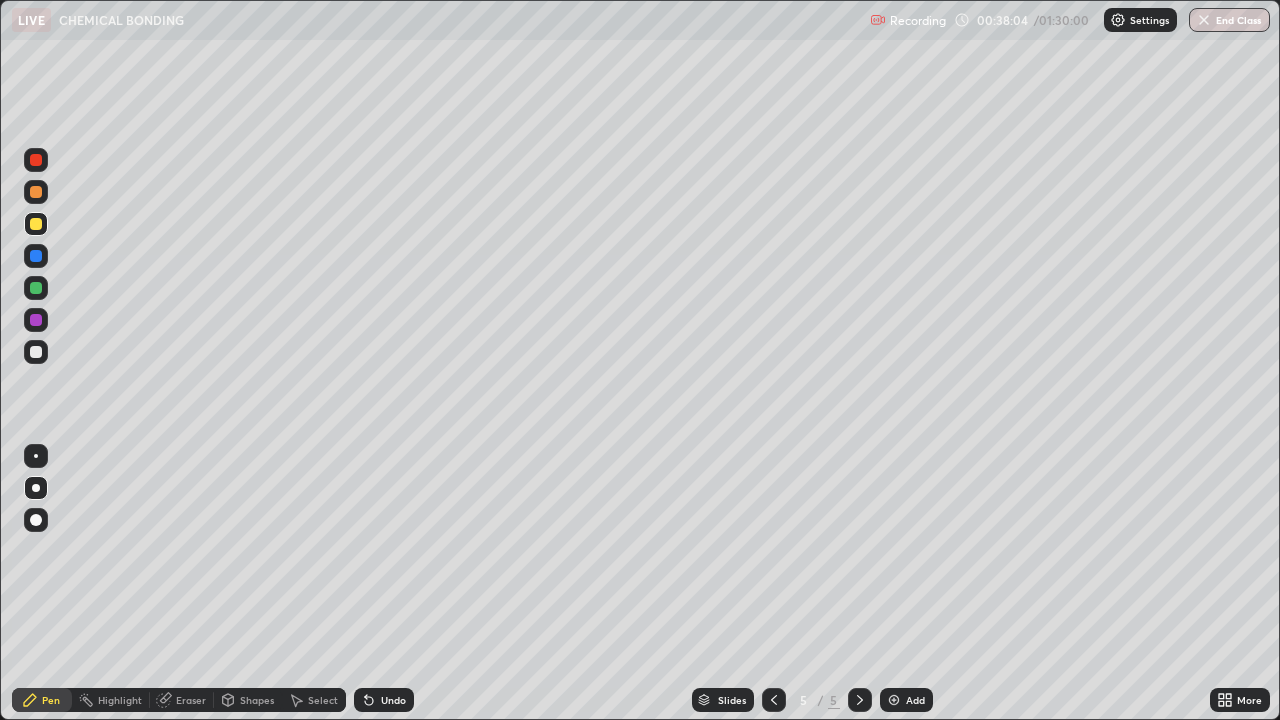 click on "Eraser" at bounding box center (182, 700) 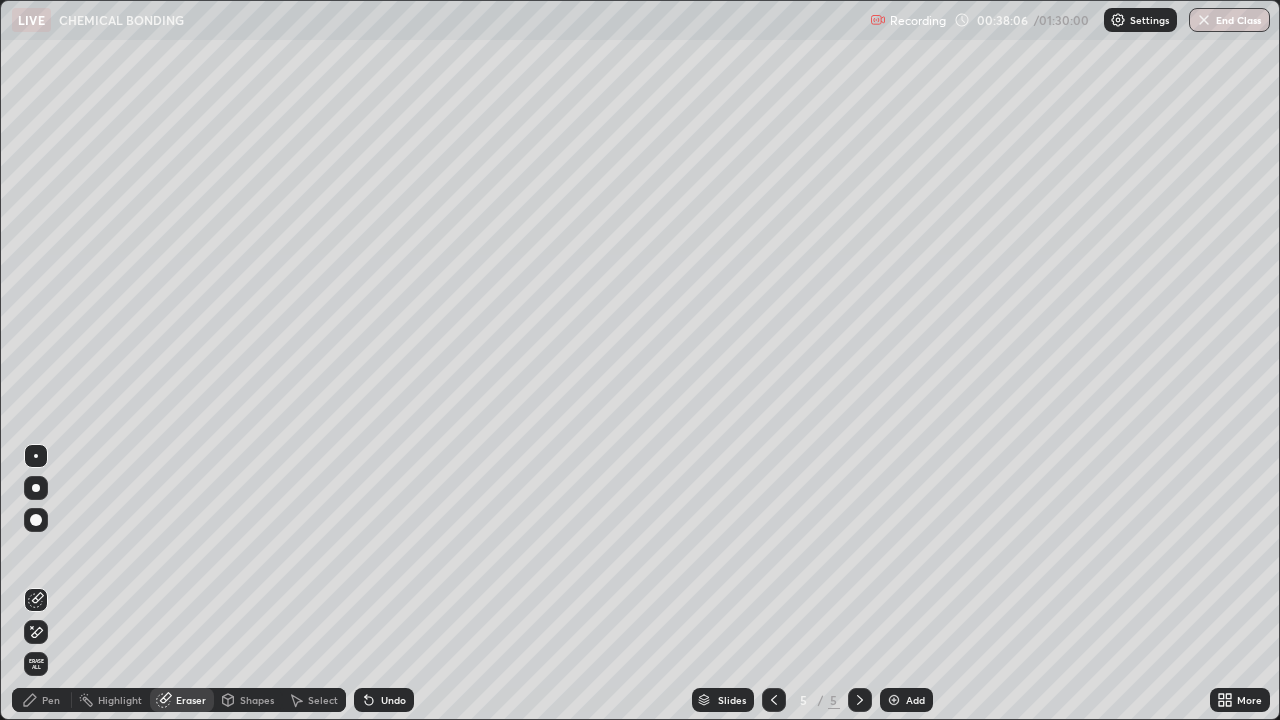 click on "Pen" at bounding box center (42, 700) 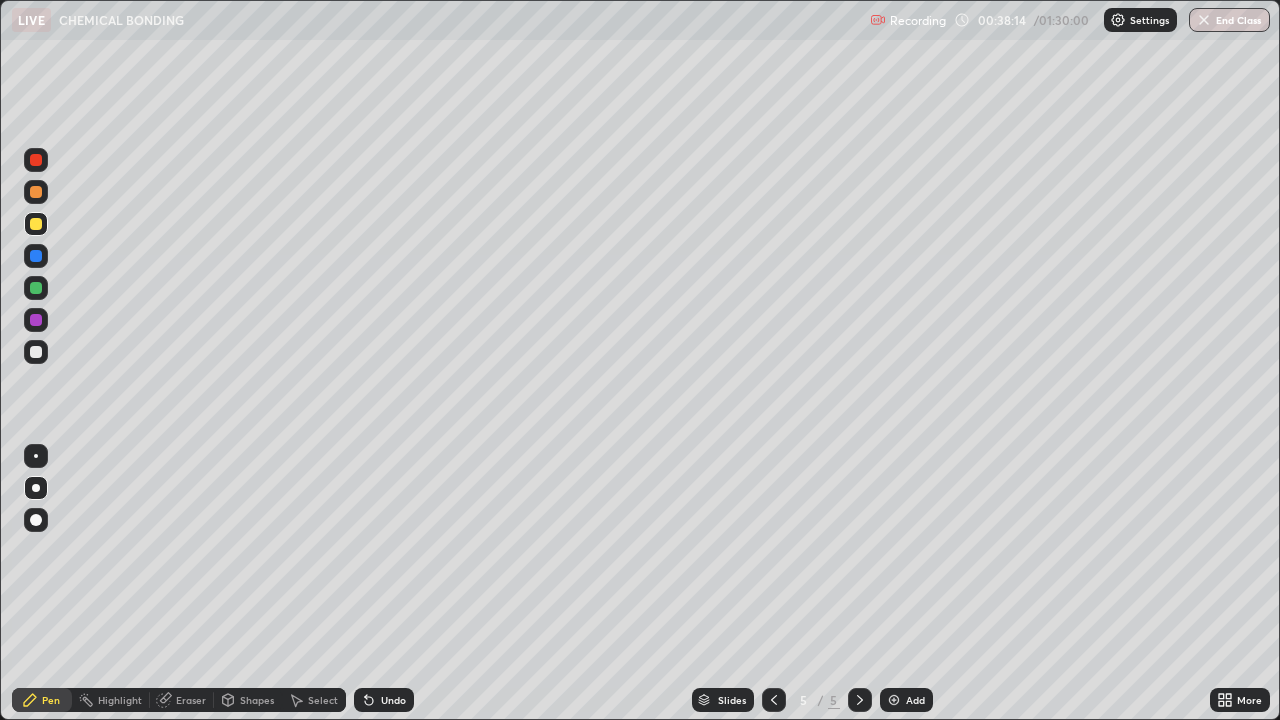 click on "Undo" at bounding box center [393, 700] 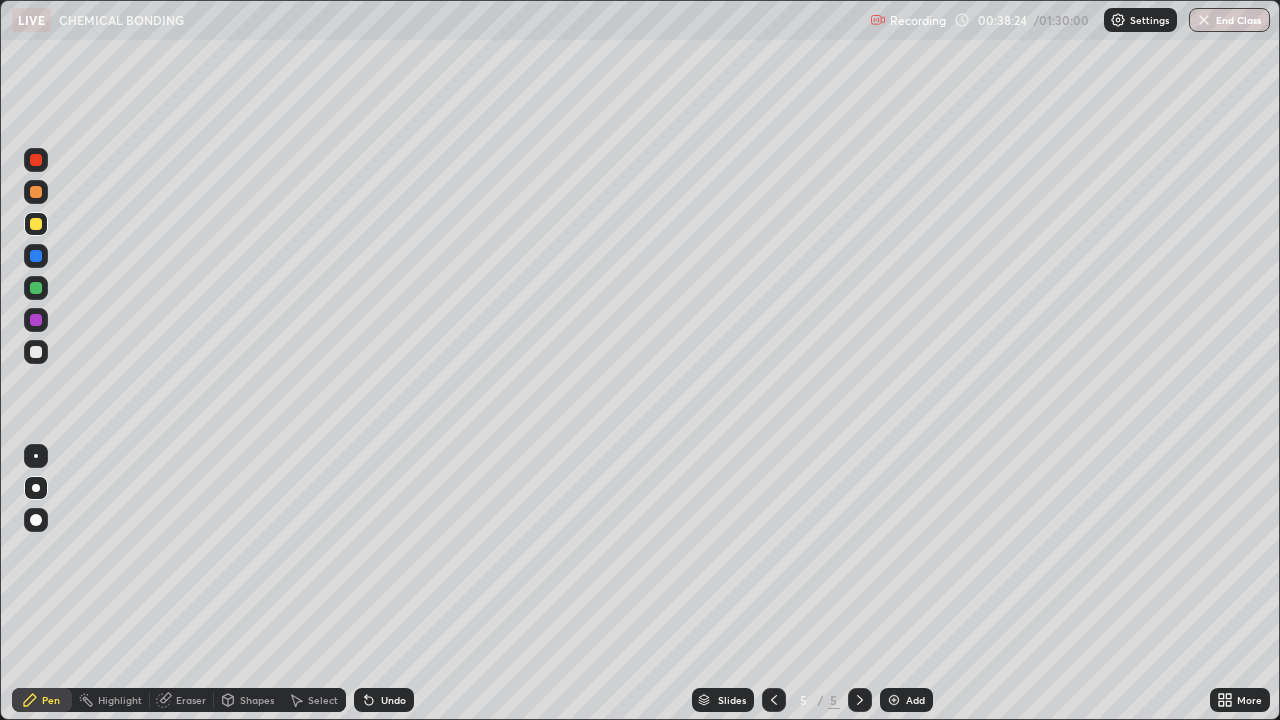 click at bounding box center [36, 352] 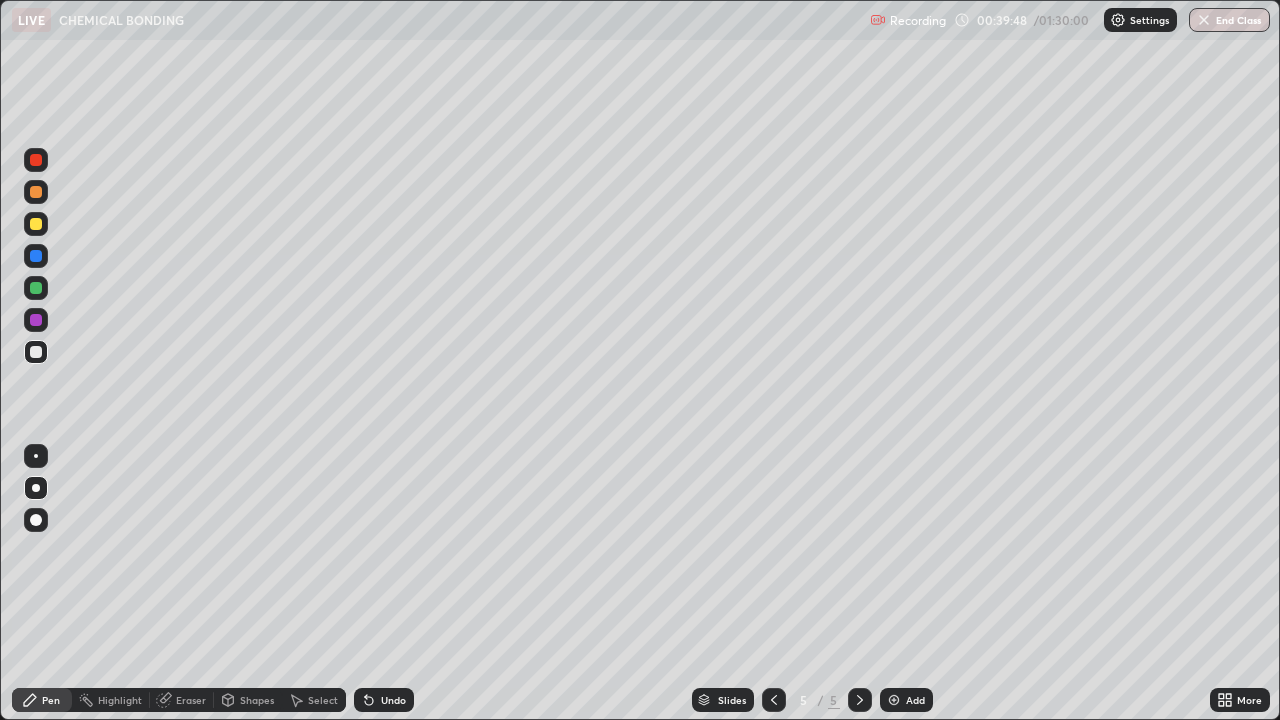 click at bounding box center (36, 224) 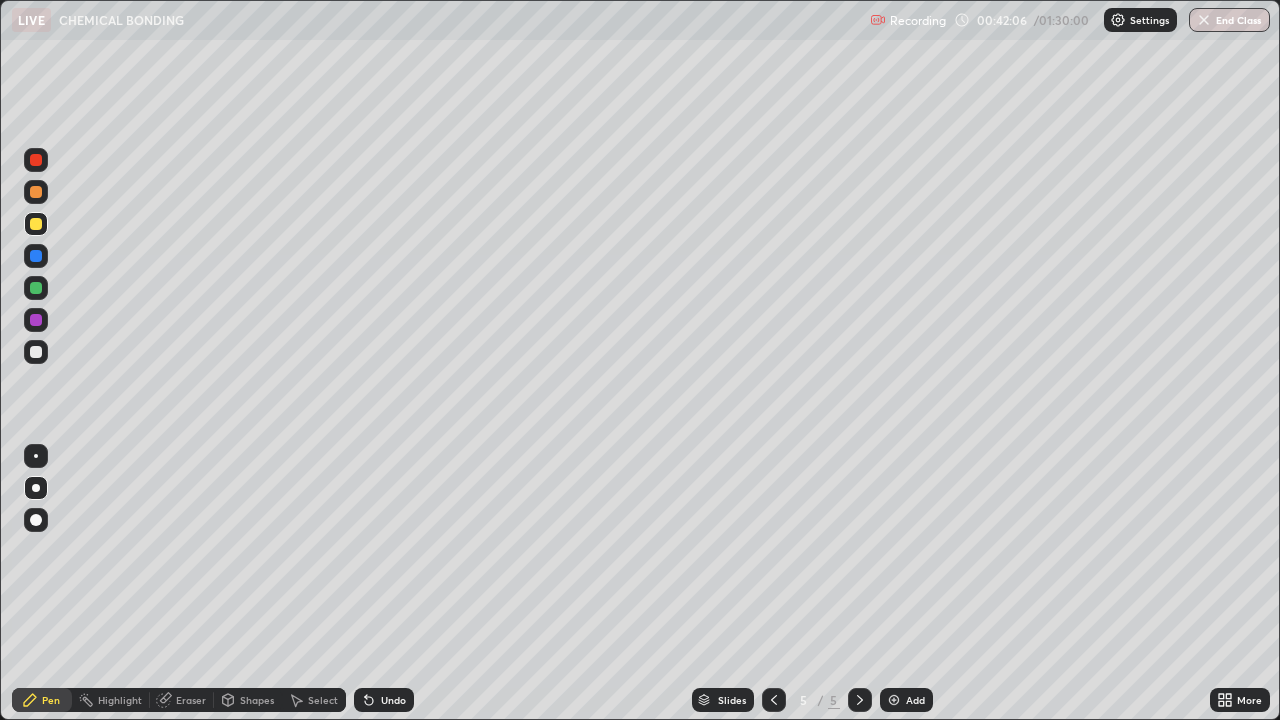 click at bounding box center (36, 352) 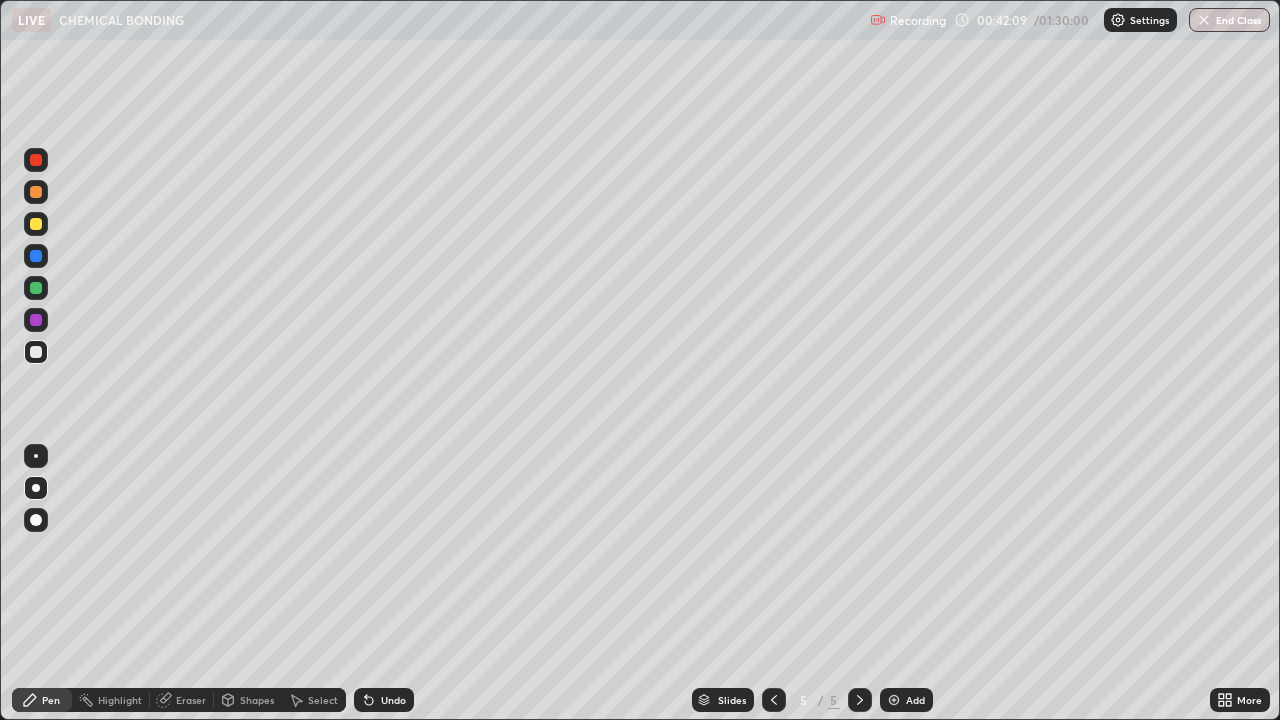click at bounding box center (36, 224) 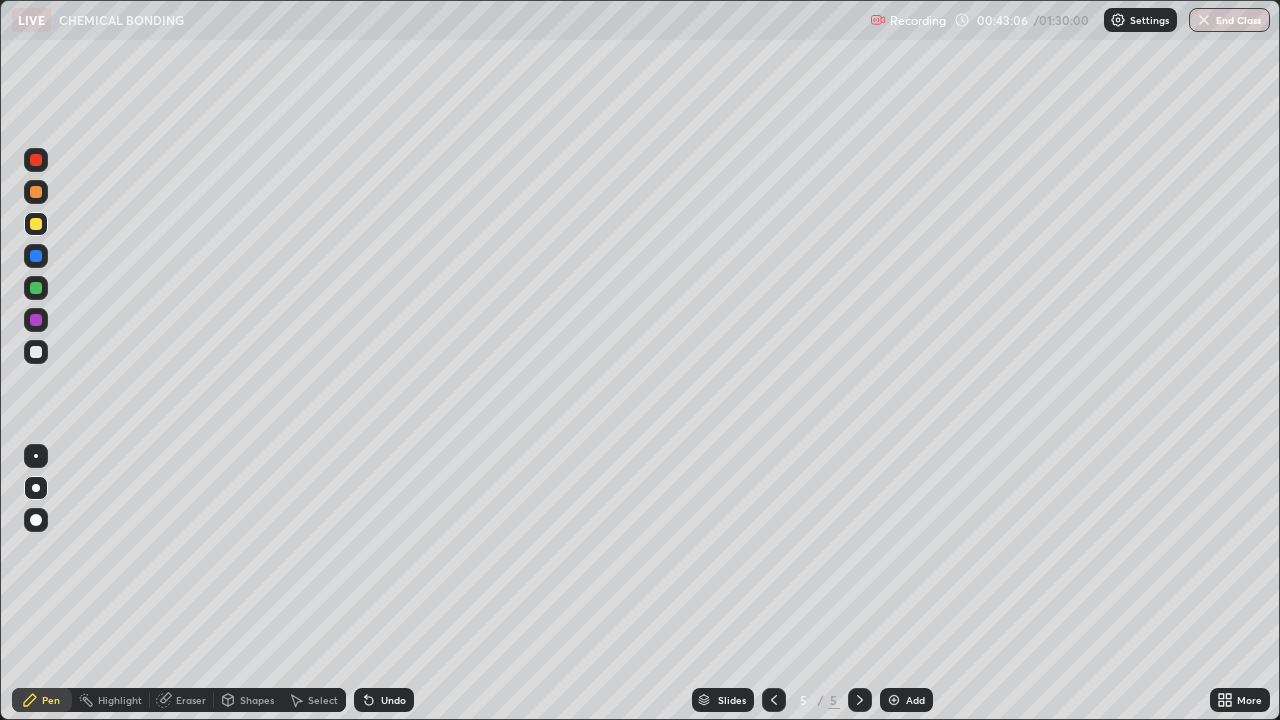click at bounding box center [36, 352] 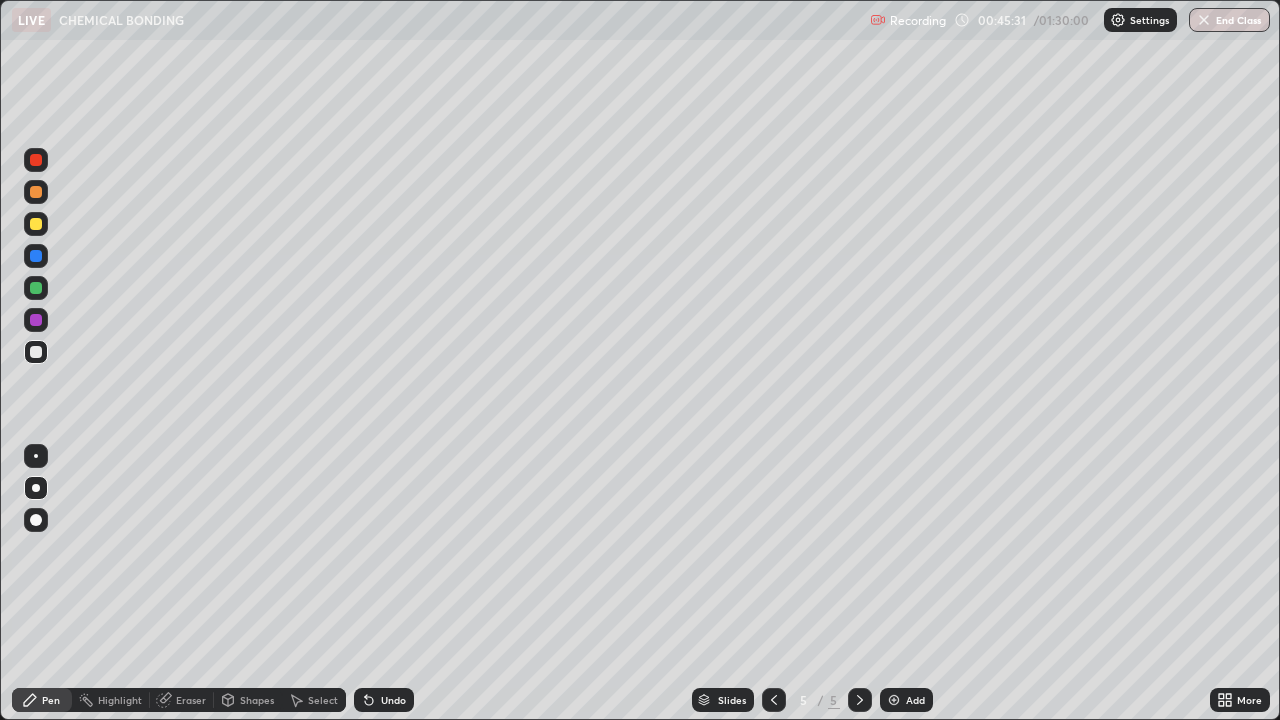 click at bounding box center [894, 700] 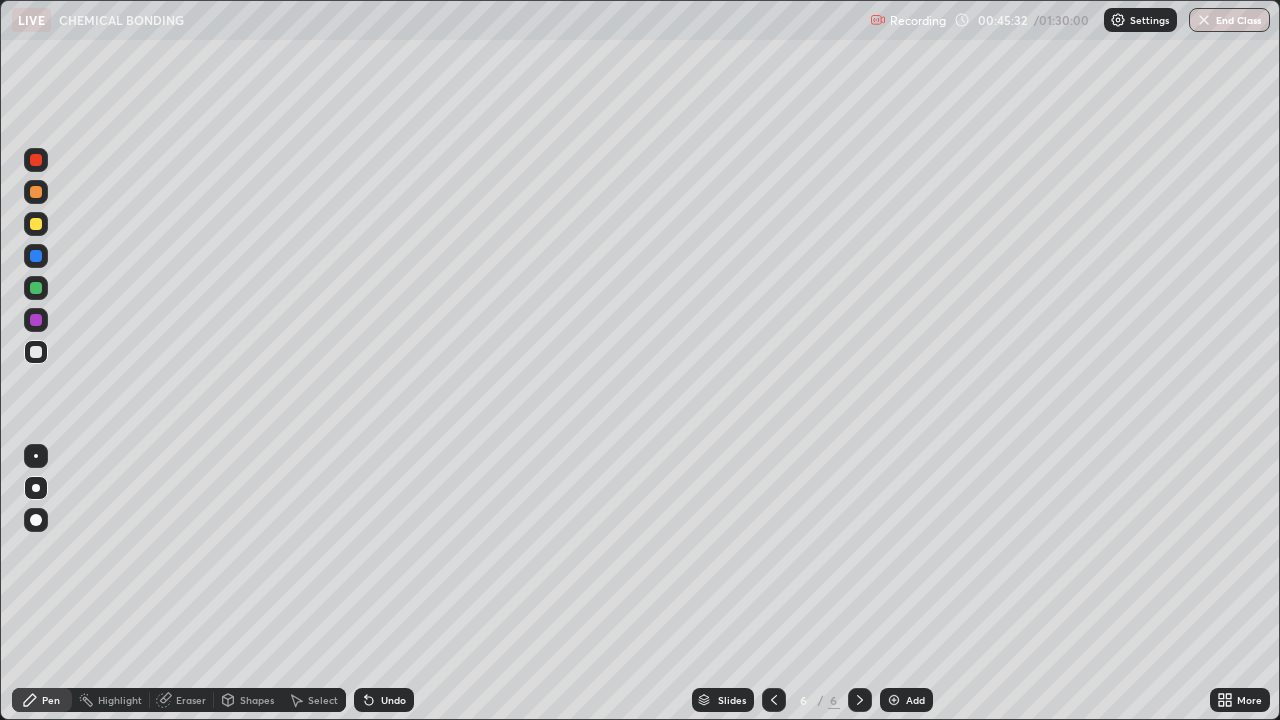click at bounding box center (36, 224) 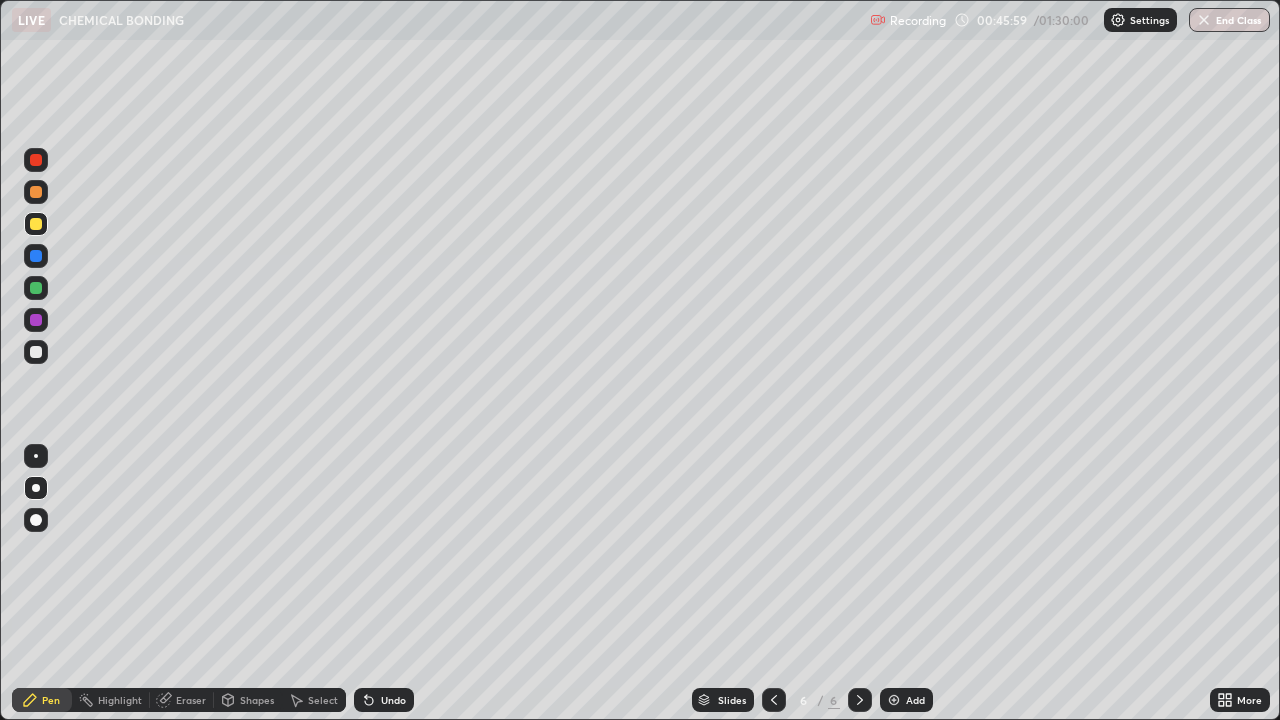 click at bounding box center (36, 352) 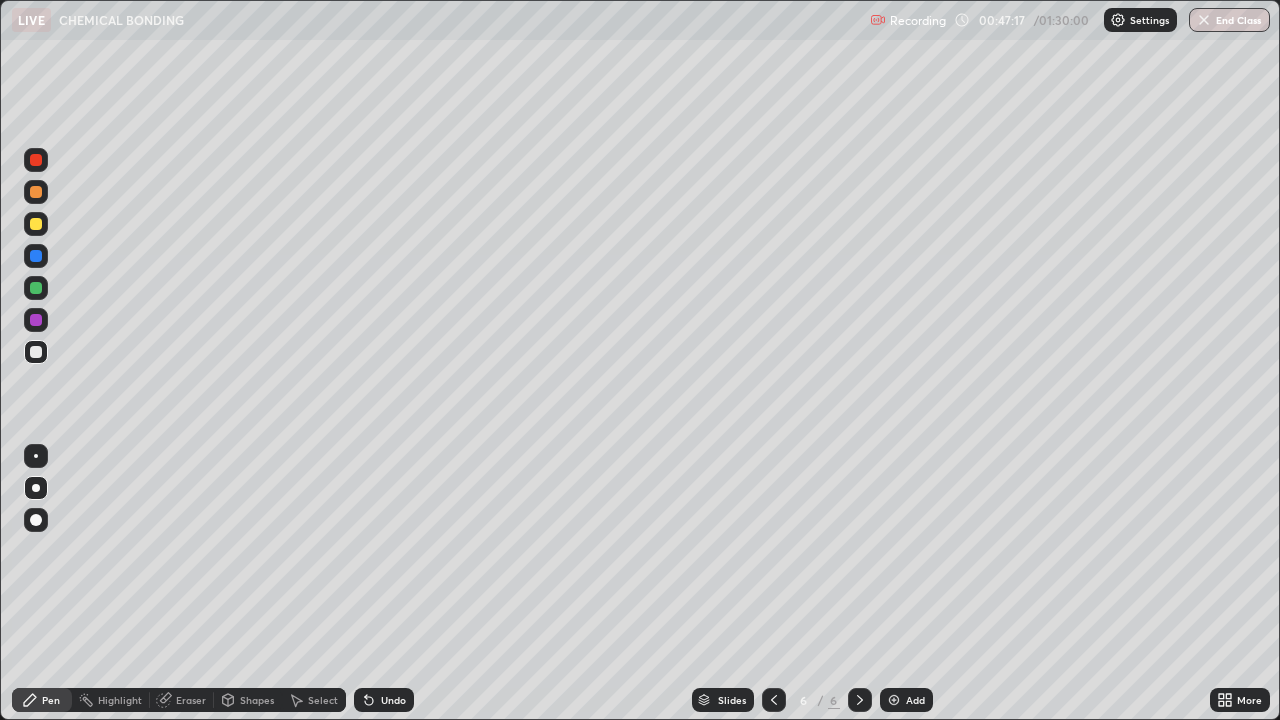 click on "Undo" at bounding box center (393, 700) 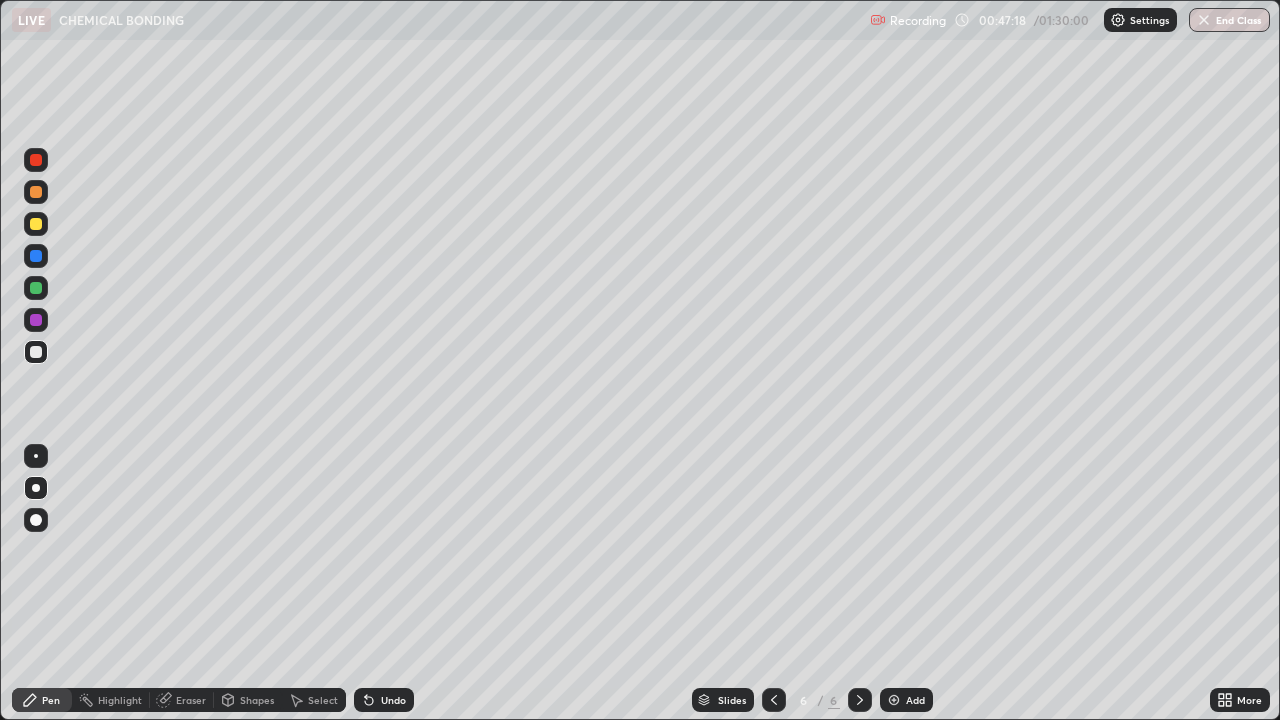 click on "Undo" at bounding box center (393, 700) 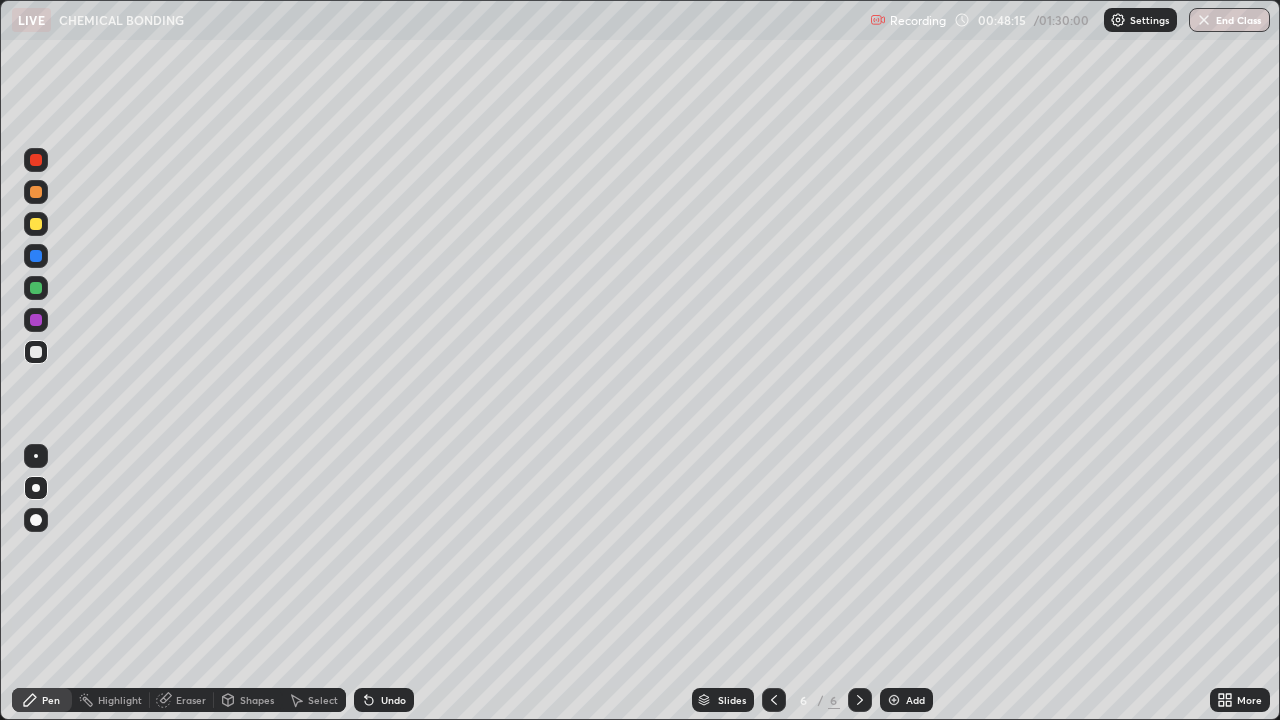 click 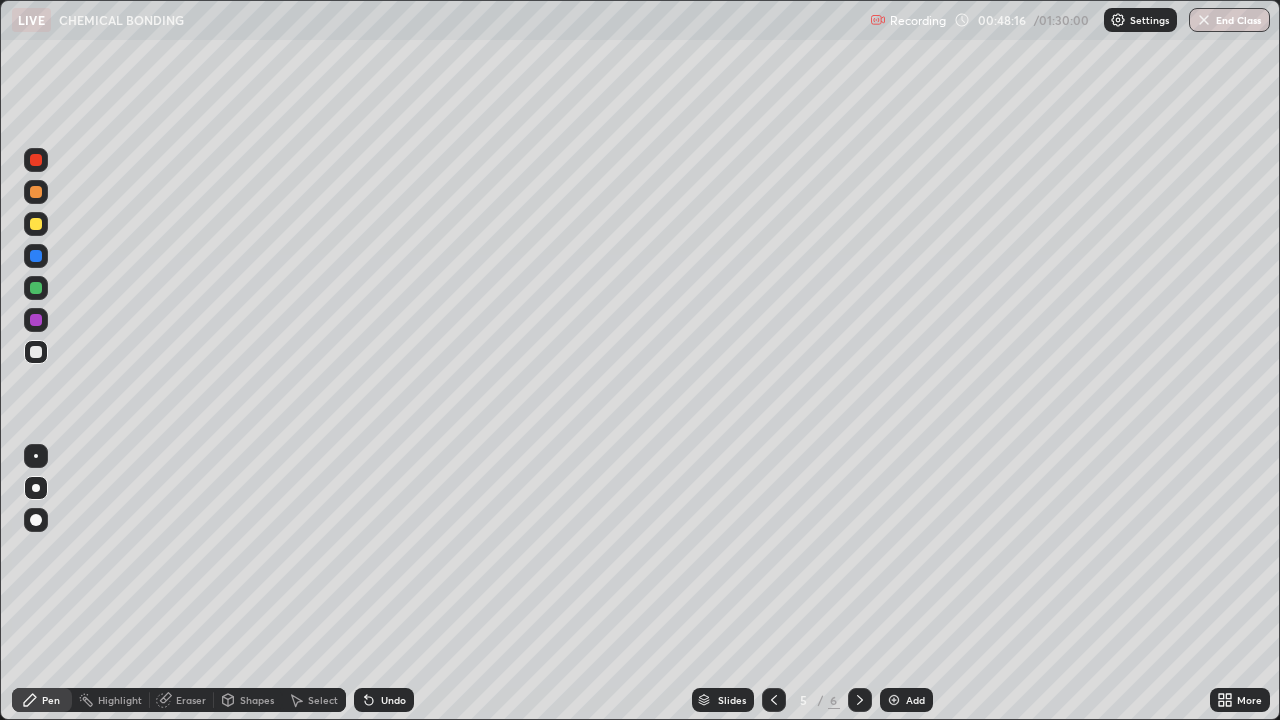 click 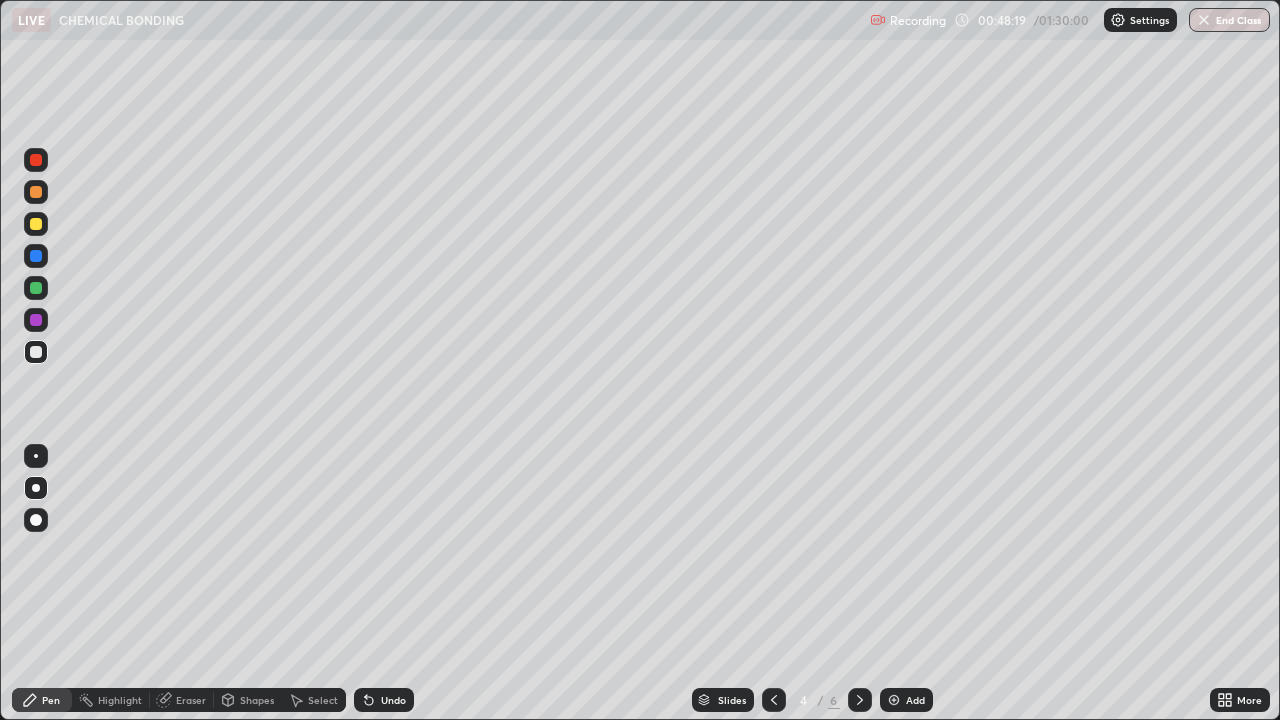 click 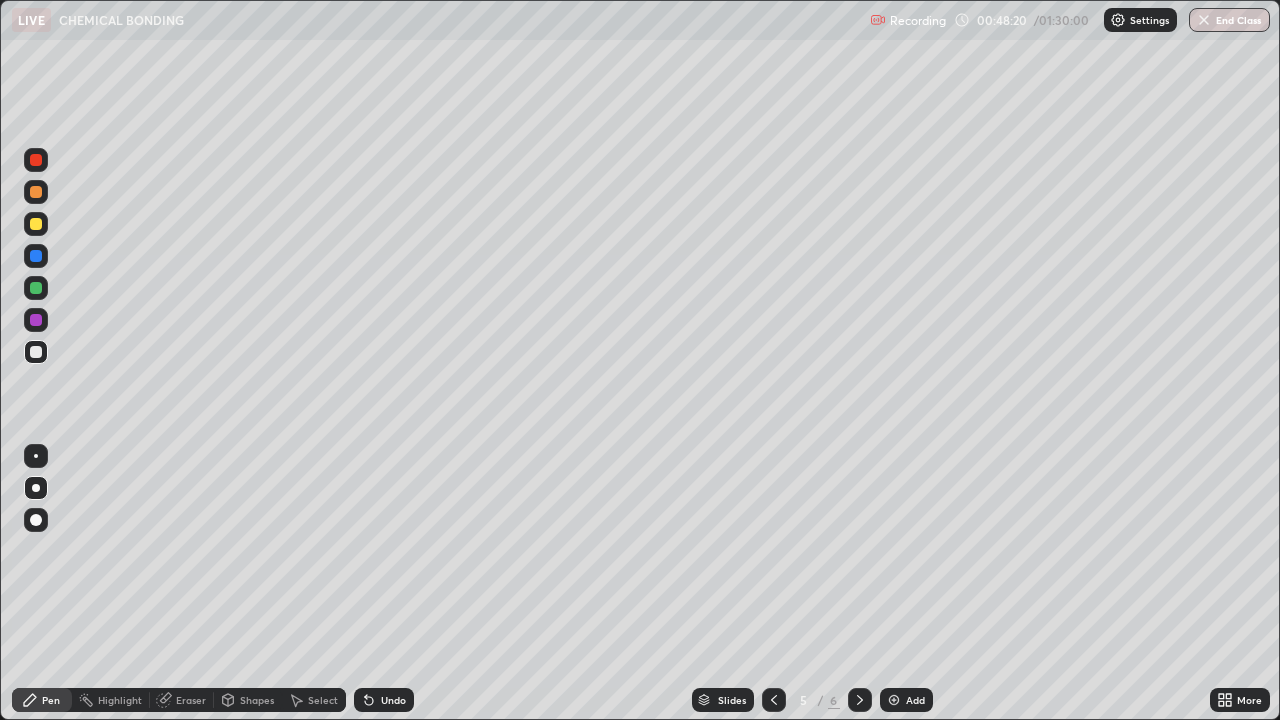 click 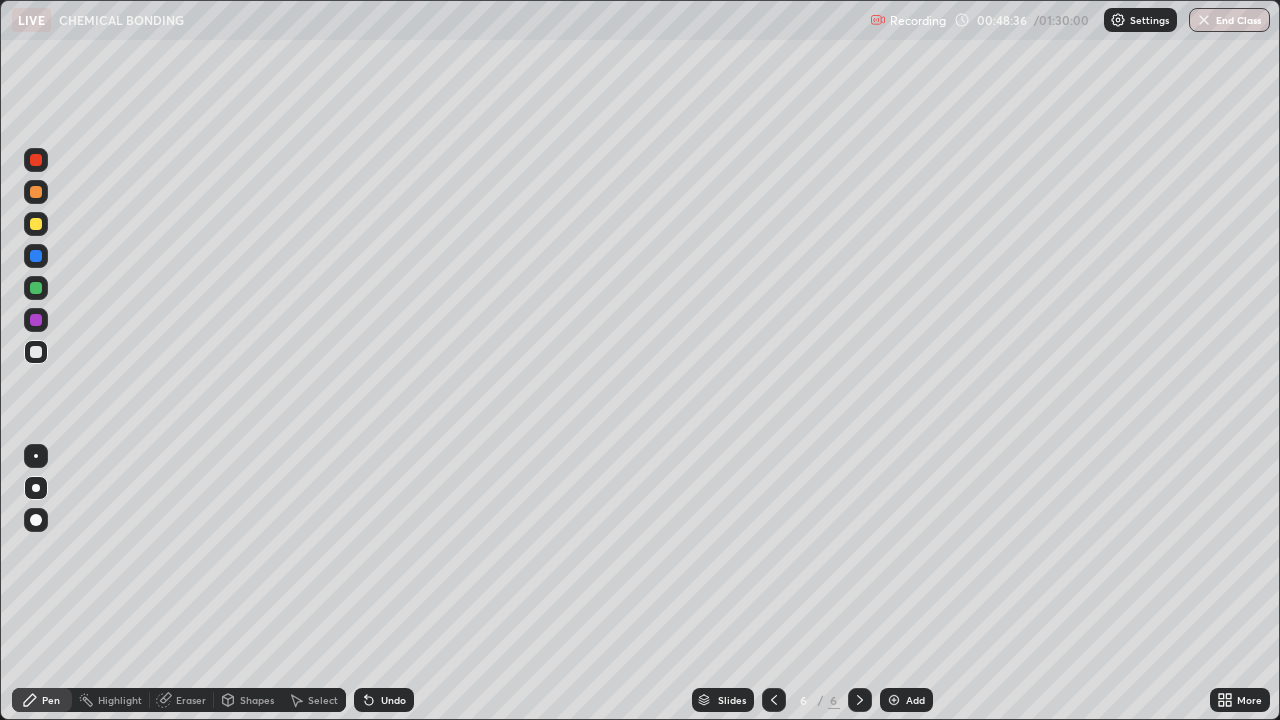 click at bounding box center [36, 224] 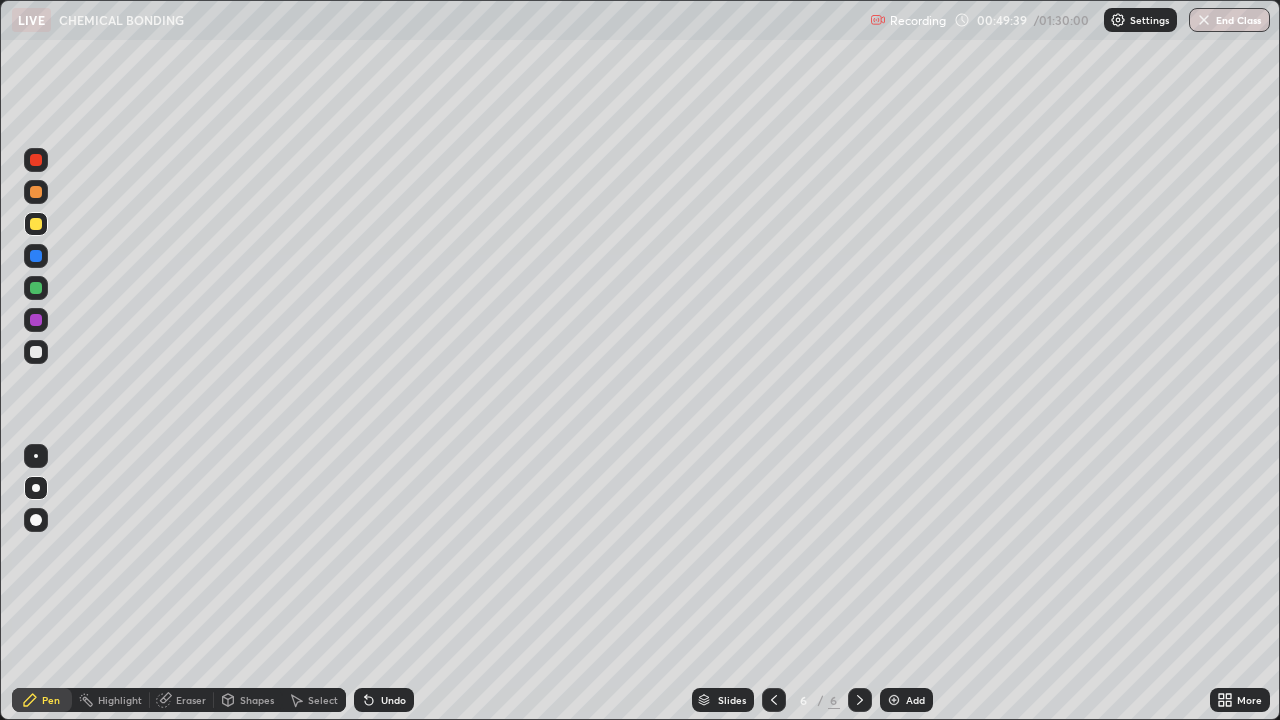 click at bounding box center (36, 352) 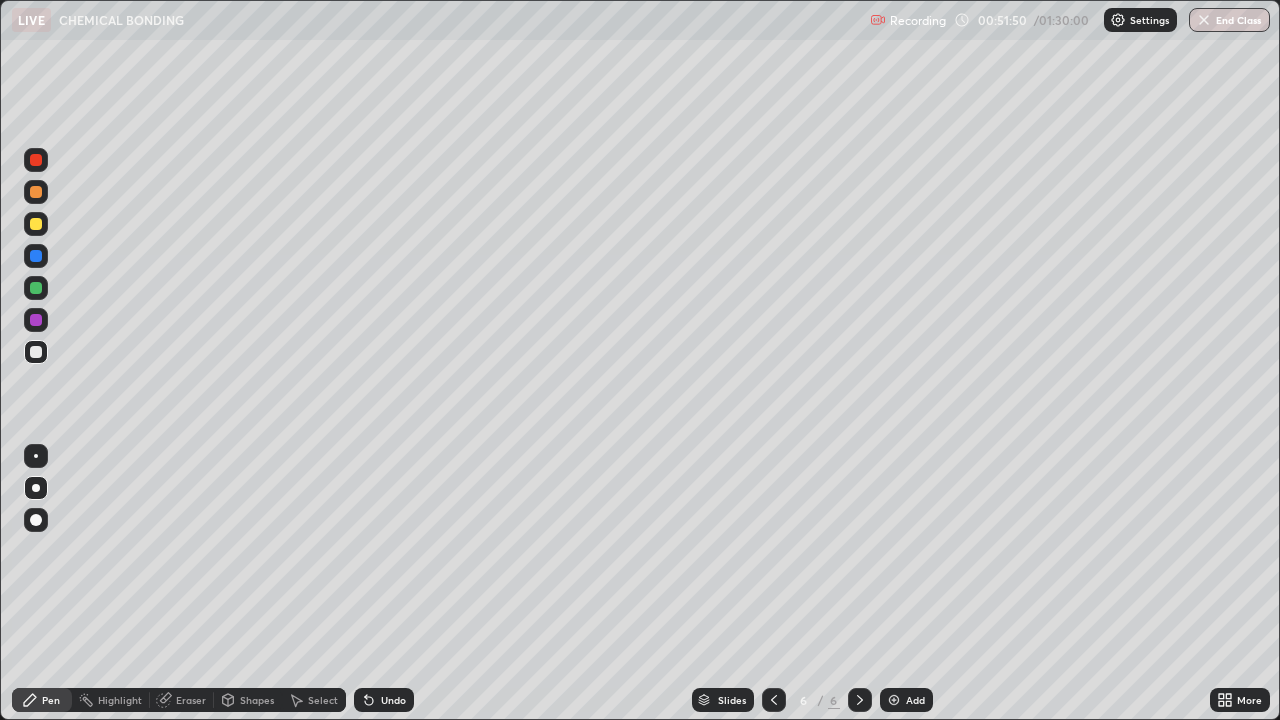 click on "Undo" at bounding box center [393, 700] 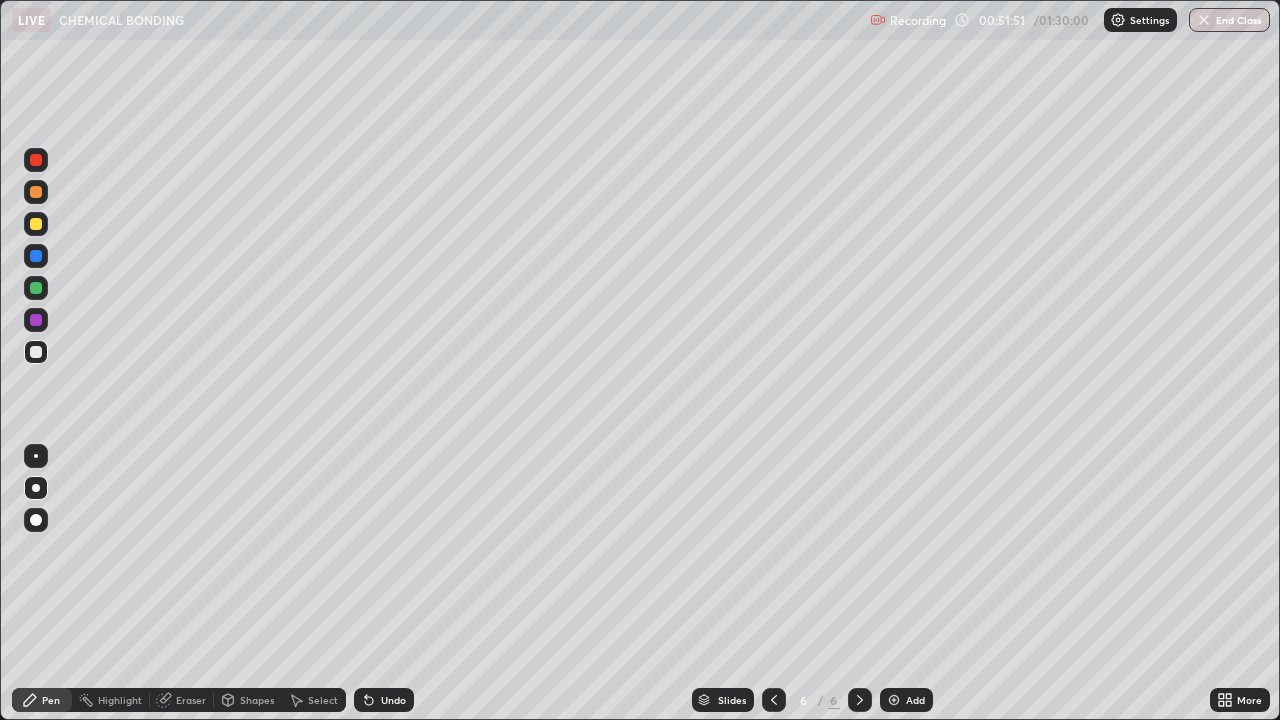 click on "Undo" at bounding box center (393, 700) 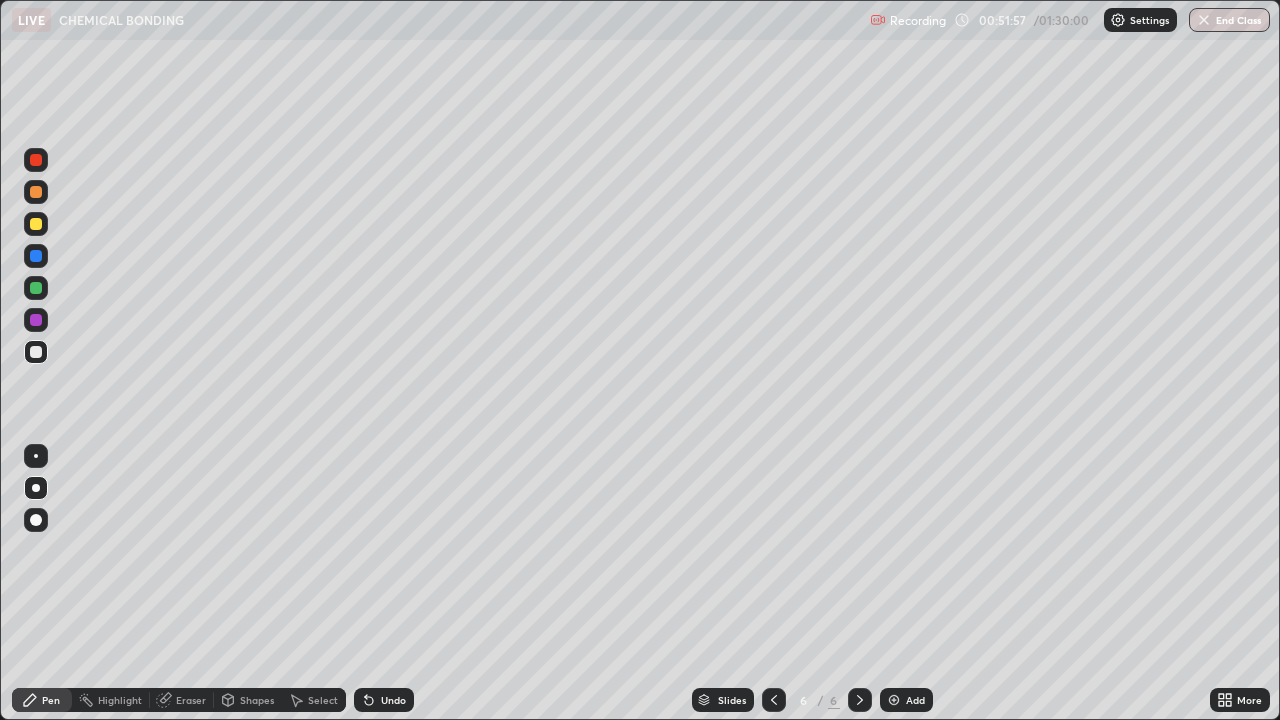 click at bounding box center (36, 192) 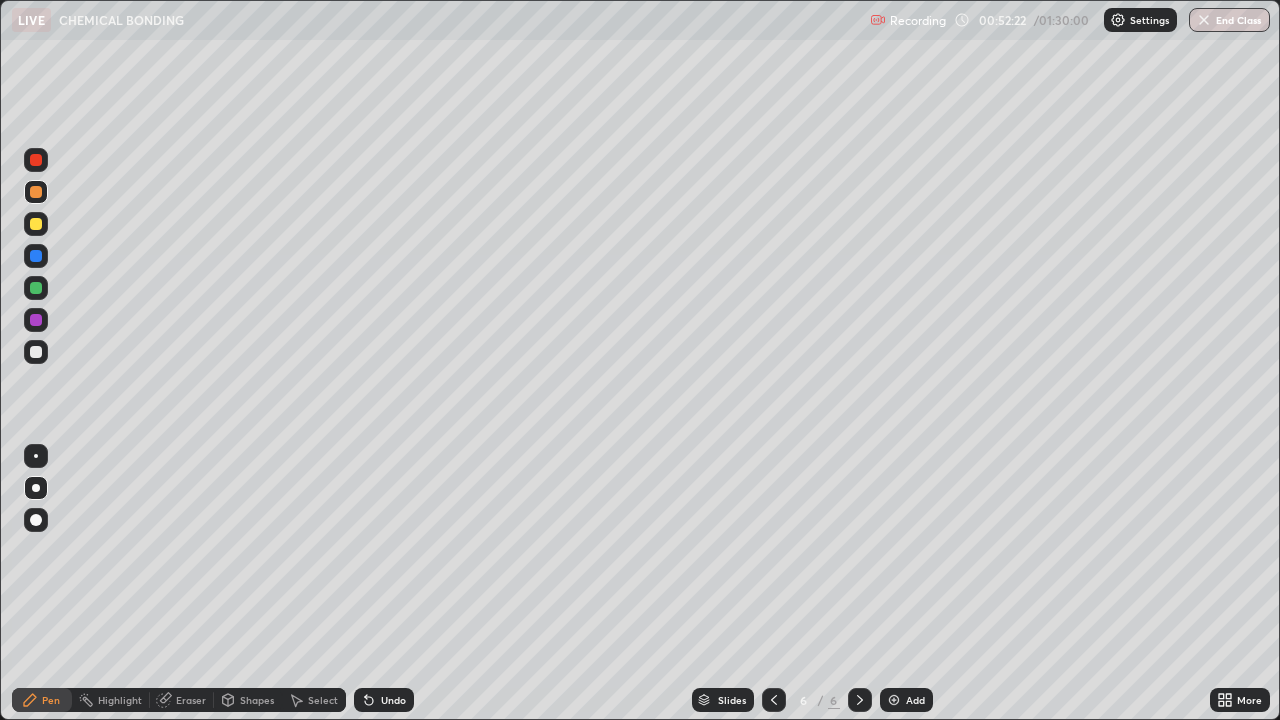 click at bounding box center (36, 224) 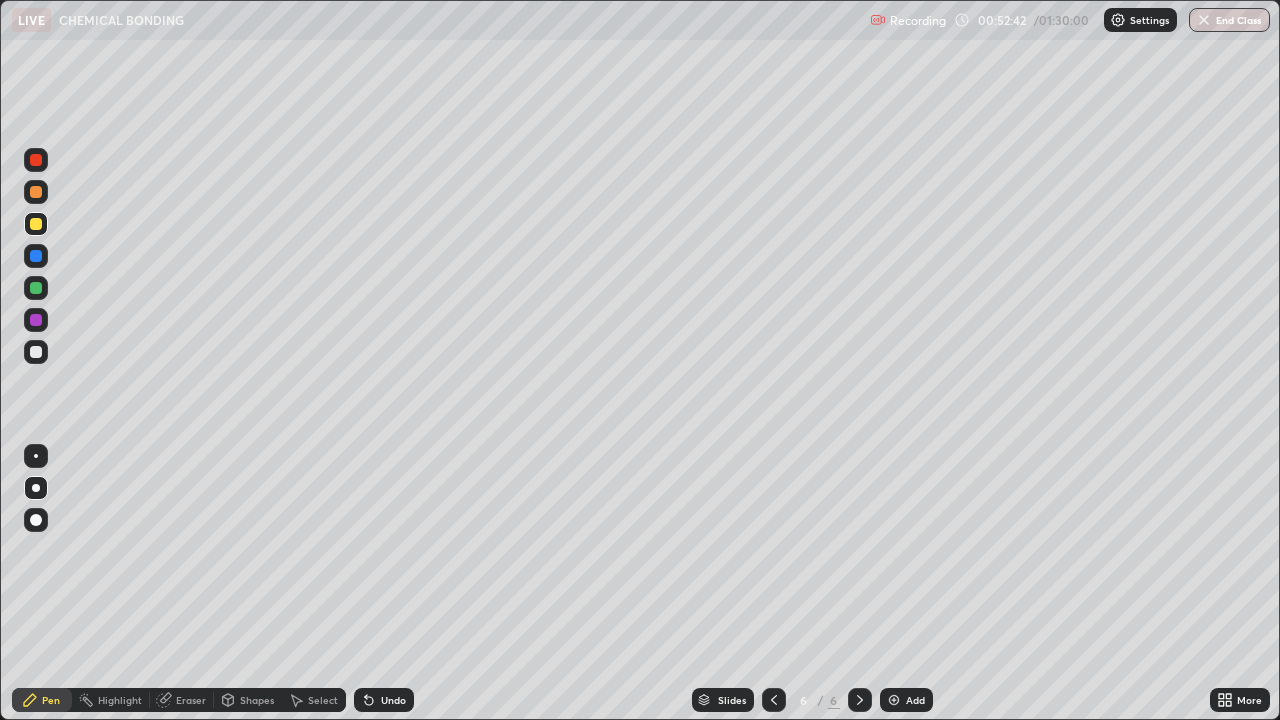click on "Undo" at bounding box center (384, 700) 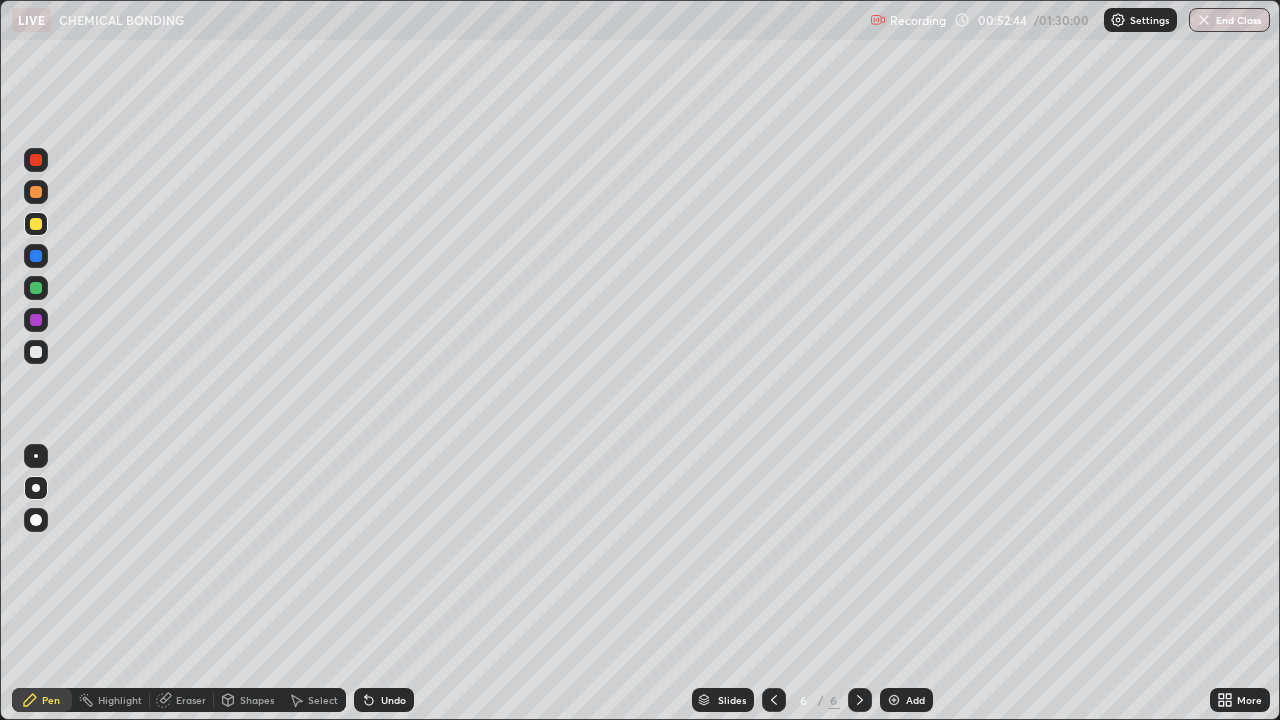 click on "Undo" at bounding box center [393, 700] 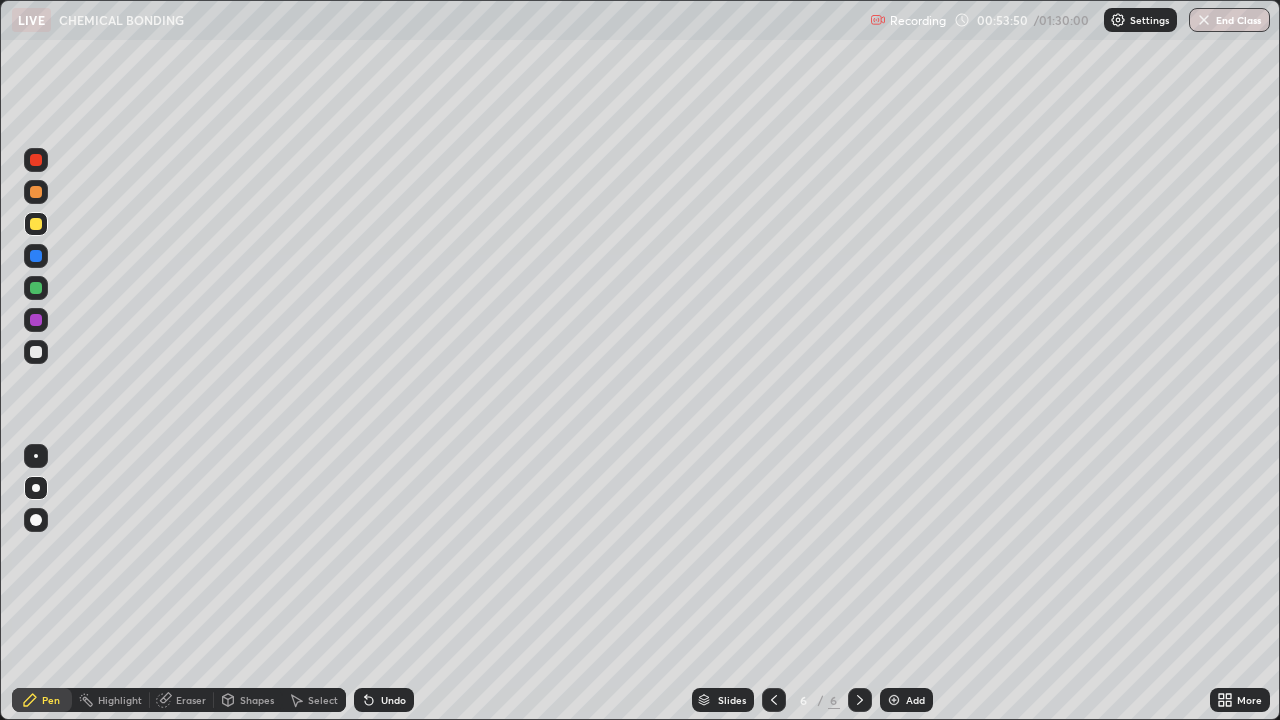 click 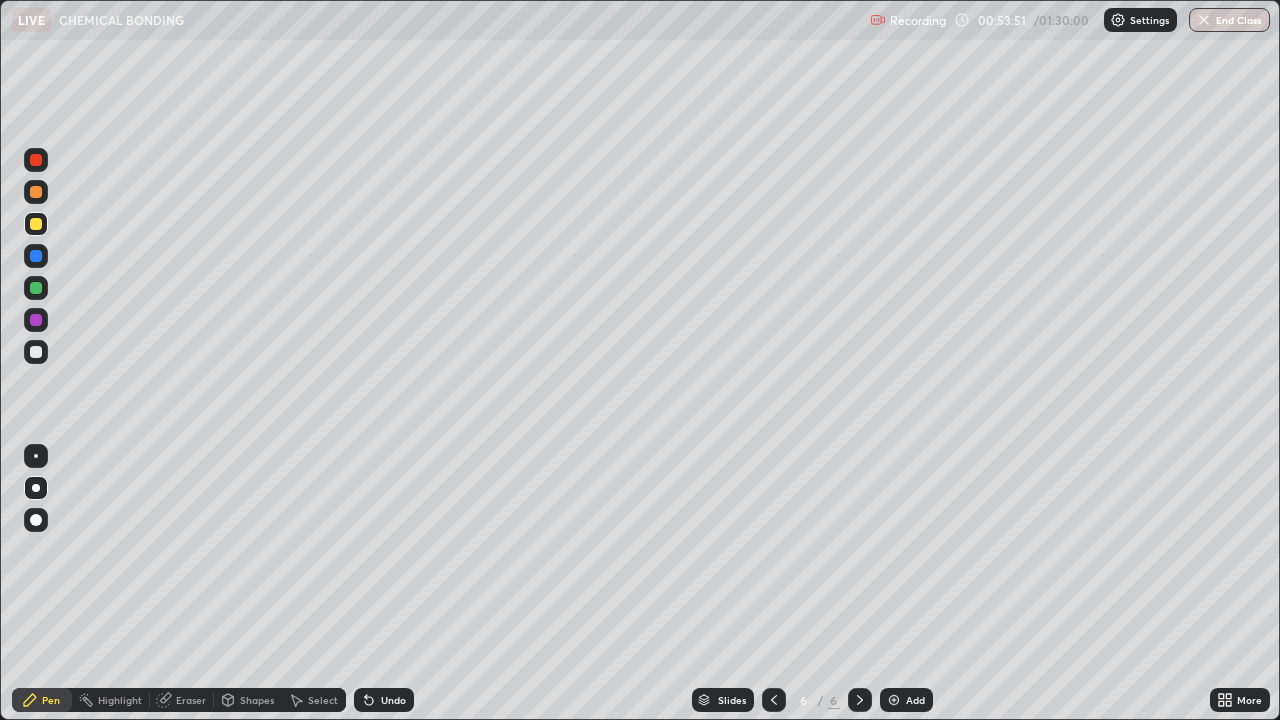 click 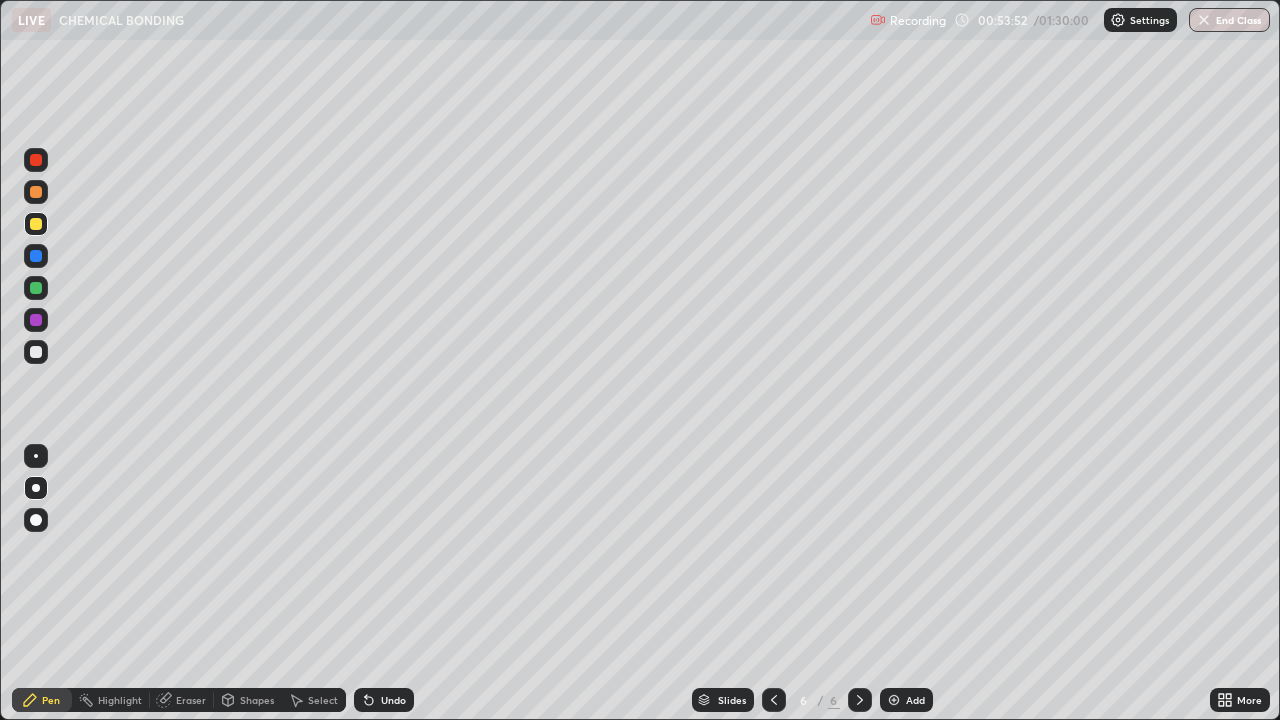 click 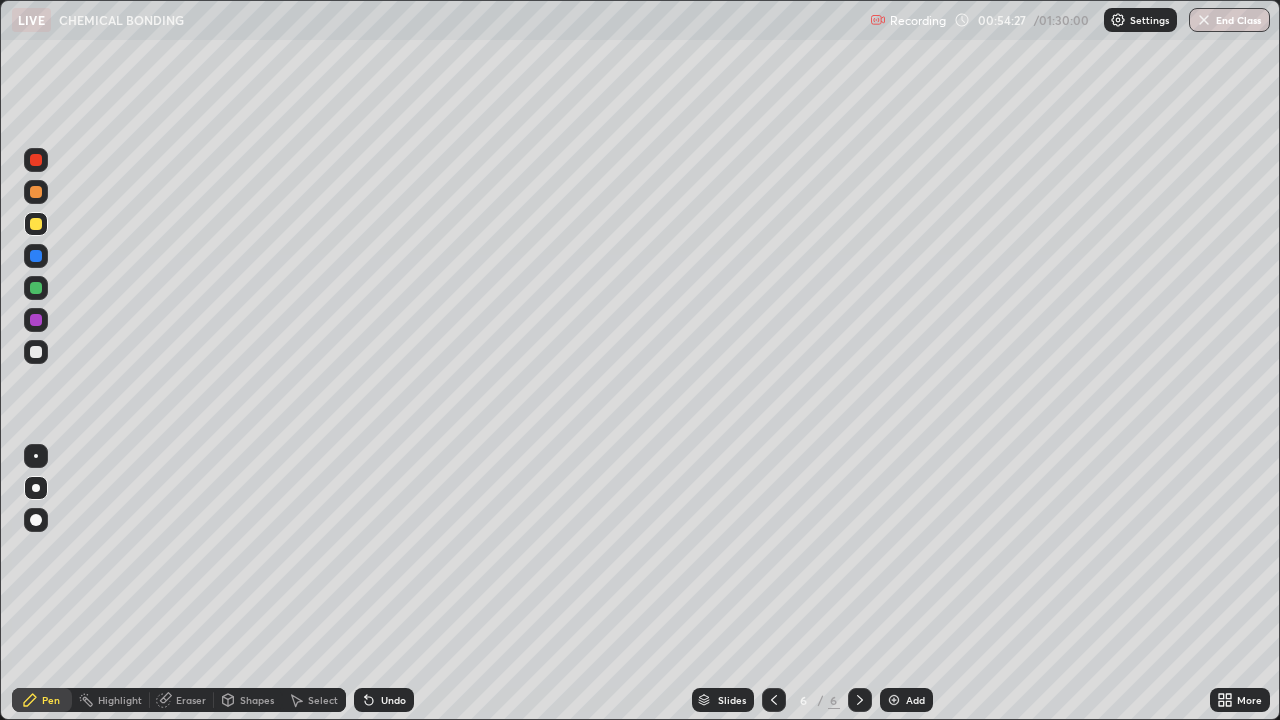 click on "Undo" at bounding box center (393, 700) 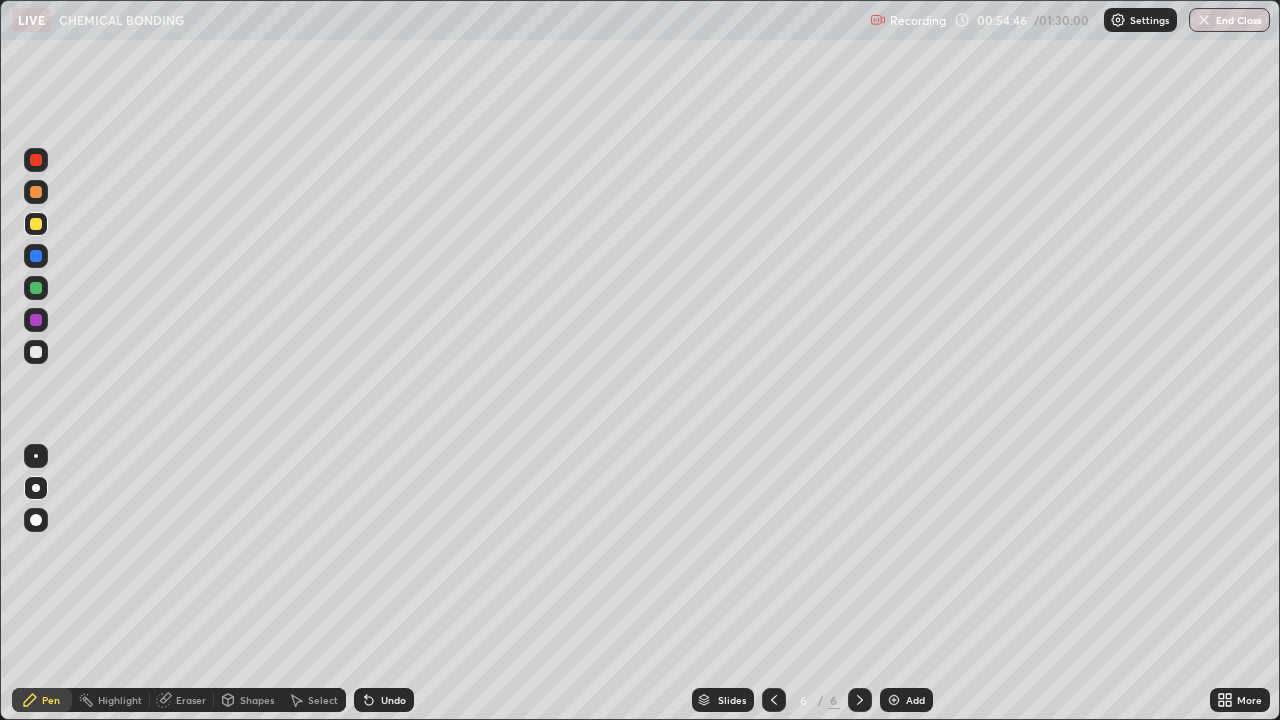 click on "Undo" at bounding box center (384, 700) 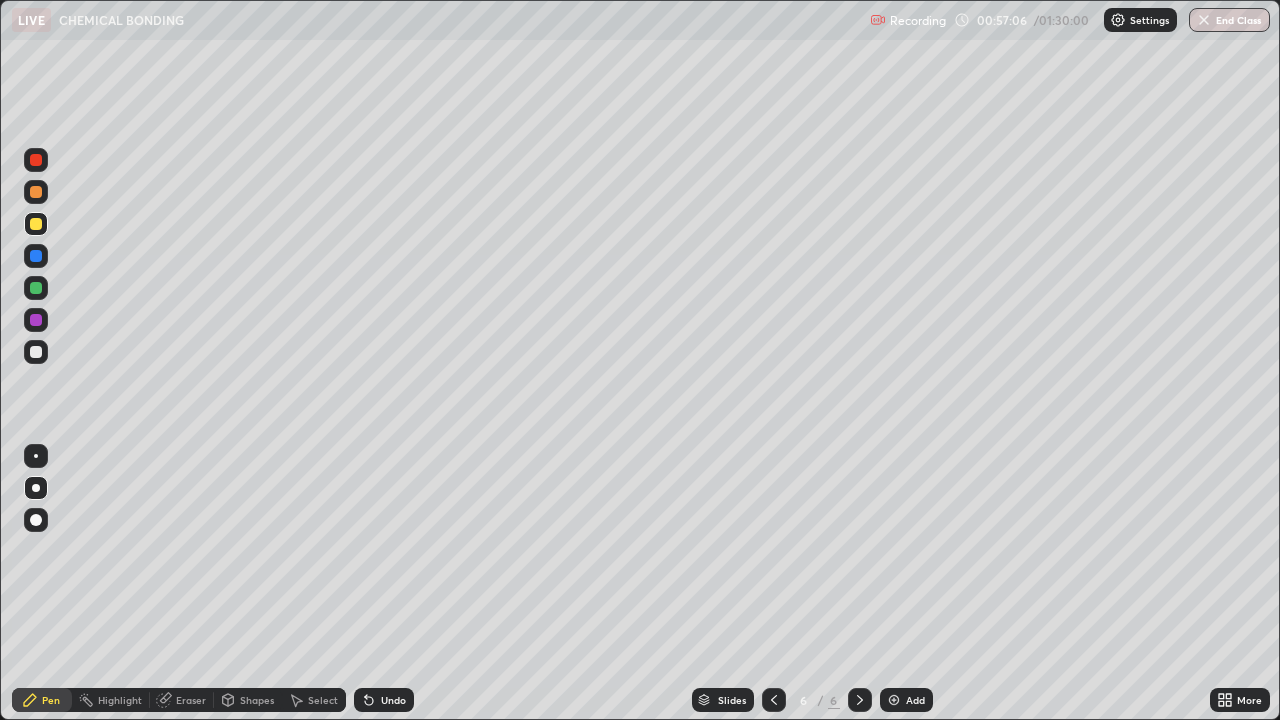 click on "Settings" at bounding box center [1149, 20] 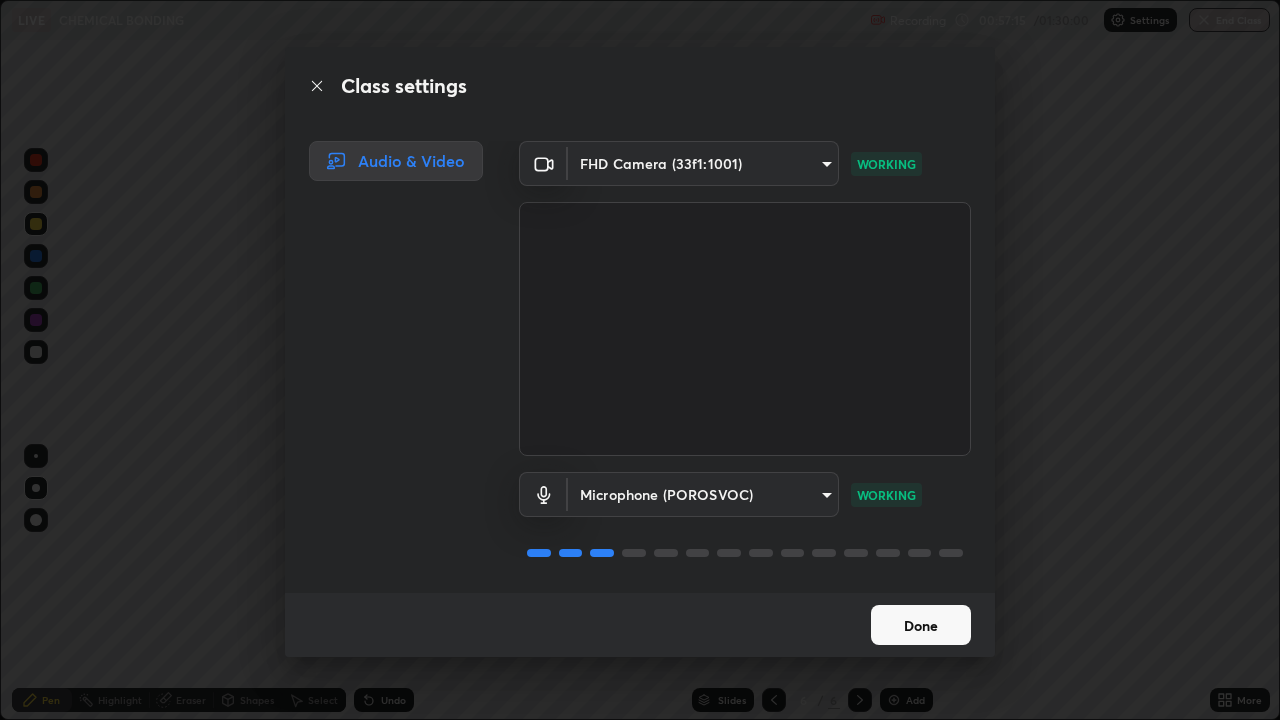click on "Erase all LIVE CHEMICAL BONDING Recording 00:57:15 / 01:30:00 Settings End Class Setting up your live class CHEMICAL BONDING • L39 of Chem_Vizag IIT JEE 2026 Growth 4 [FIRST] [LAST] Pen Highlight Eraser Shapes Select Undo Slides 6 / 6 Add More No doubts shared Encourage your learners to ask a doubt for better clarity Report an issue Reason for reporting Buffering Chat not working Audio - Video sync issue Educator video quality low ​ Attach an image Report Class settings Audio & Video FHD Camera (33f1:1001) 8413a073afe9c43720b170e3c3edff1e7f9c492aae98e531531ceb715d1739b9 WORKING Microphone (POROSVOC) c1c9a0e8532eff6e631cab9ac9a0a26e2cc97a12aa6653e999b2130cf9d967e6 WORKING Done" at bounding box center (640, 360) 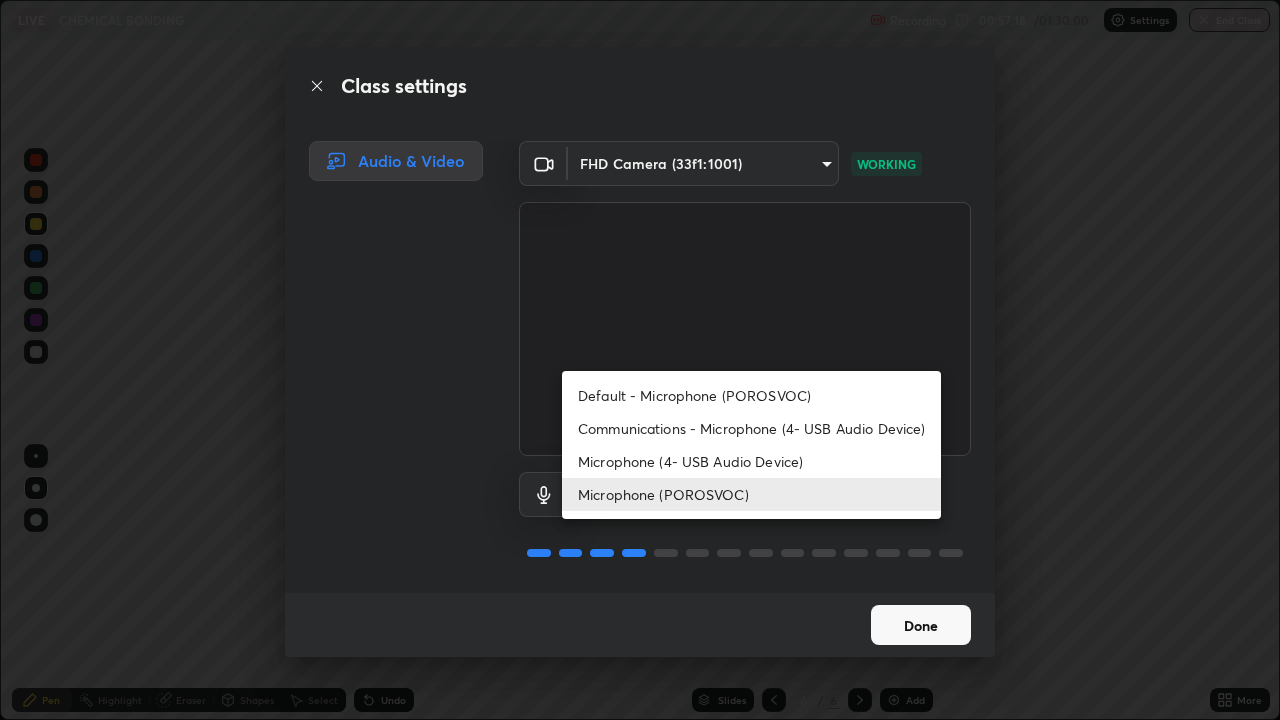 click at bounding box center [640, 360] 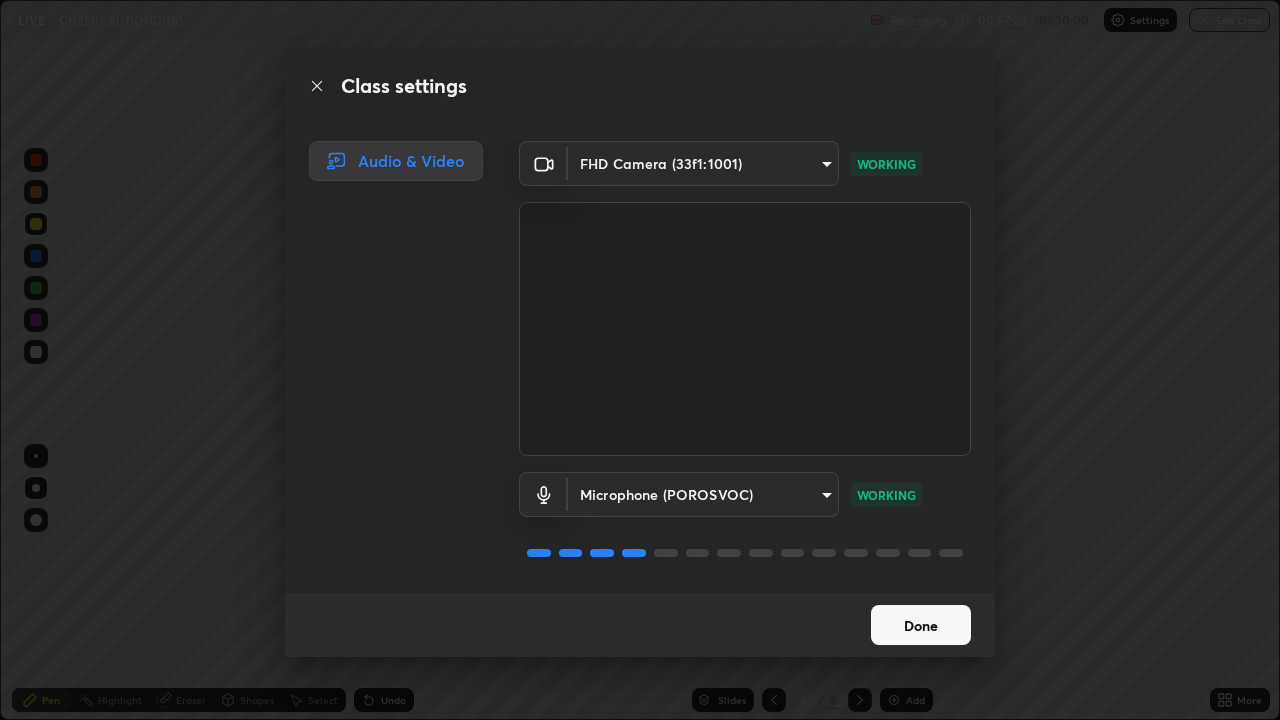 click on "Erase all LIVE CHEMICAL BONDING Recording 00:57:28 / 01:30:00 Settings End Class Setting up your live class CHEMICAL BONDING • L39 of Chem_Vizag IIT JEE 2026 Growth 4 [FIRST] [LAST] Pen Highlight Eraser Shapes Select Undo Slides 6 / 6 Add More No doubts shared Encourage your learners to ask a doubt for better clarity Report an issue Reason for reporting Buffering Chat not working Audio - Video sync issue Educator video quality low ​ Attach an image Report Class settings Audio & Video FHD Camera (33f1:1001) 8413a073afe9c43720b170e3c3edff1e7f9c492aae98e531531ceb715d1739b9 WORKING Microphone (POROSVOC) c1c9a0e8532eff6e631cab9ac9a0a26e2cc97a12aa6653e999b2130cf9d967e6 WORKING Done" at bounding box center (640, 360) 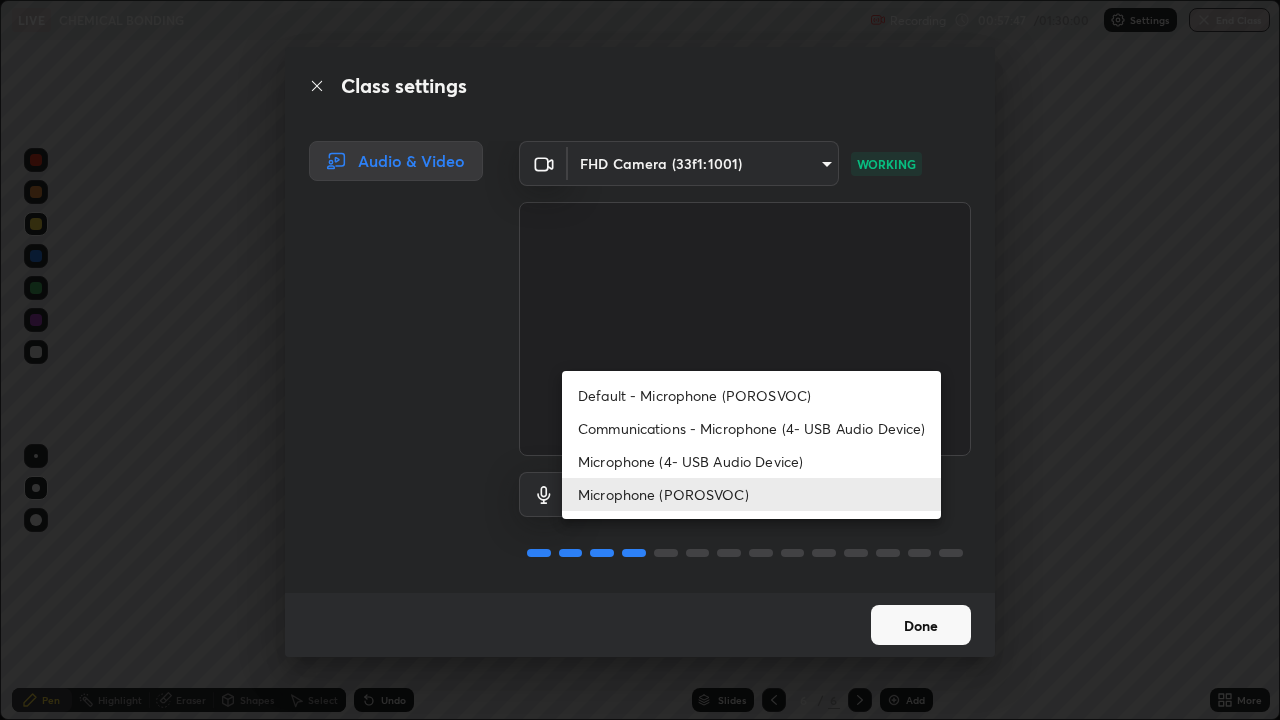 click at bounding box center (640, 360) 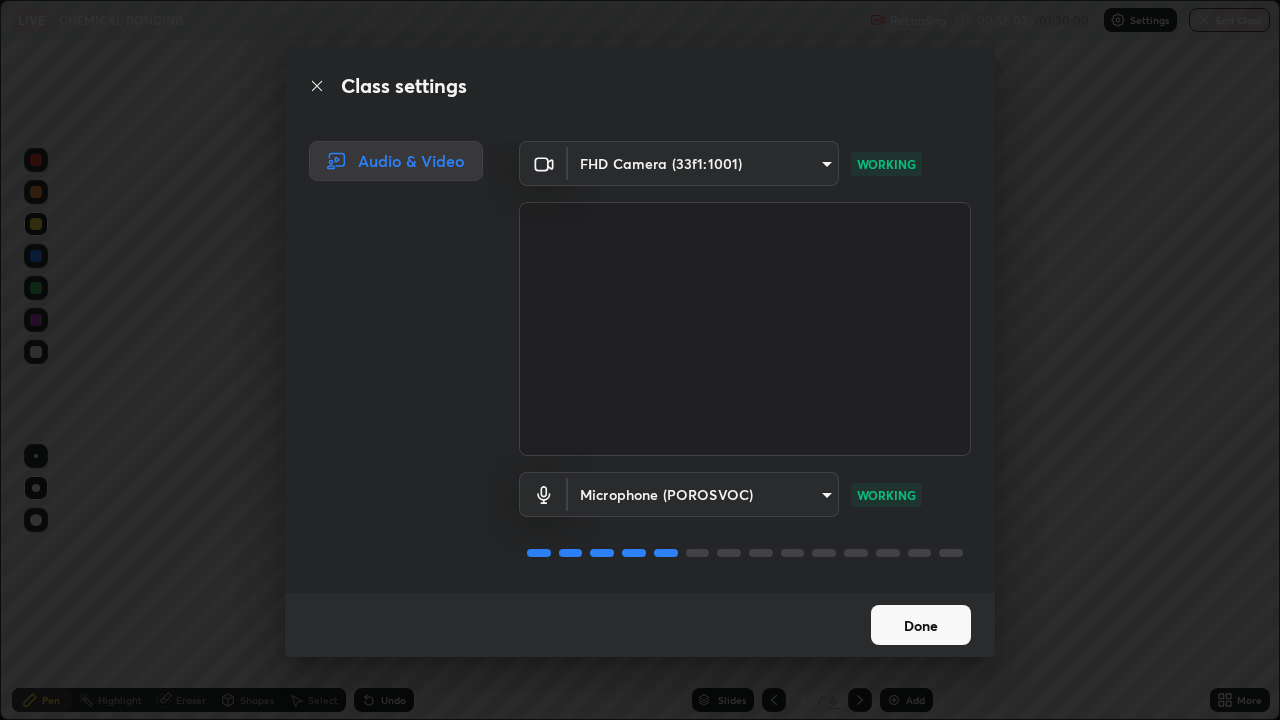 click on "Done" at bounding box center (921, 625) 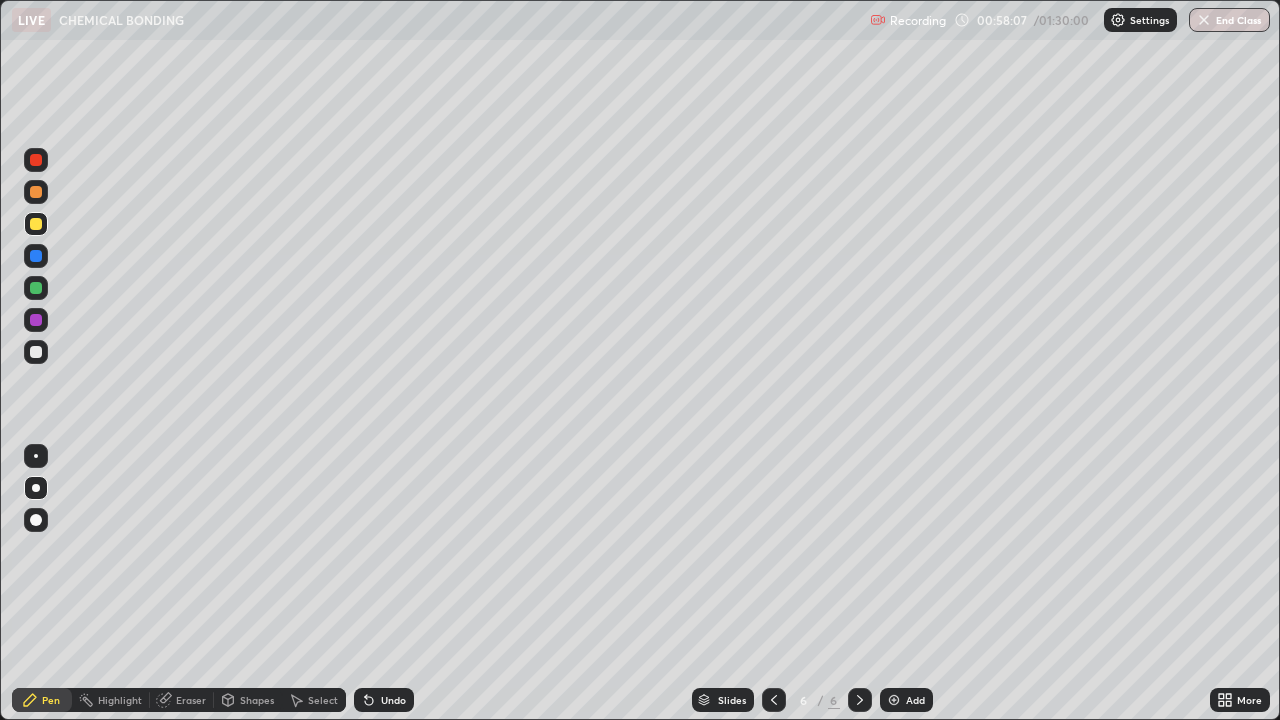 click on "Add" at bounding box center [906, 700] 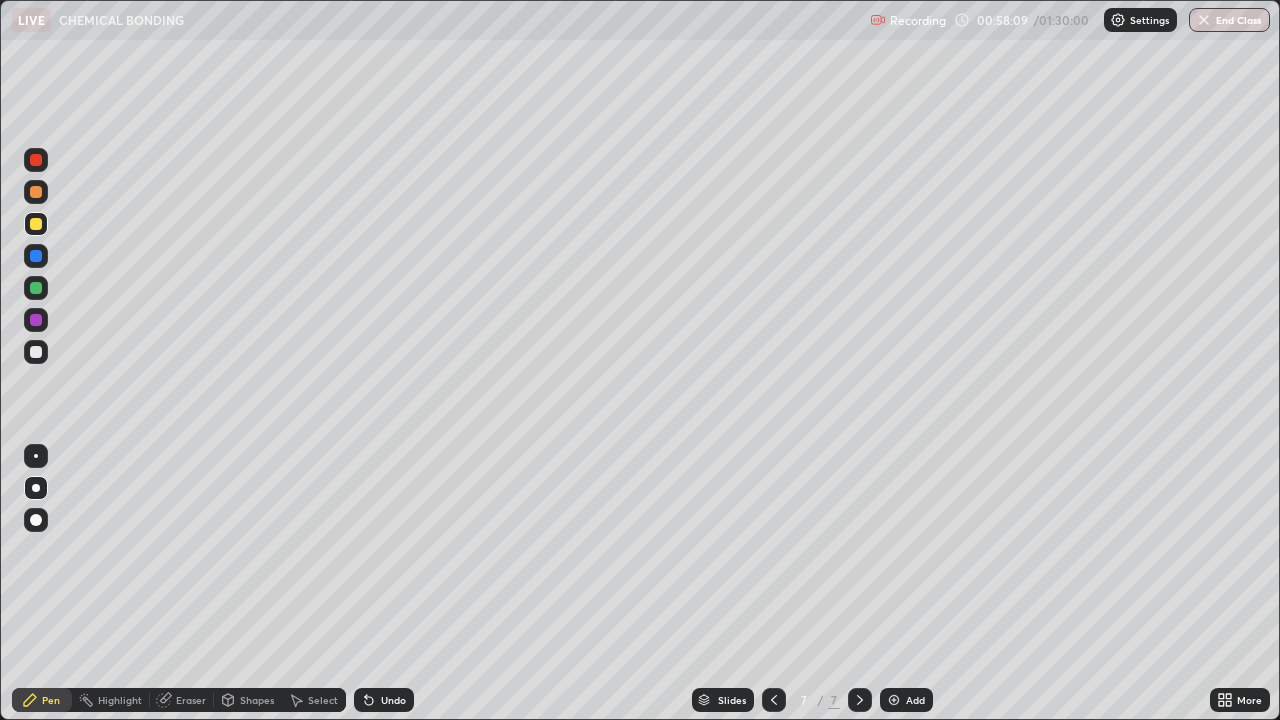 click at bounding box center (36, 192) 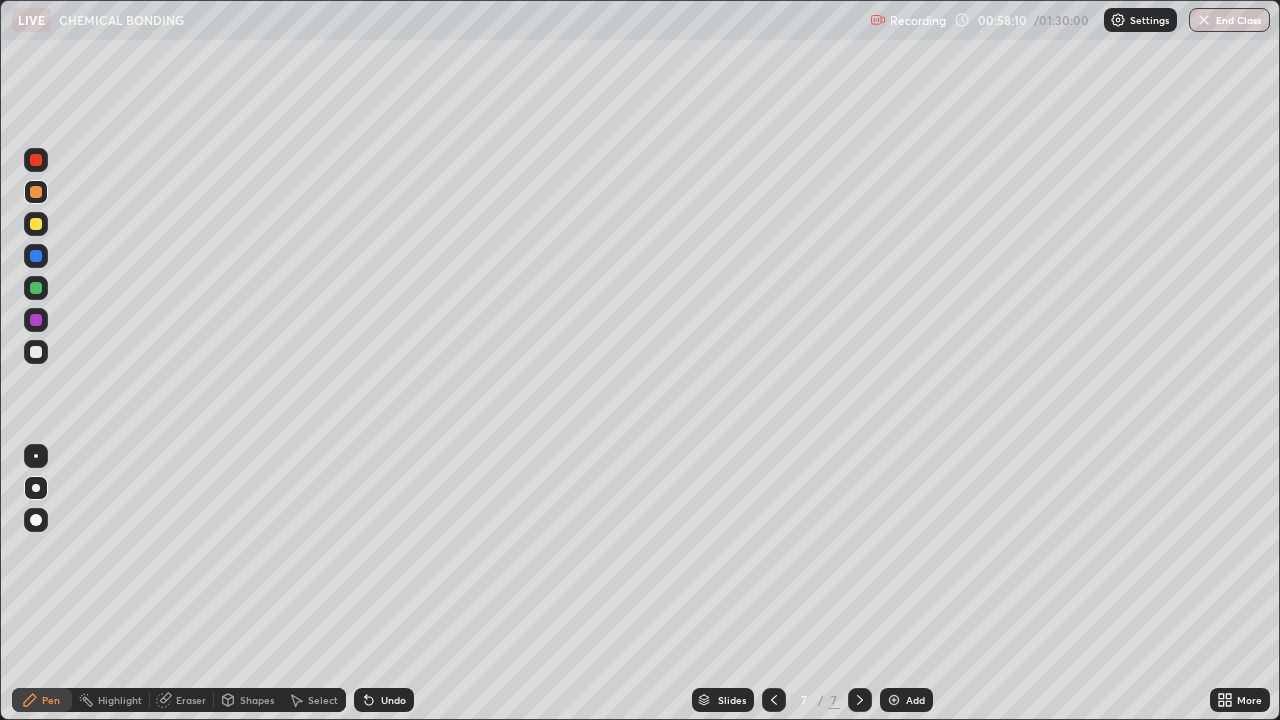 click at bounding box center [774, 700] 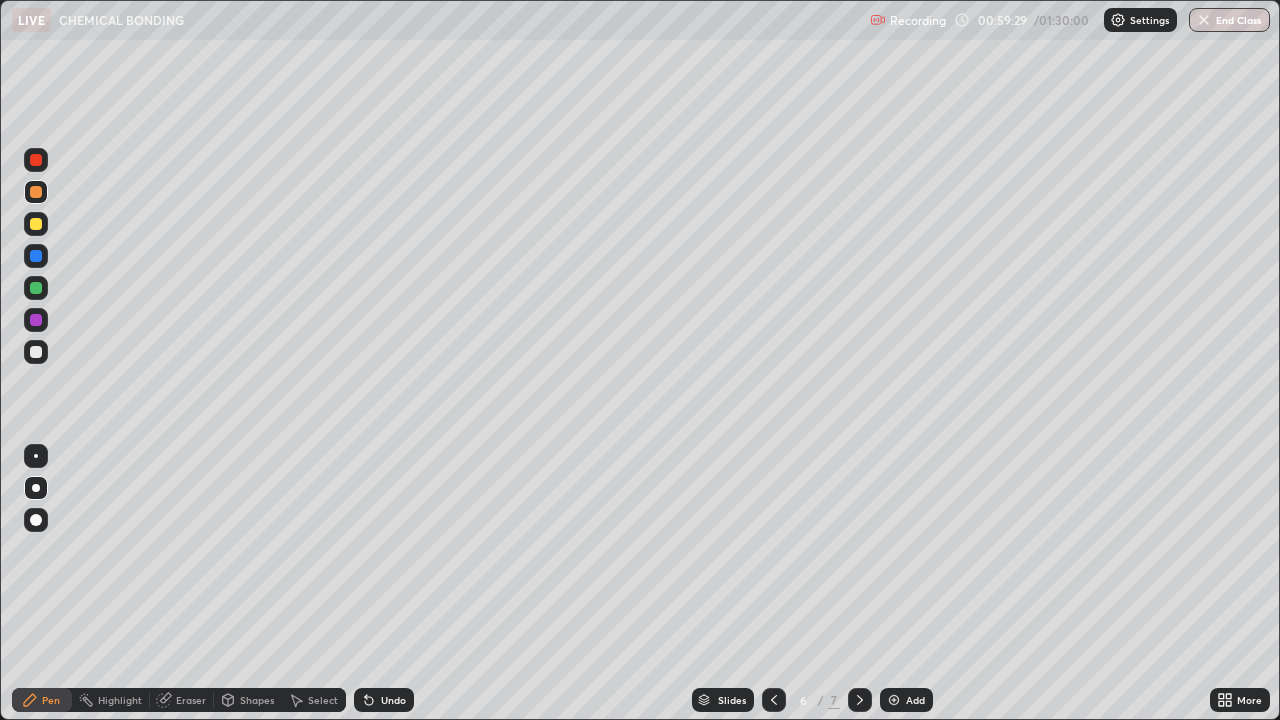click 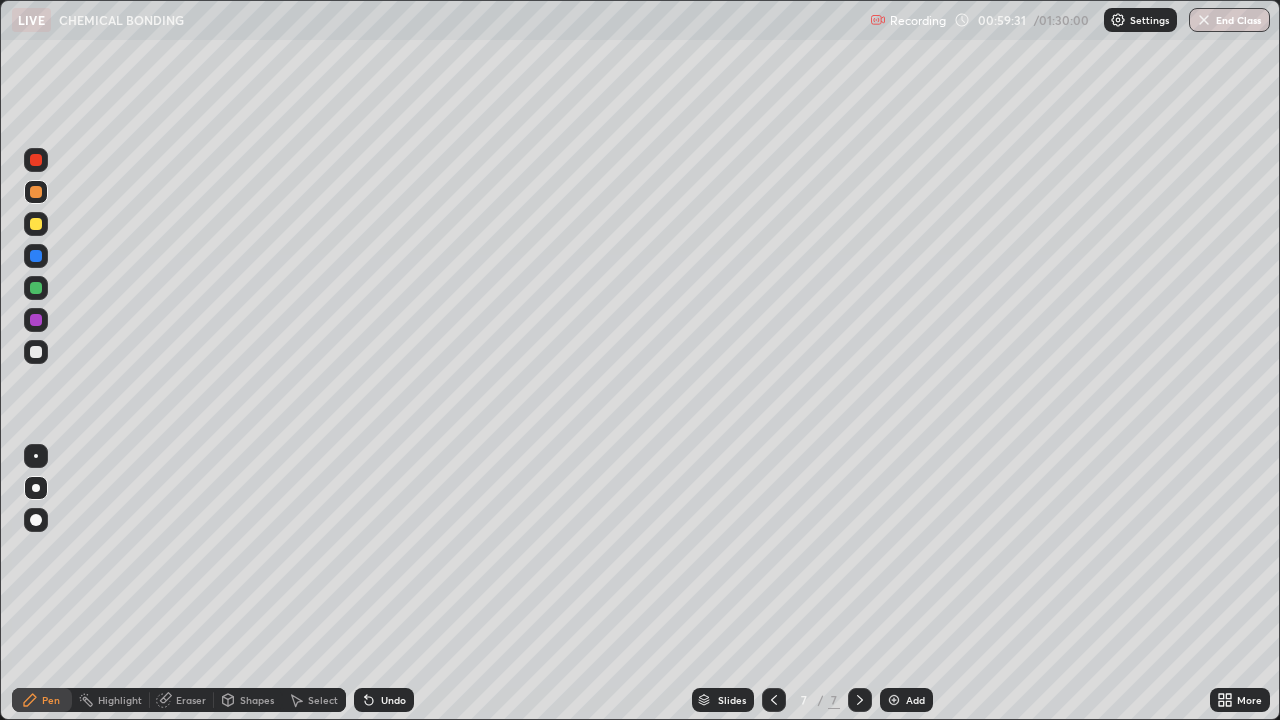 click at bounding box center (36, 224) 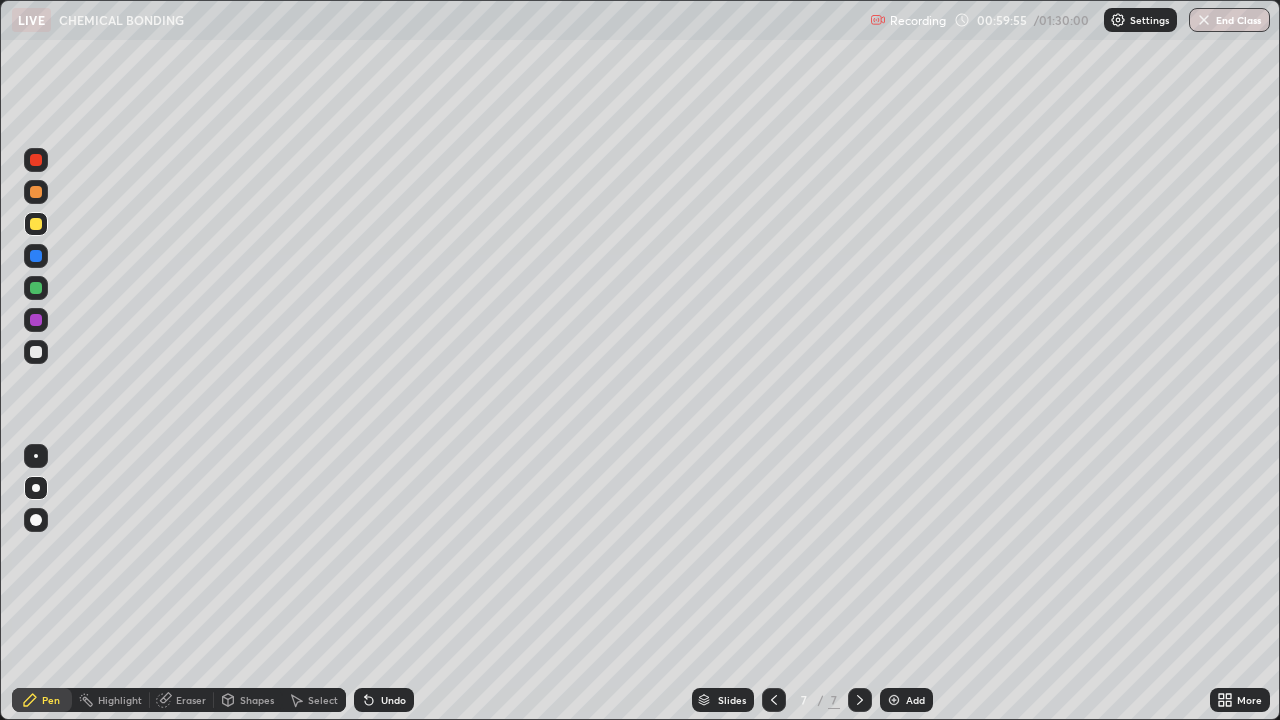 click at bounding box center (36, 352) 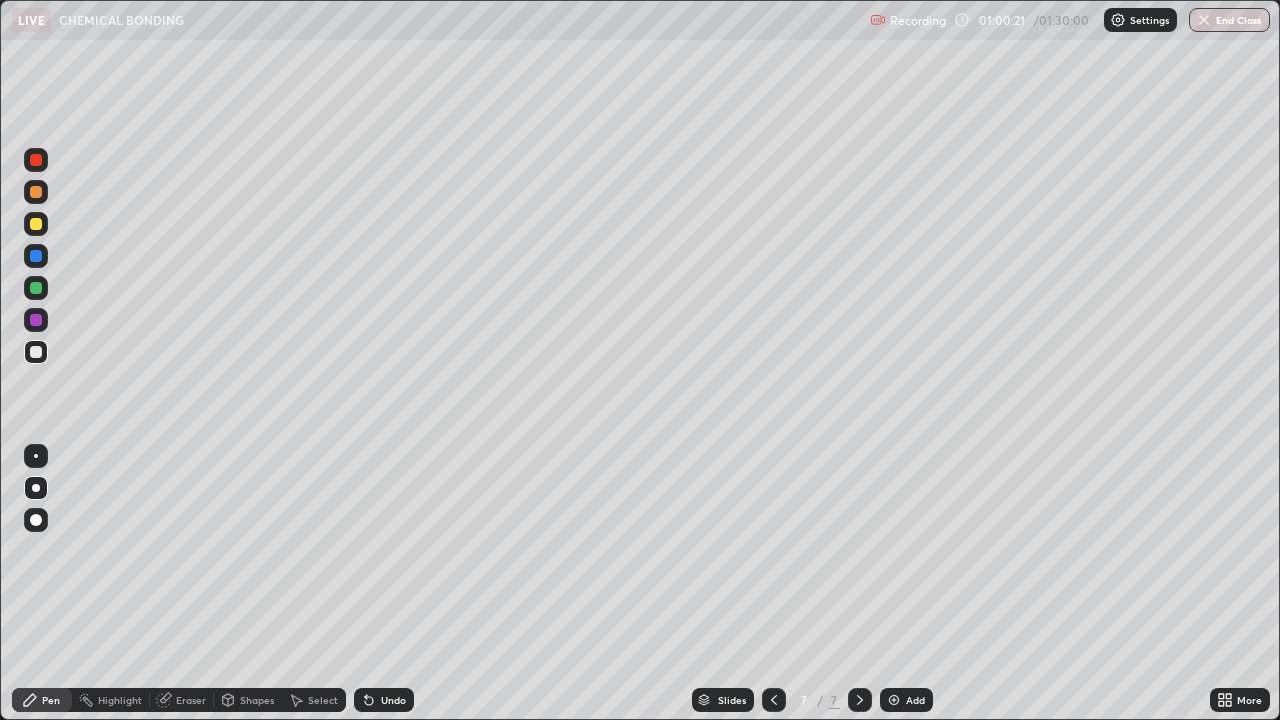click on "Undo" at bounding box center (393, 700) 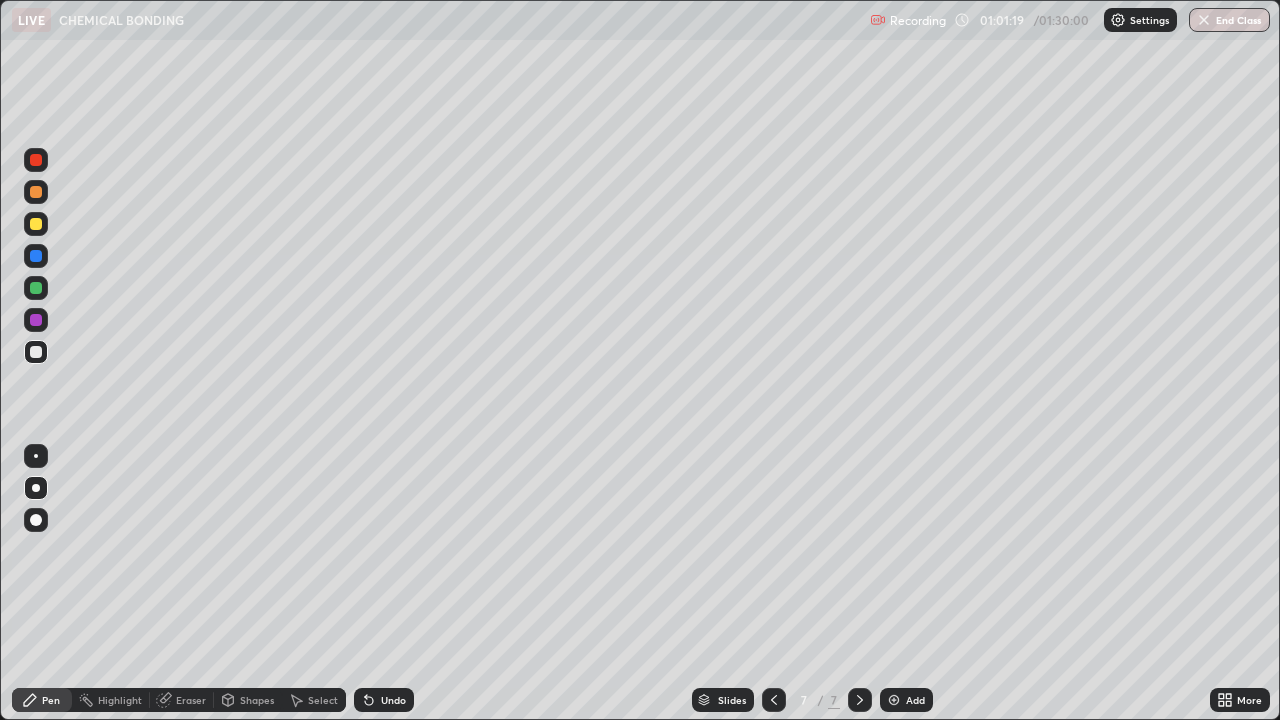 click at bounding box center (36, 224) 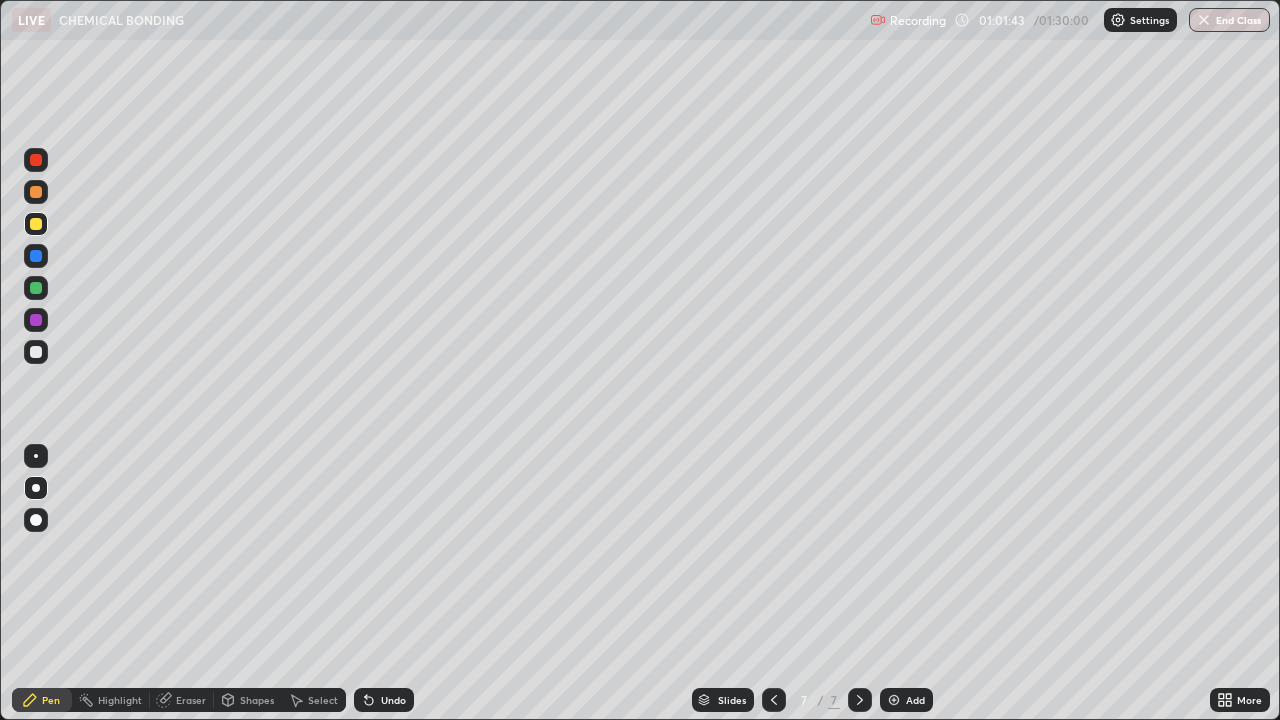 click at bounding box center (36, 352) 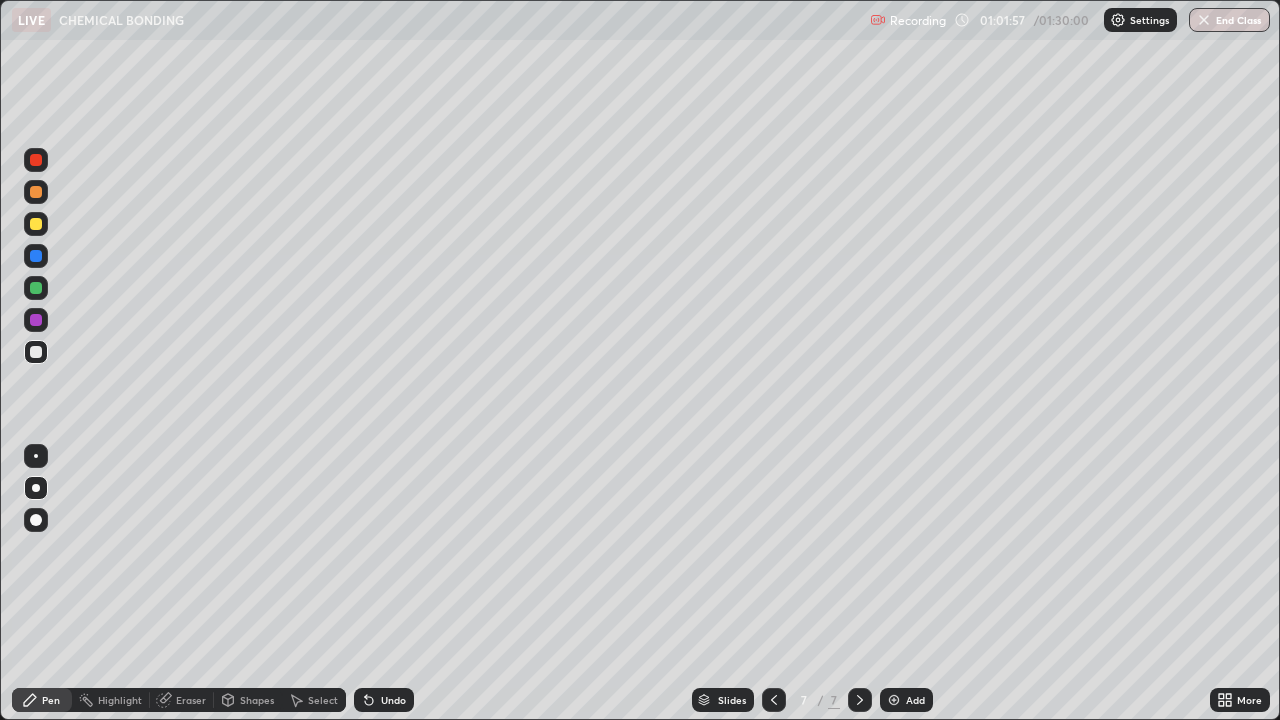 click on "Undo" at bounding box center [384, 700] 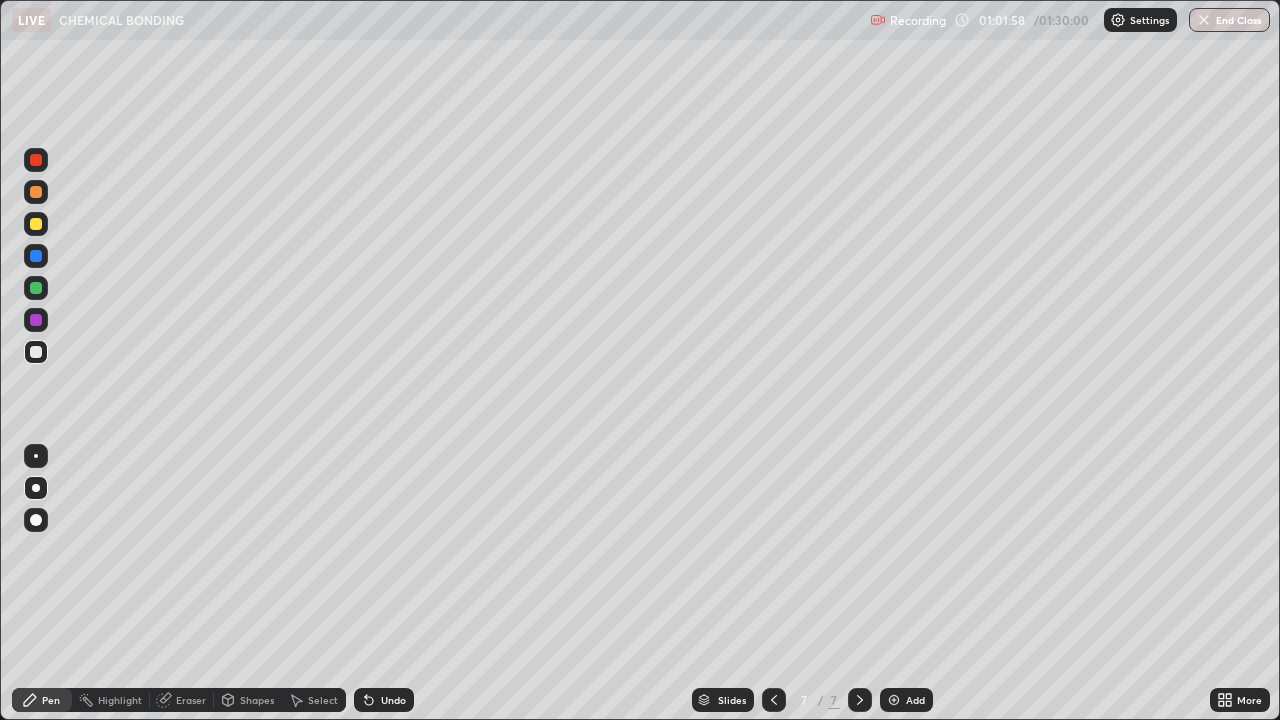 click on "Undo" at bounding box center (384, 700) 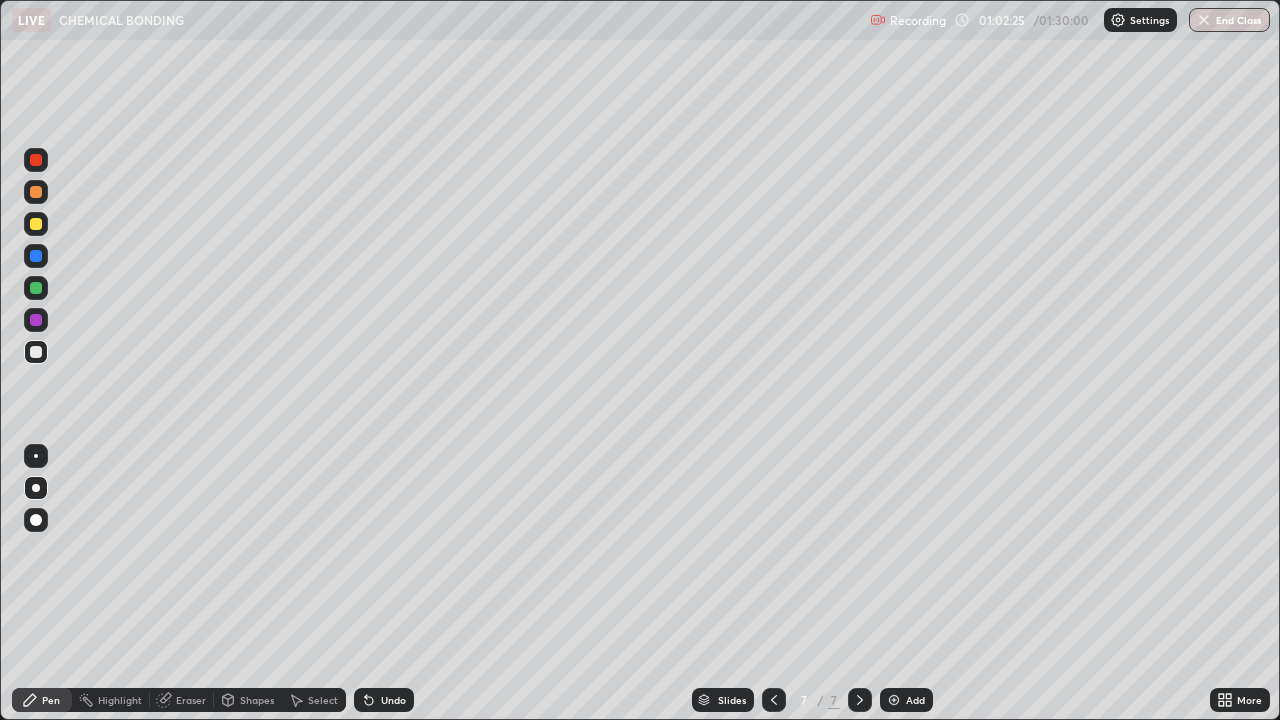 click on "Undo" at bounding box center [393, 700] 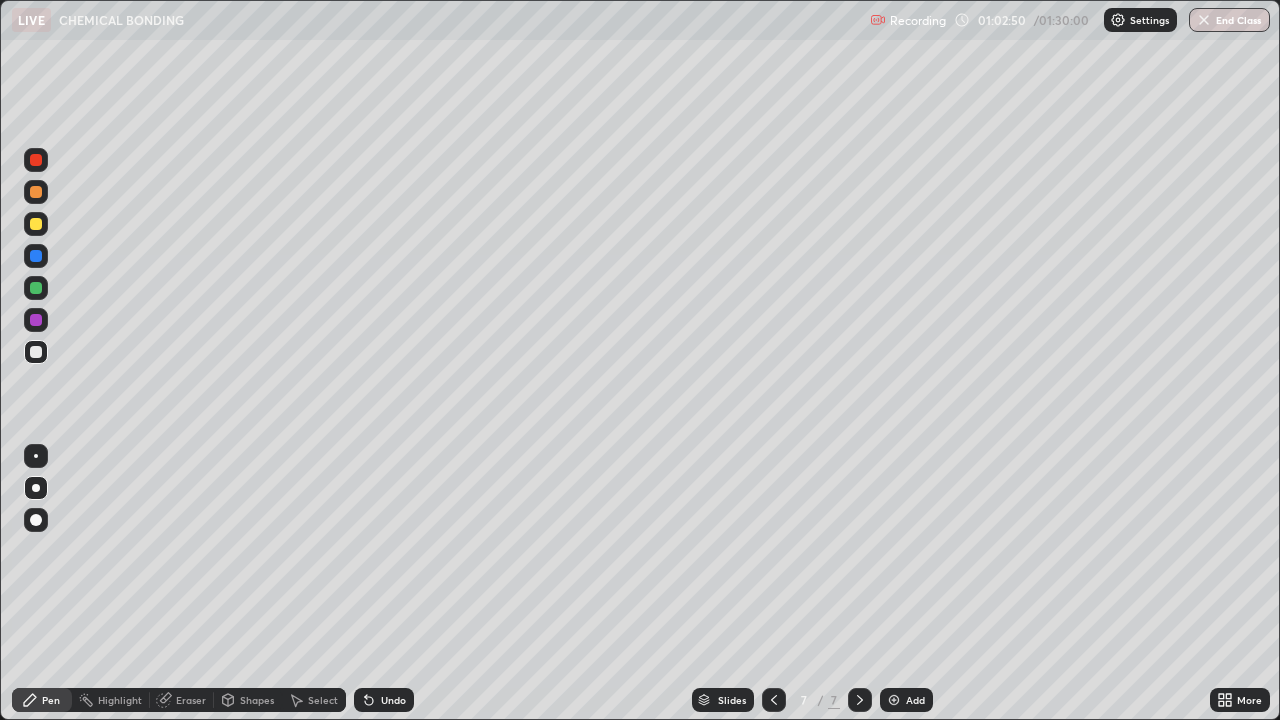 click at bounding box center [36, 224] 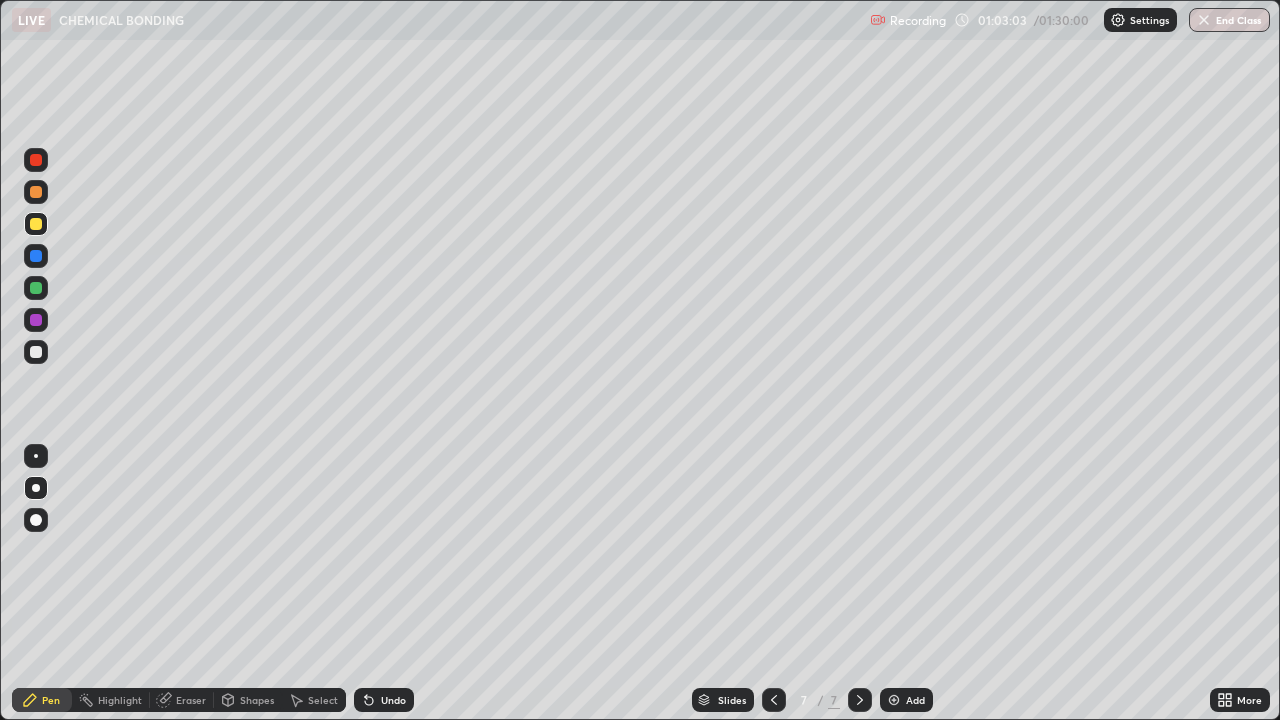 click at bounding box center [36, 224] 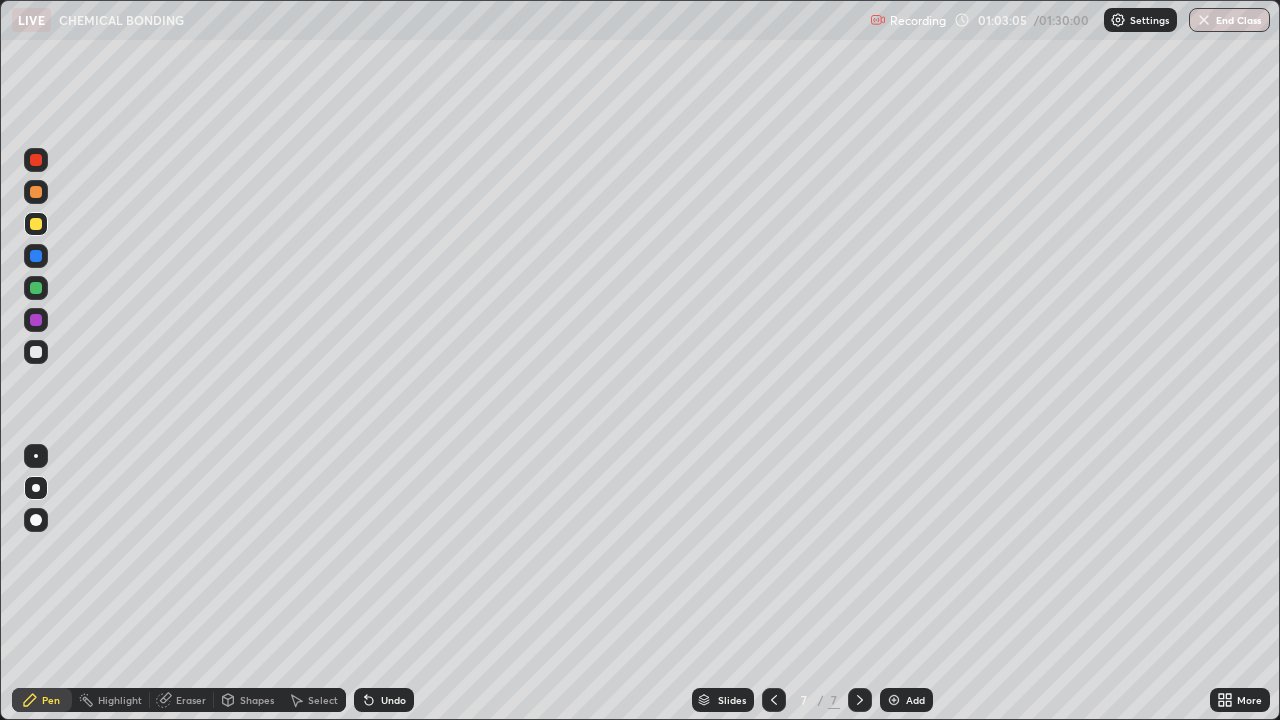 click at bounding box center (36, 352) 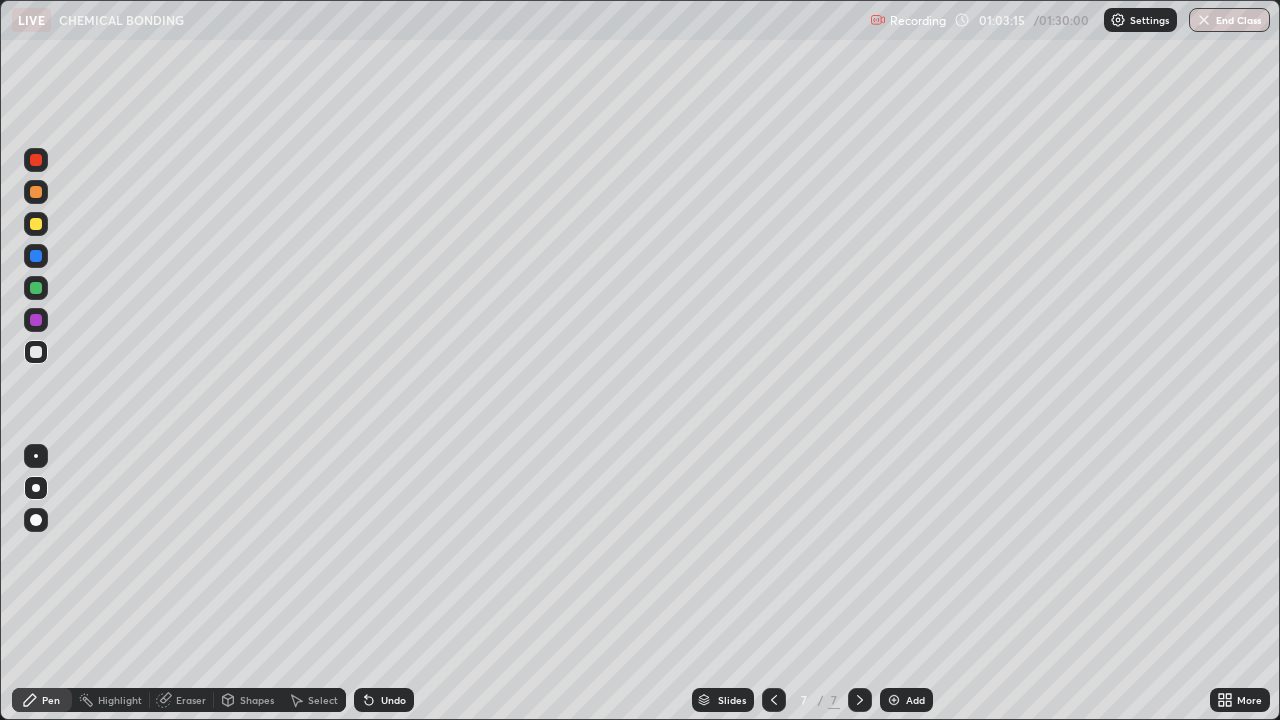 click on "Undo" at bounding box center (393, 700) 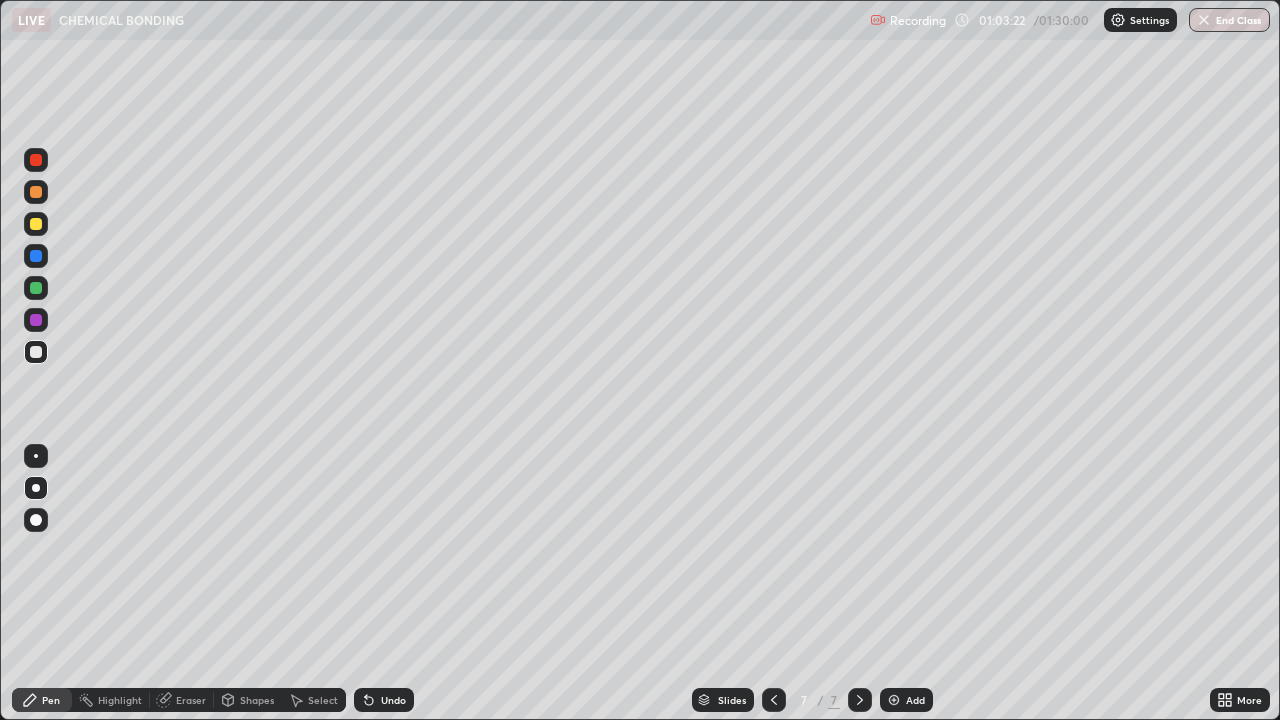 click at bounding box center [36, 224] 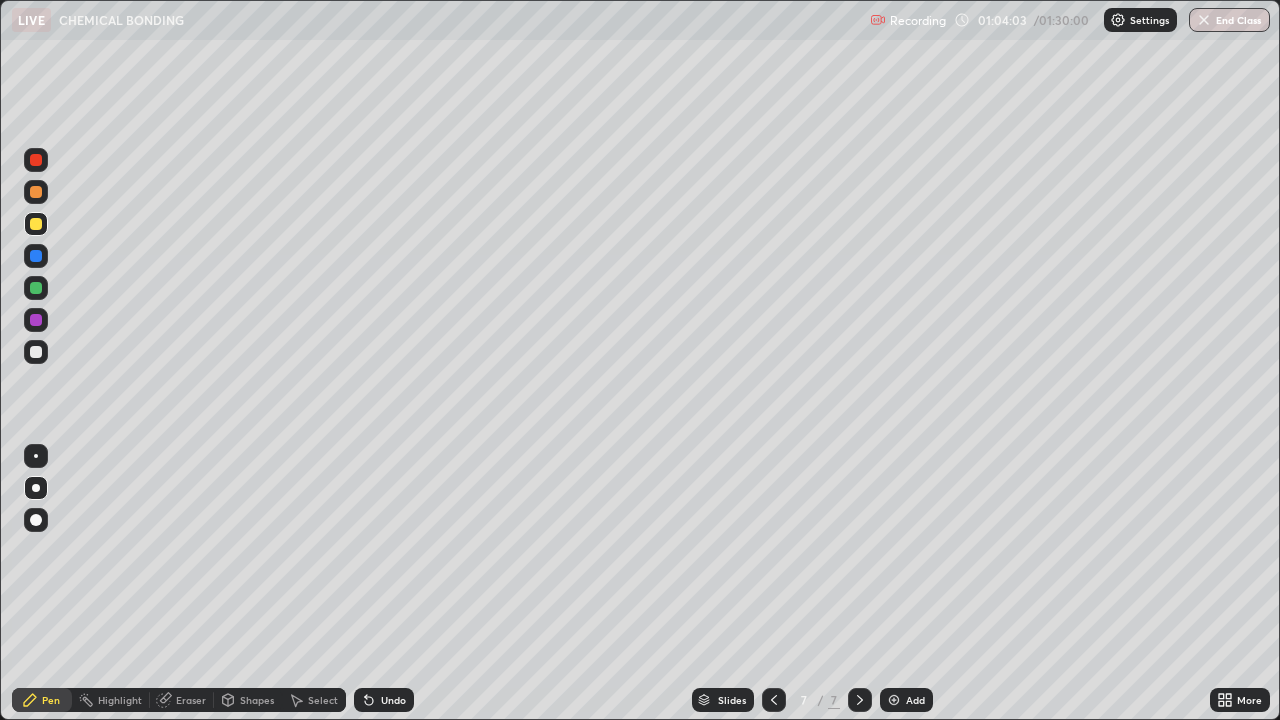 click at bounding box center [36, 352] 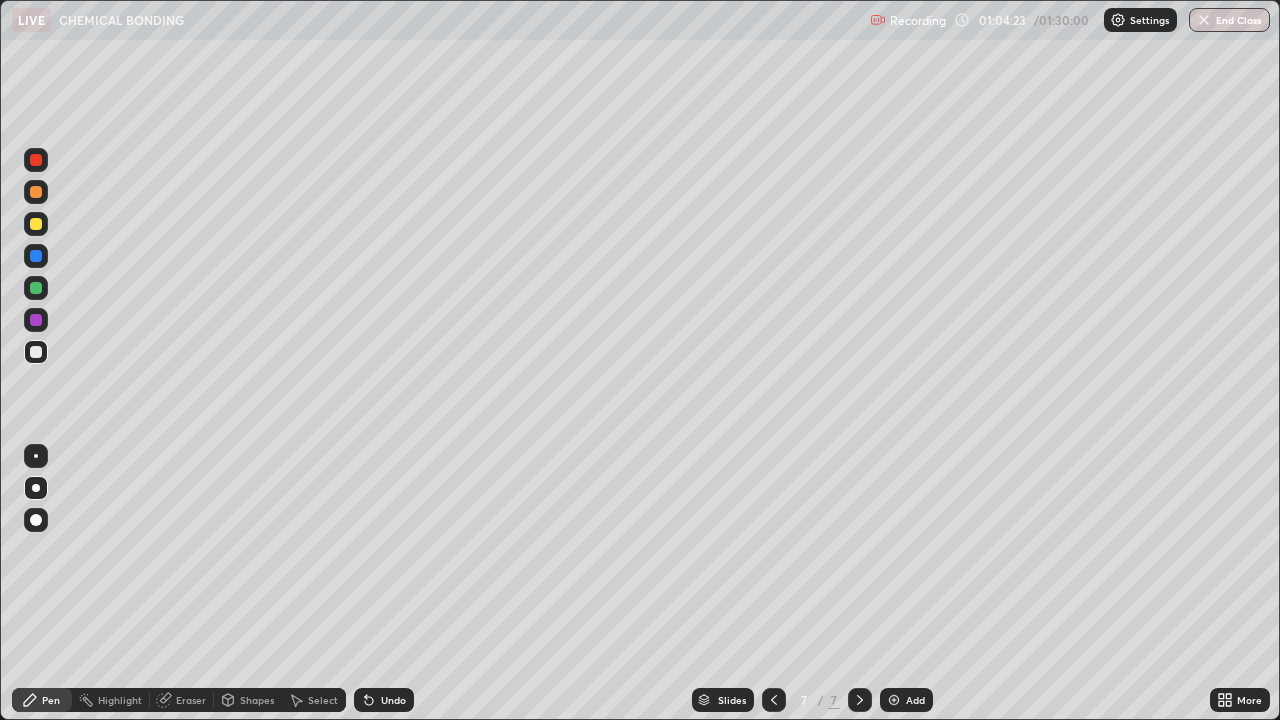 click on "Undo" at bounding box center [393, 700] 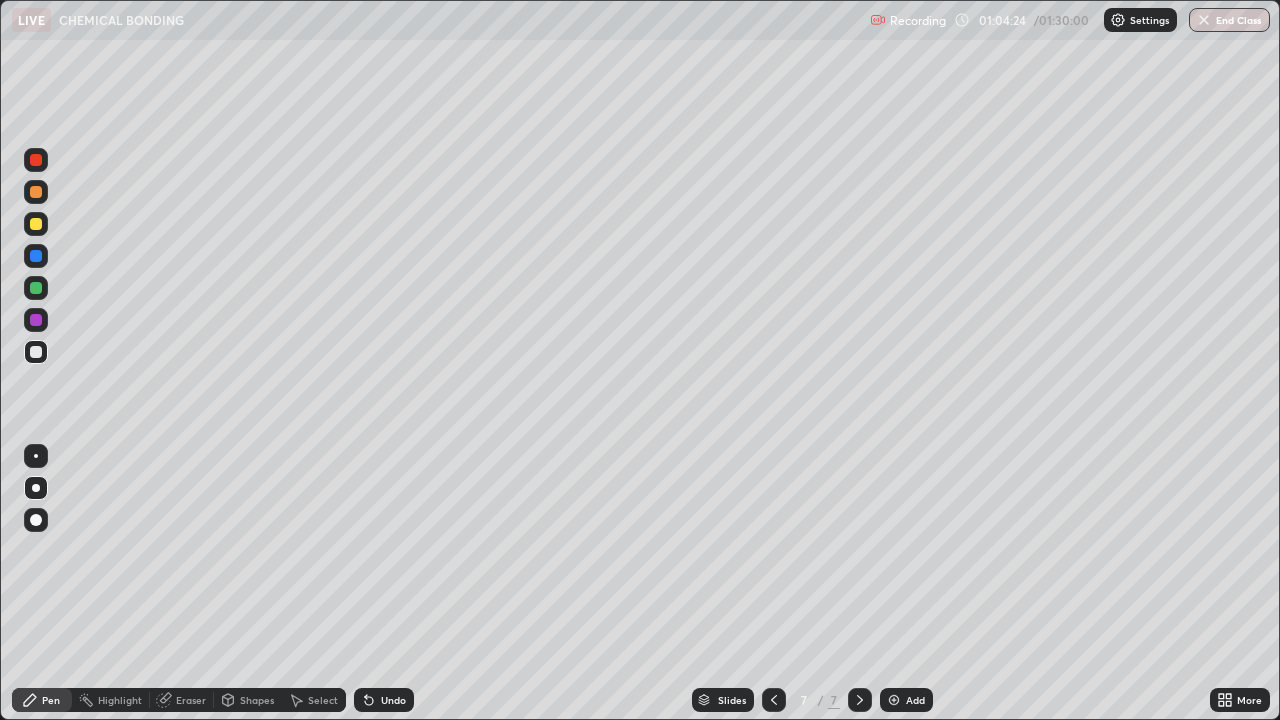 click 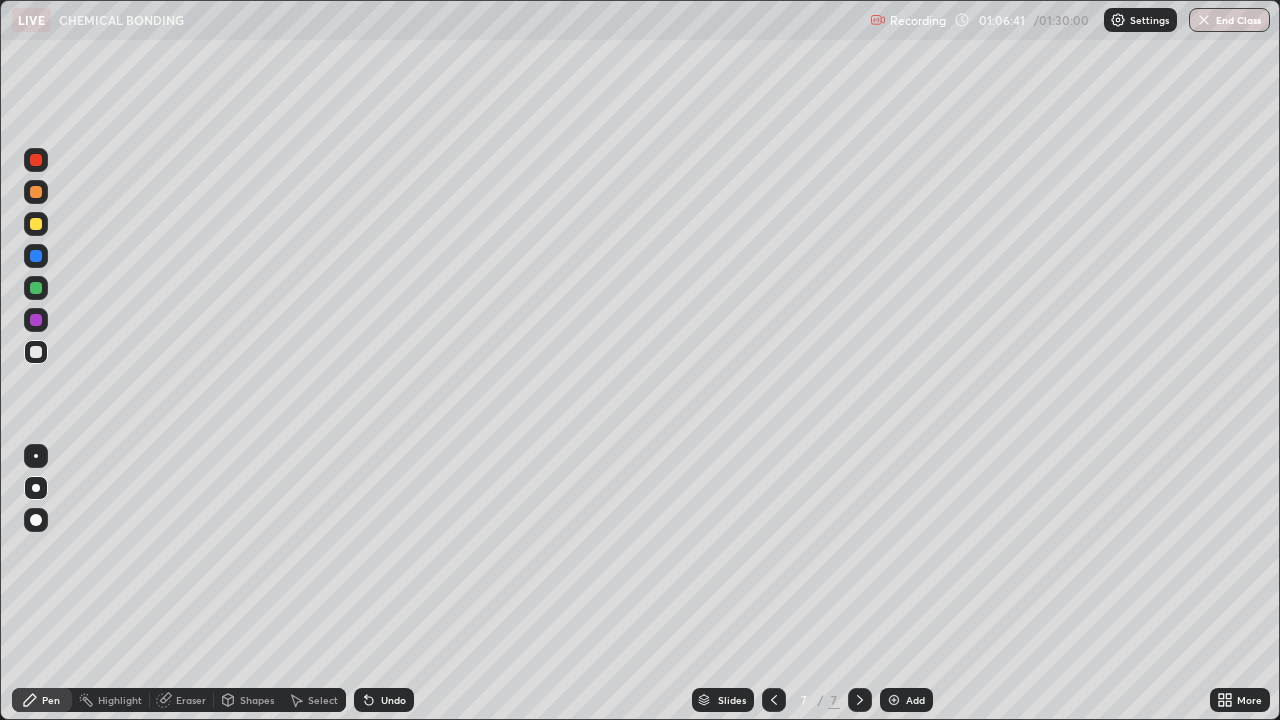 click on "Undo" at bounding box center (393, 700) 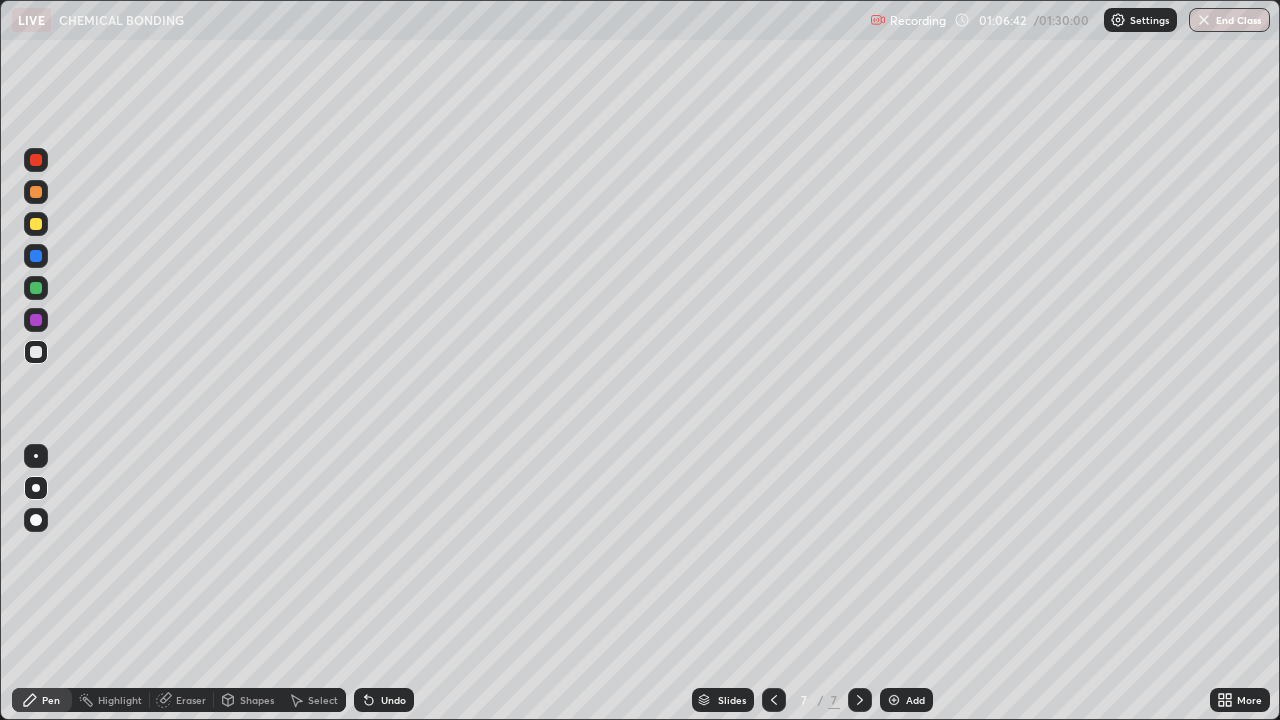 click on "Undo" at bounding box center [393, 700] 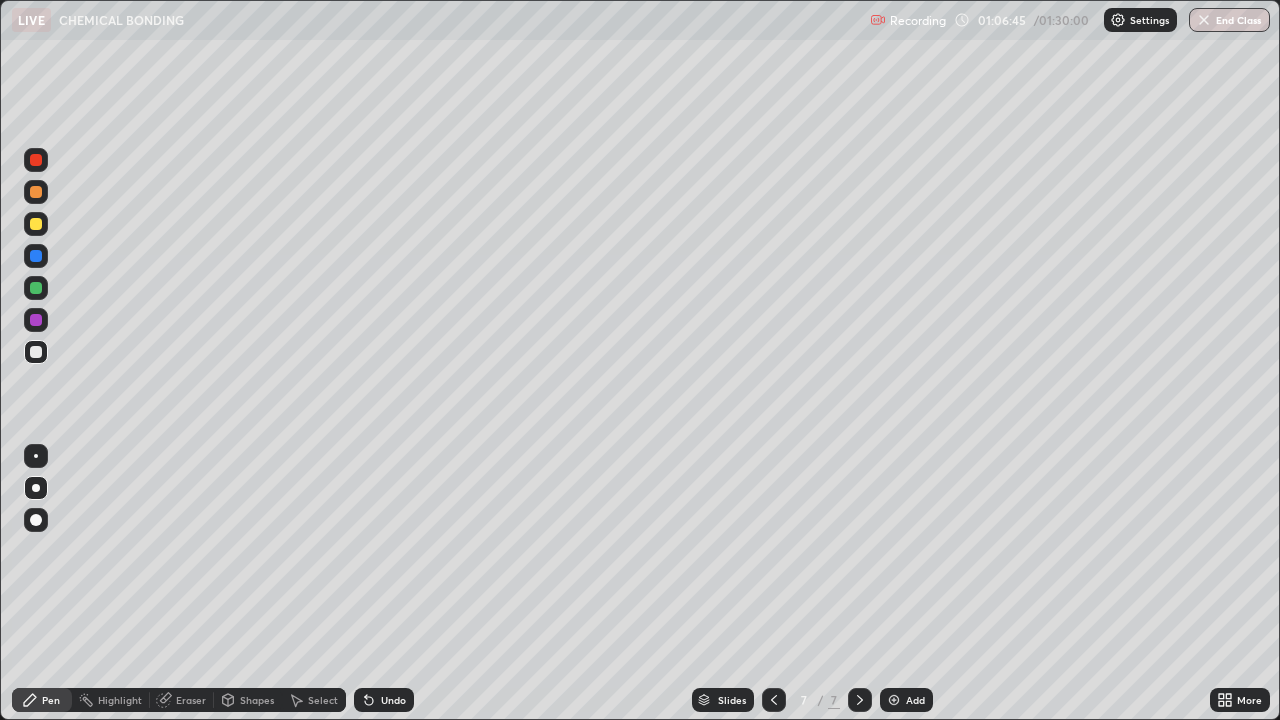 click on "Undo" at bounding box center [393, 700] 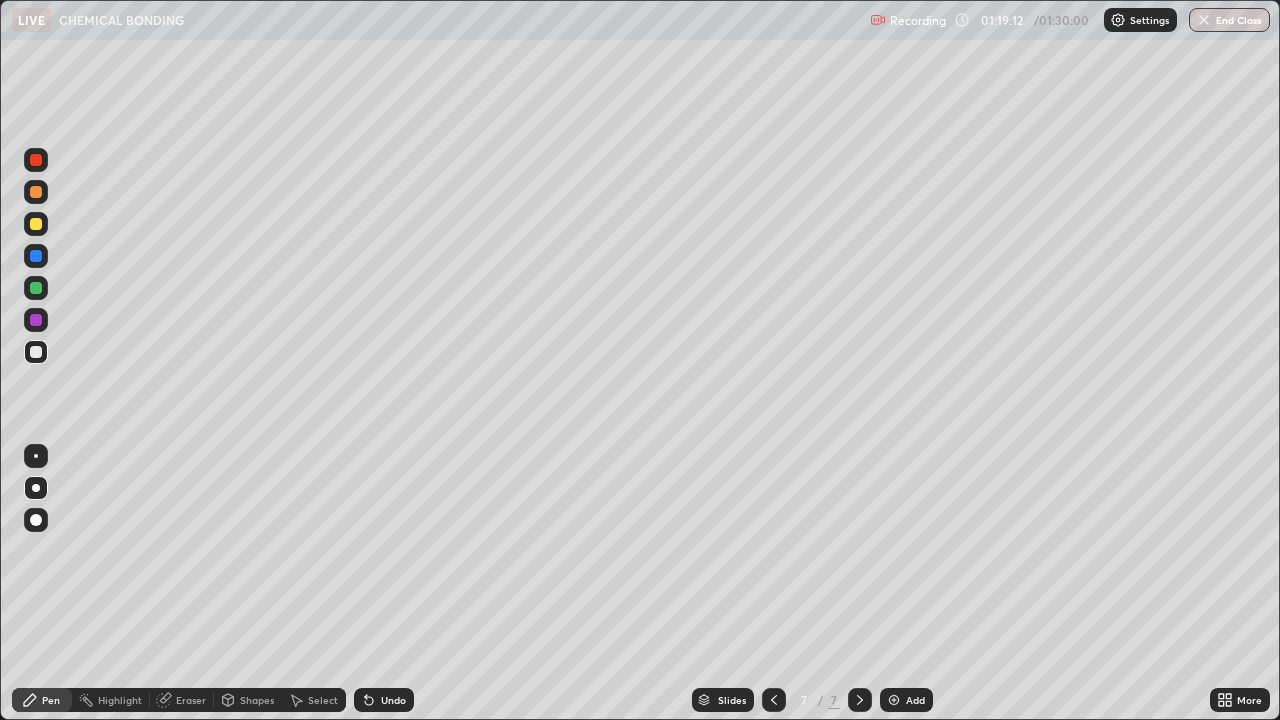 click on "End Class" at bounding box center (1229, 20) 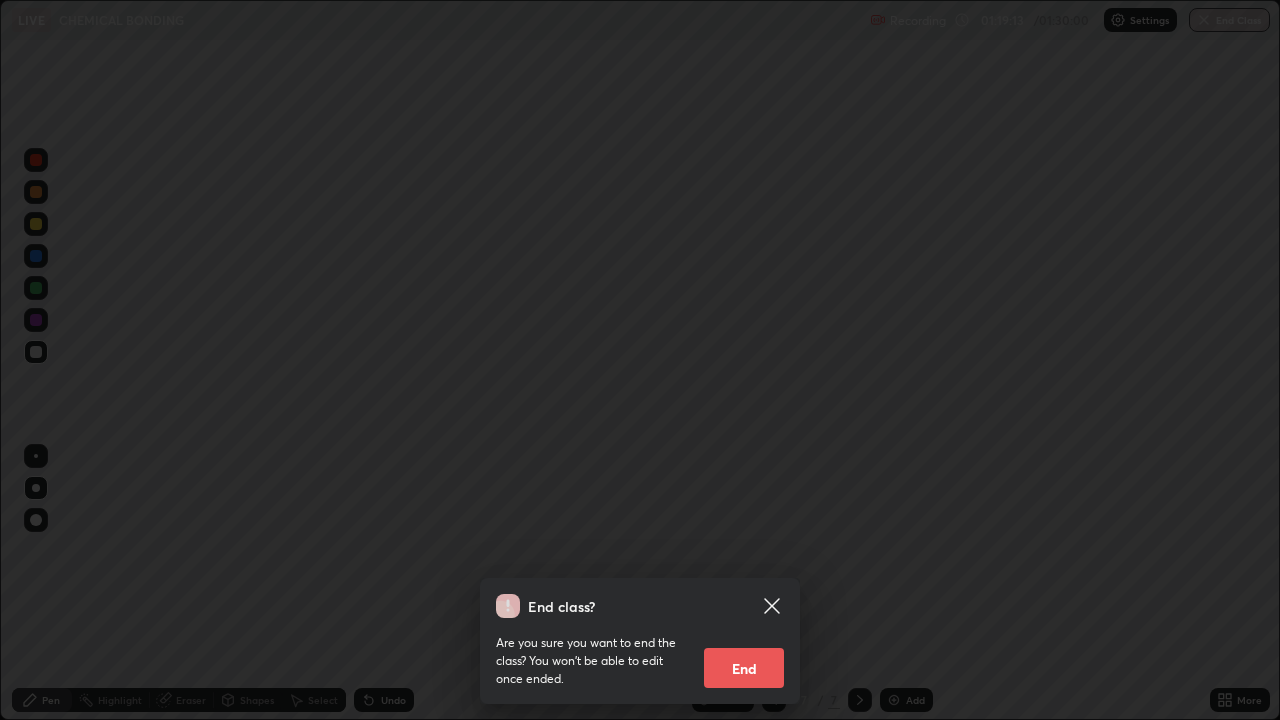 click on "End" at bounding box center [744, 668] 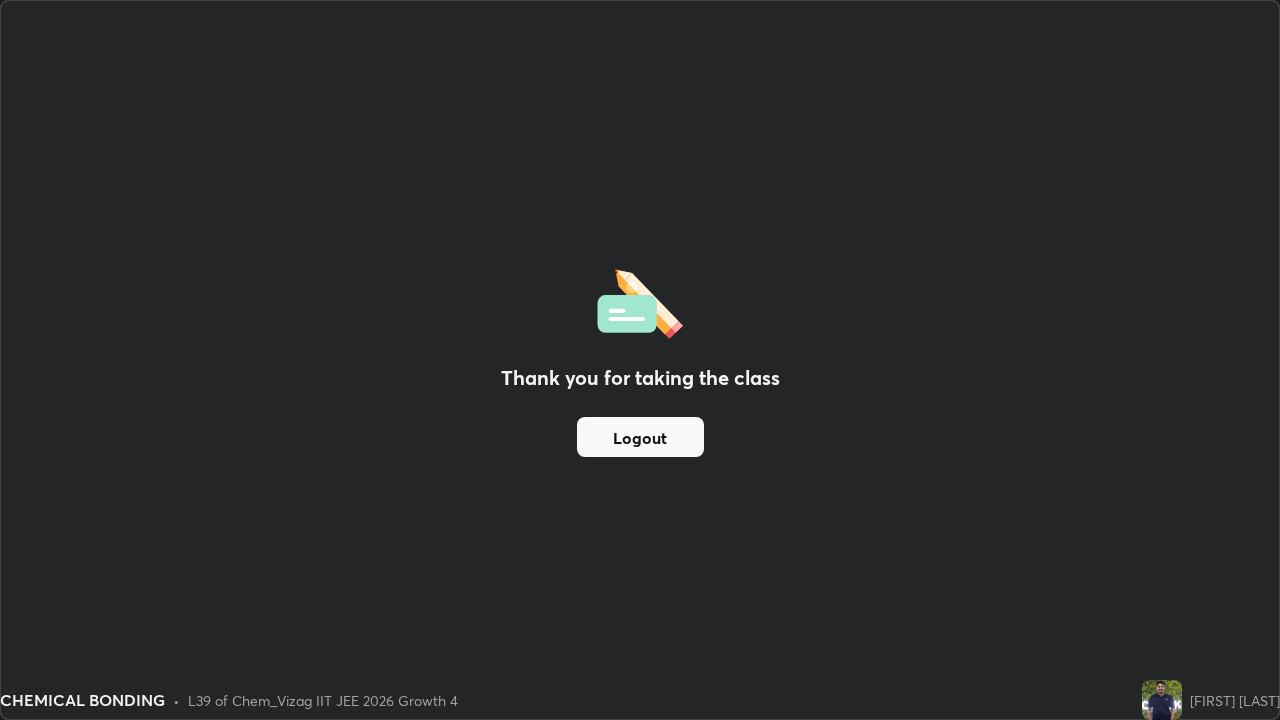 click on "Logout" at bounding box center [640, 437] 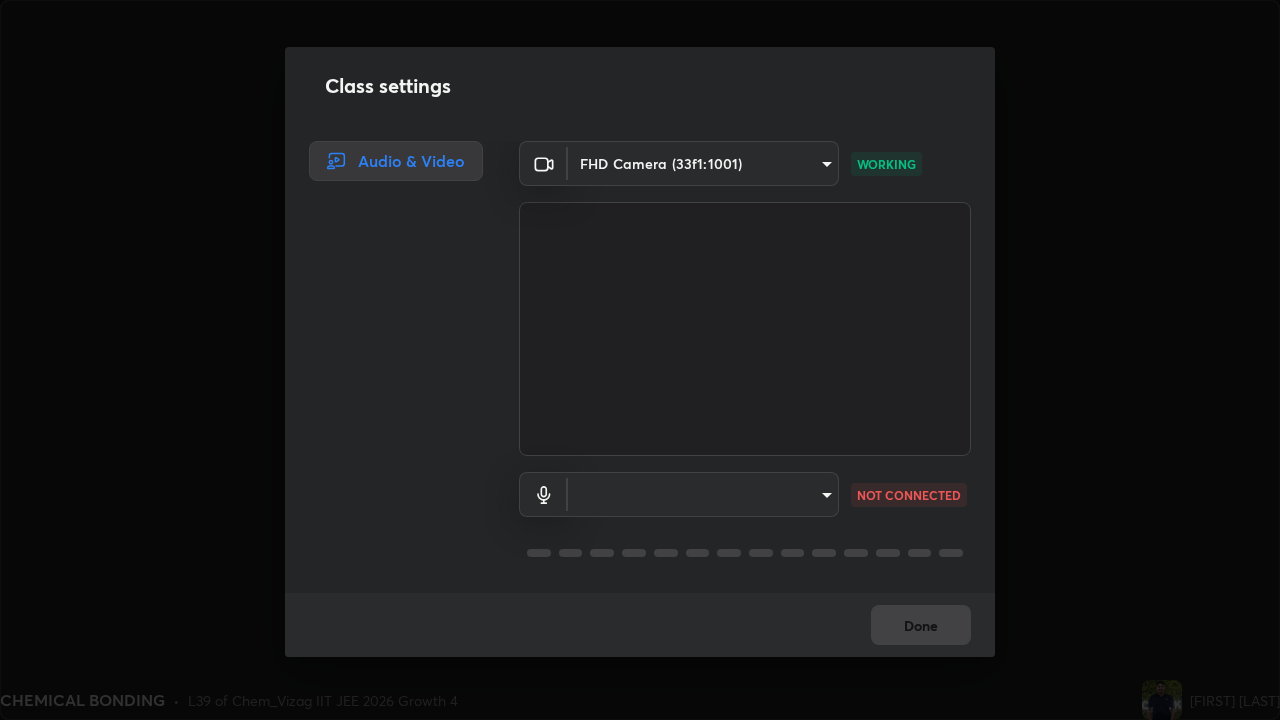 click on "Class settings Audio & Video FHD Camera (33f1:1001) 8413a073afe9c43720b170e3c3edff1e7f9c492aae98e531531ceb715d1739b9 WORKING ​ c1c9a0e8532eff6e631cab9ac9a0a26e2cc97a12aa6653e999b2130cf9d967e6 NOT CONNECTED Done" at bounding box center [640, 360] 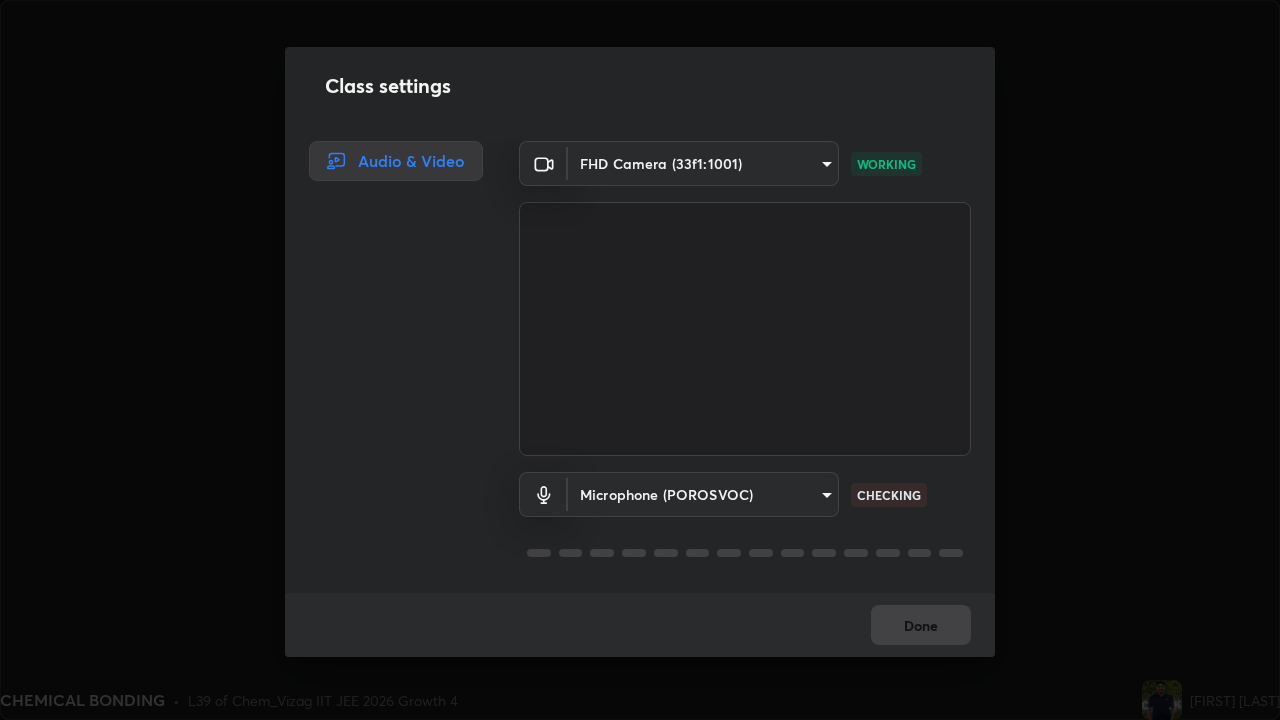 click on "Class settings Audio & Video FHD Camera (33f1:1001) 8413a073afe9c43720b170e3c3edff1e7f9c492aae98e531531ceb715d1739b9 WORKING Microphone (POROSVOC) c1c9a0e8532eff6e631cab9ac9a0a26e2cc97a12aa6653e999b2130cf9d967e6 CHECKING Done" at bounding box center [640, 360] 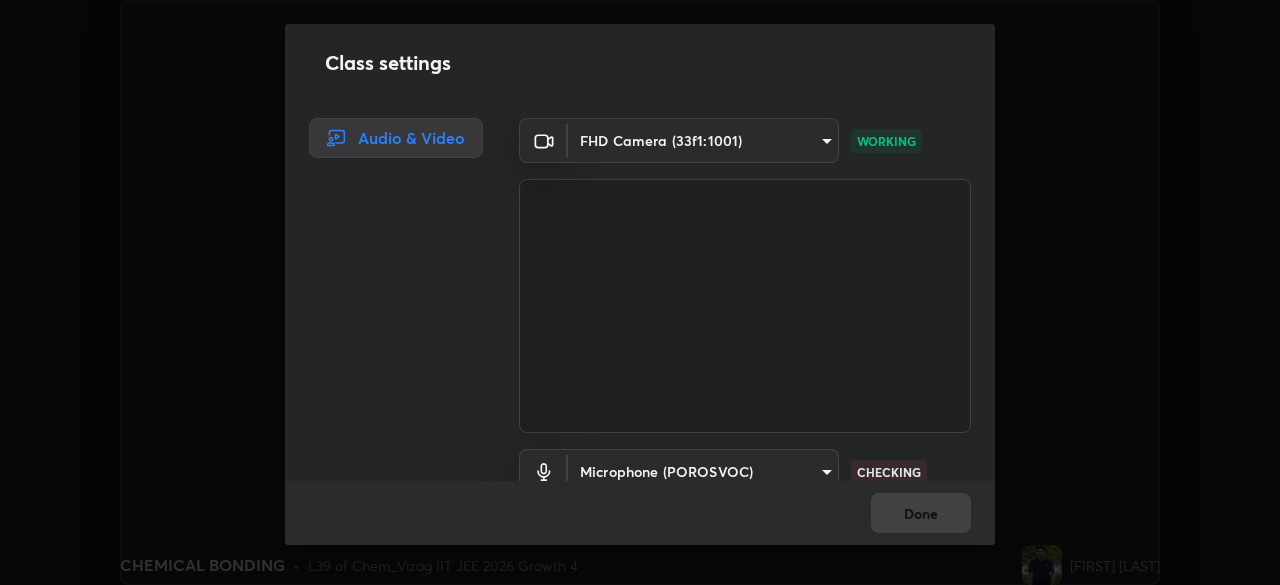 scroll, scrollTop: 585, scrollLeft: 1280, axis: both 